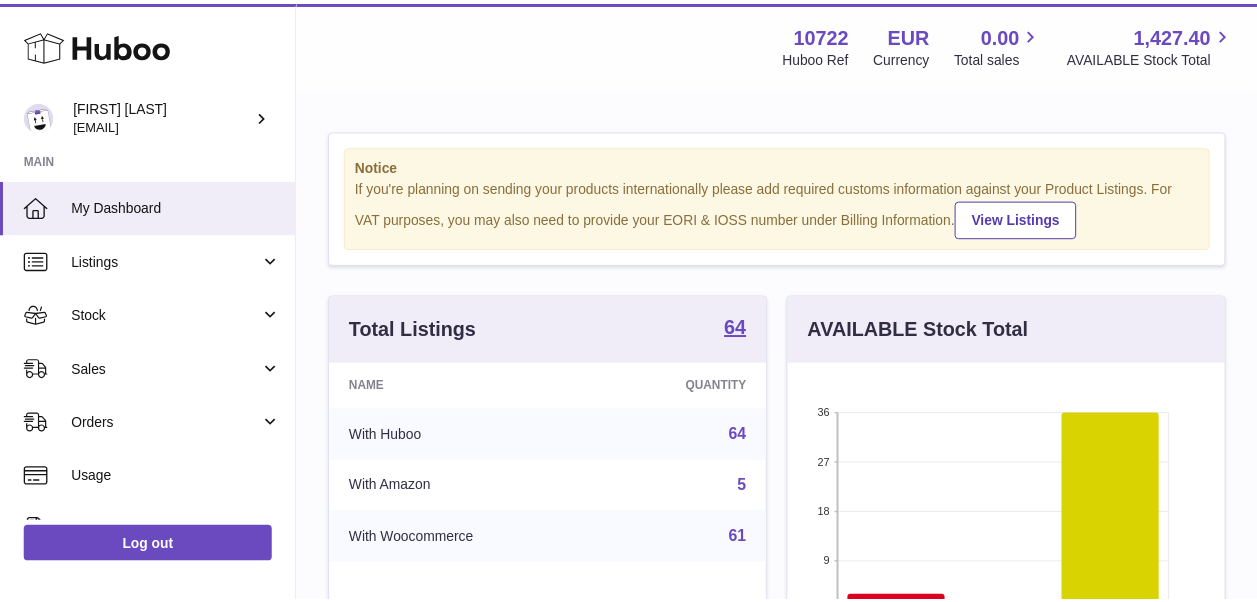 scroll, scrollTop: 0, scrollLeft: 0, axis: both 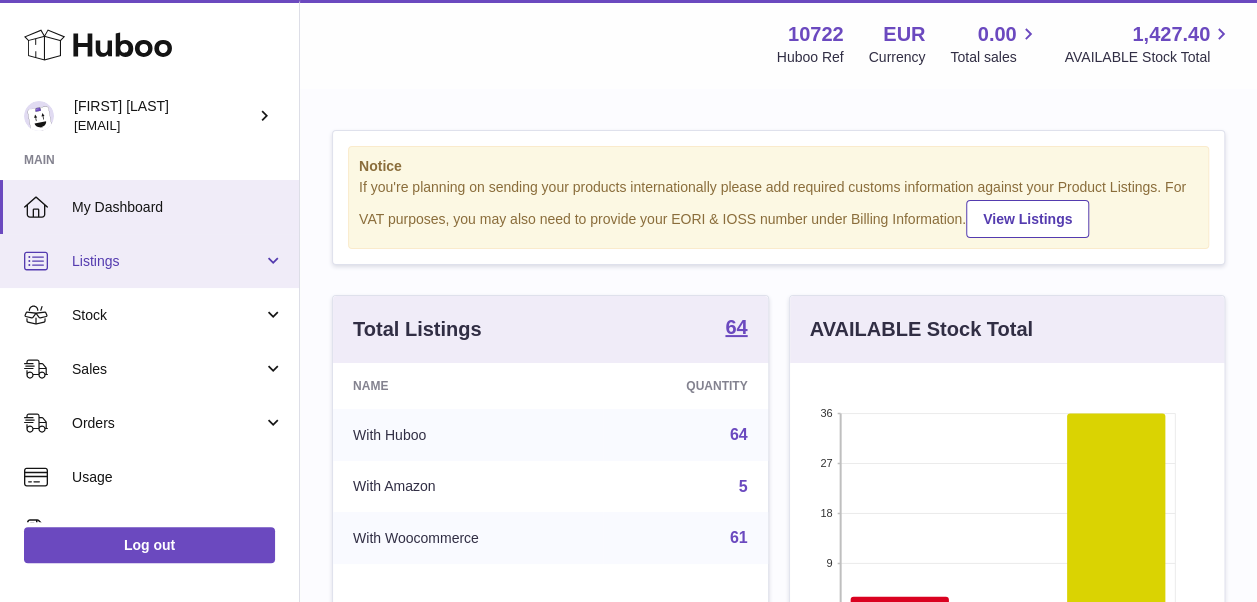 click on "Listings" at bounding box center (149, 261) 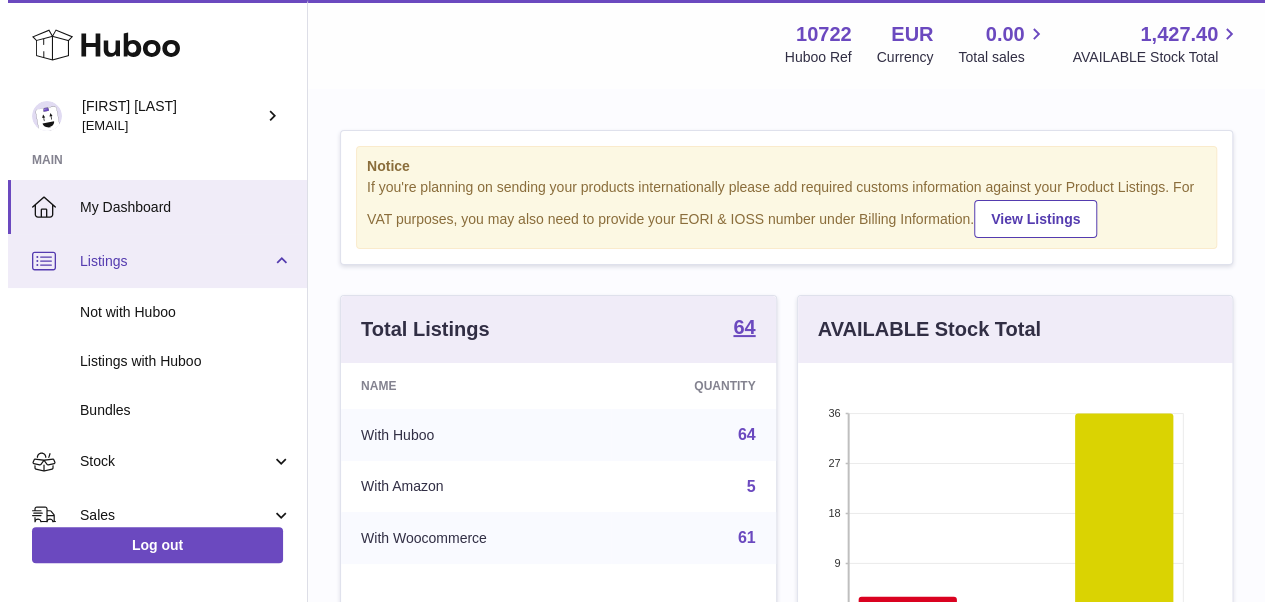 scroll, scrollTop: 999688, scrollLeft: 999557, axis: both 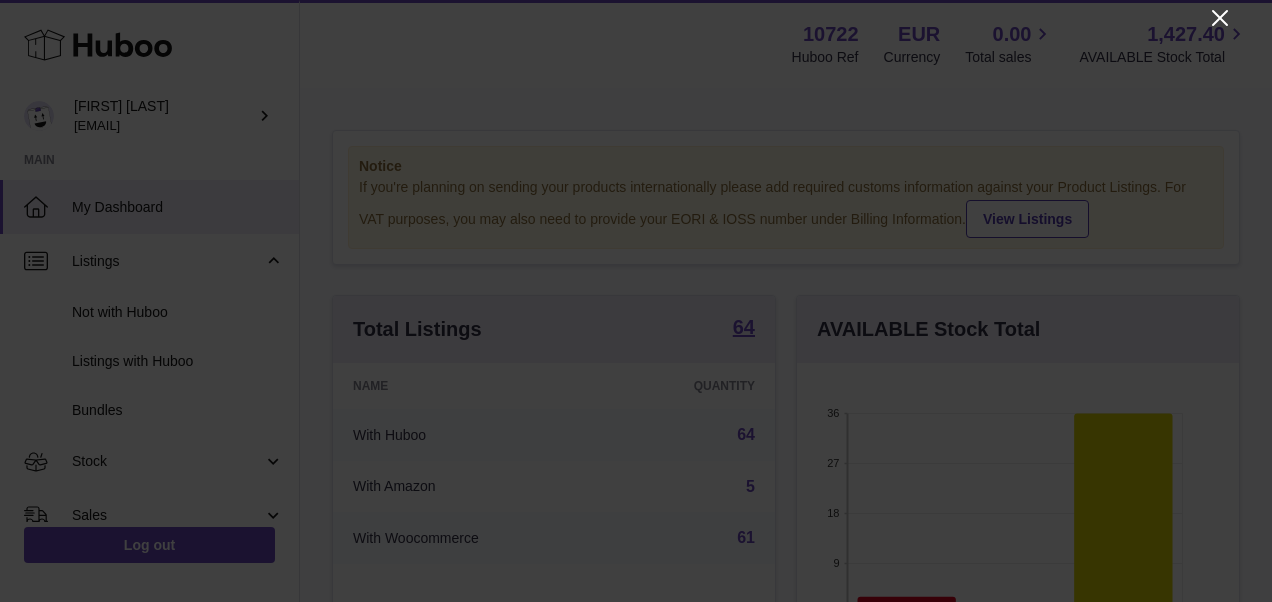 click 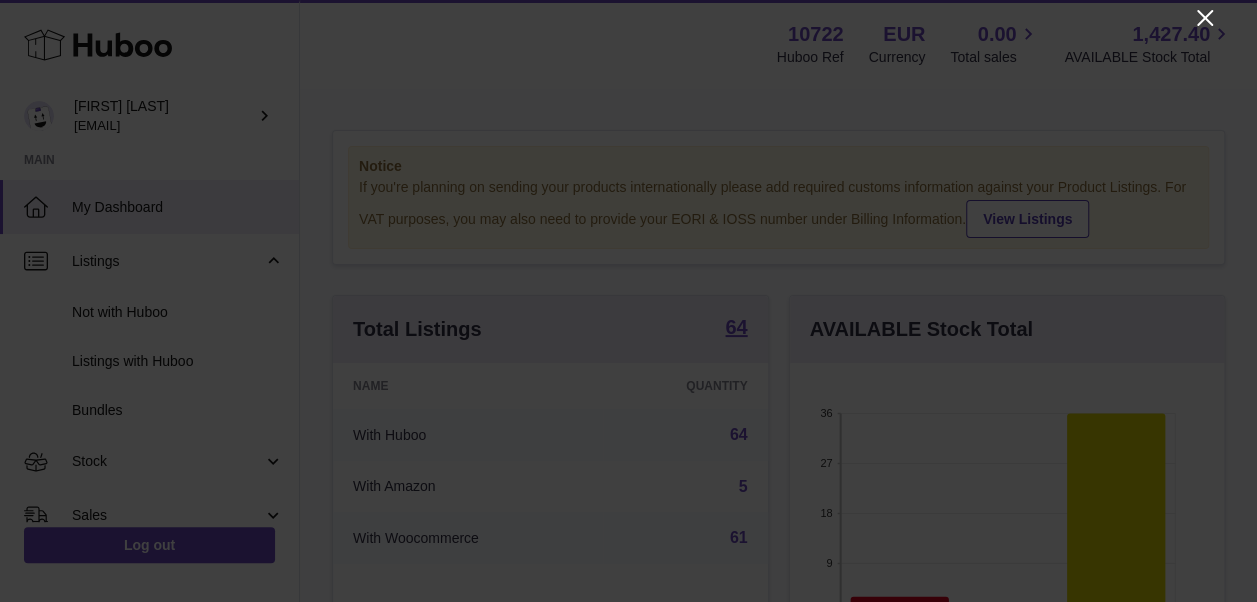 scroll, scrollTop: 312, scrollLeft: 434, axis: both 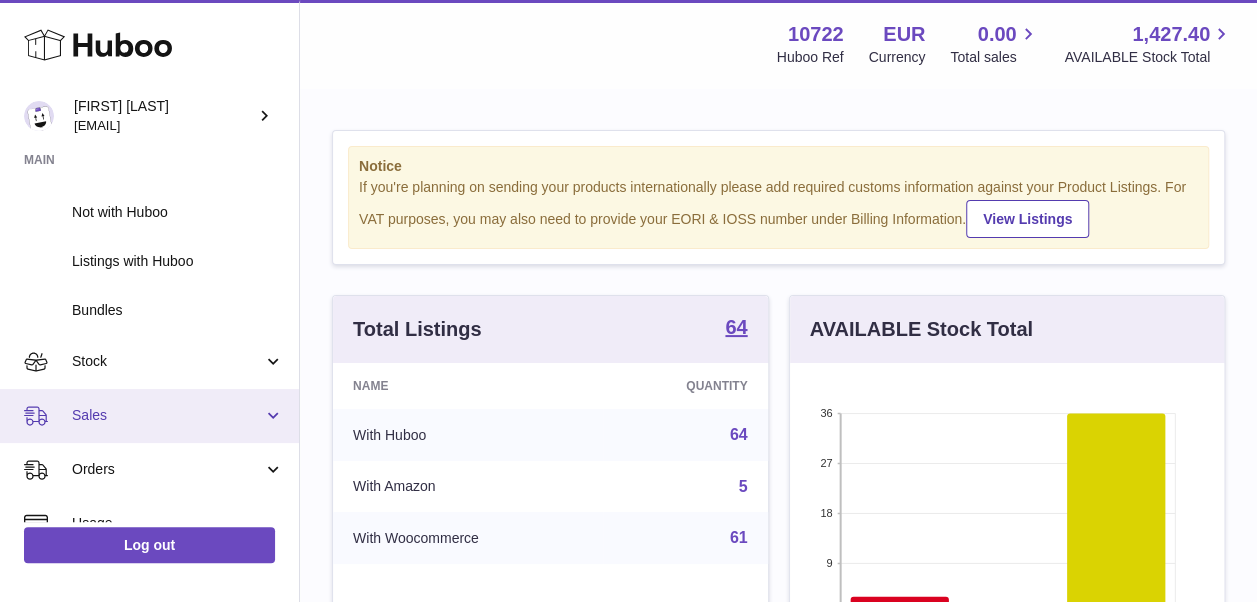 click on "Sales" at bounding box center (167, 415) 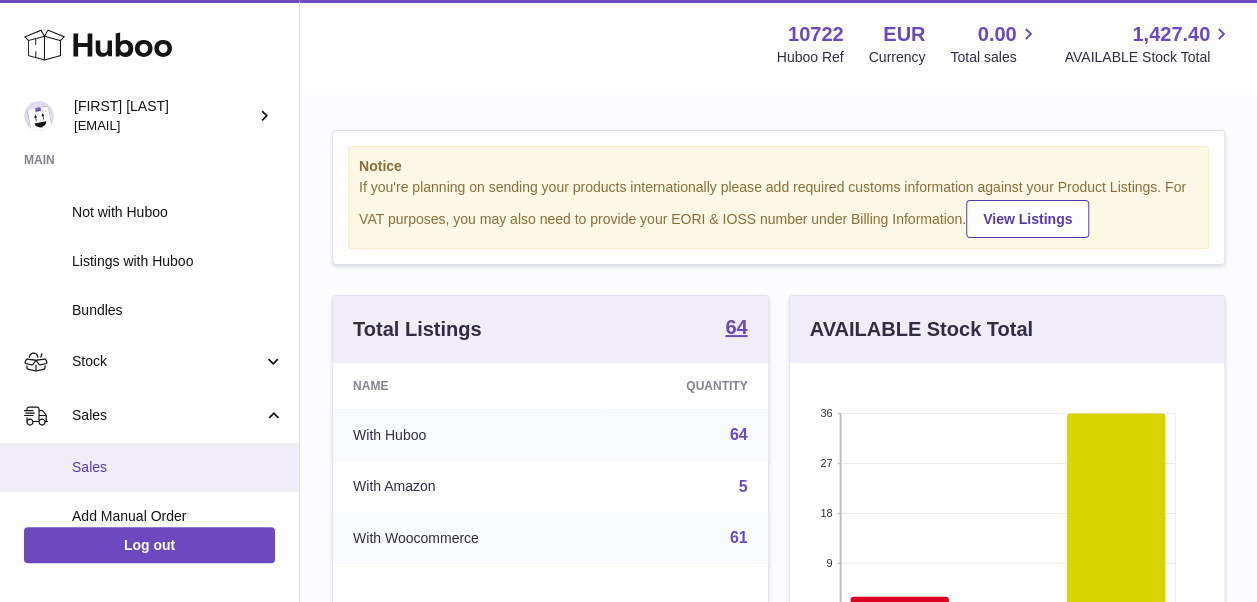click on "Sales" at bounding box center (178, 467) 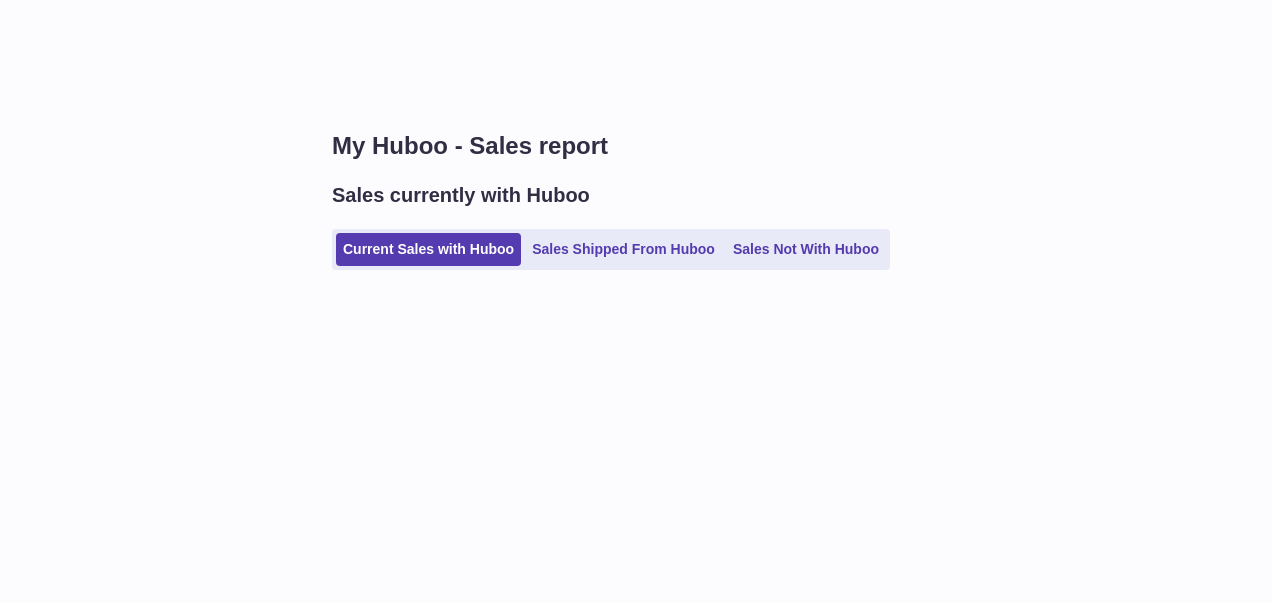 scroll, scrollTop: 0, scrollLeft: 0, axis: both 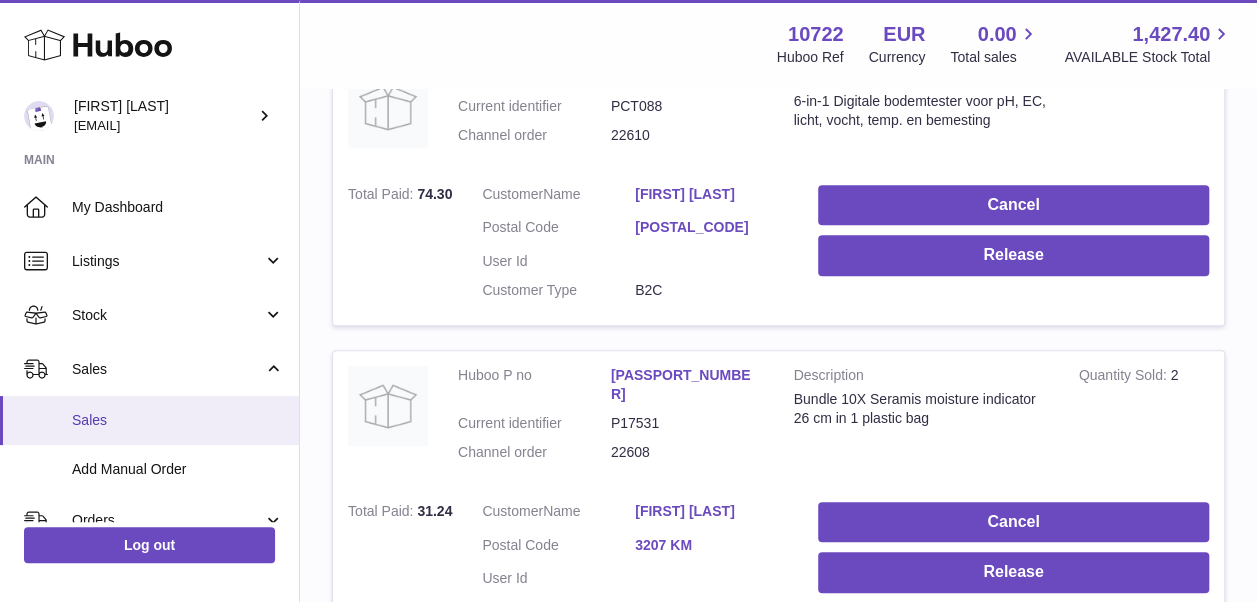 click on "Sales" at bounding box center [178, 420] 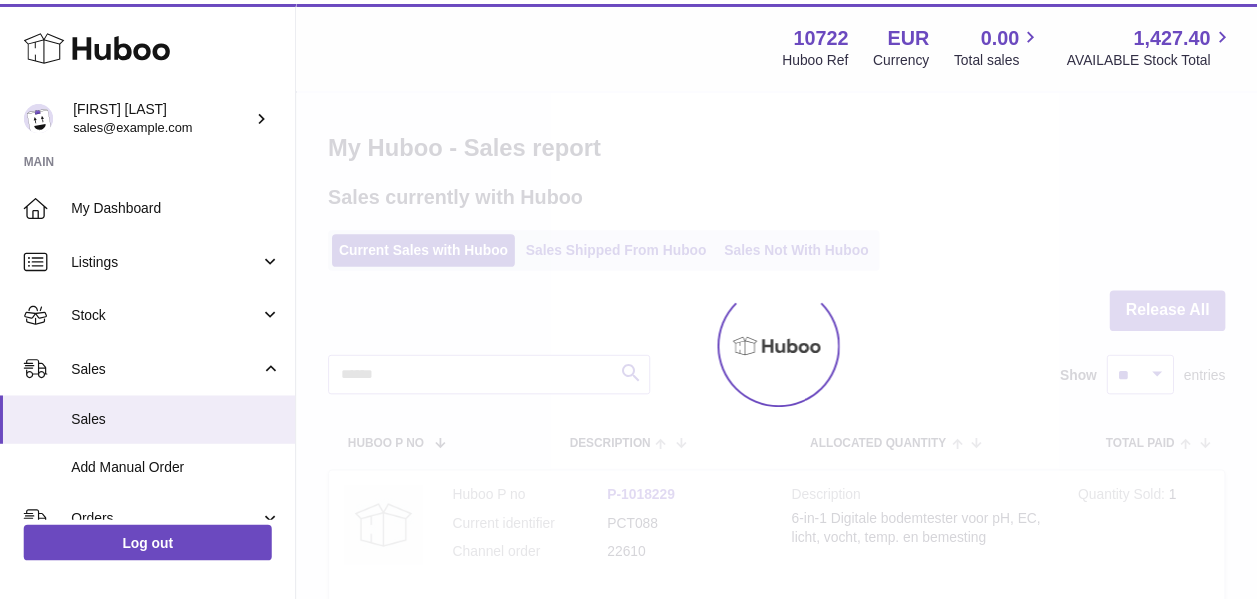 scroll, scrollTop: 0, scrollLeft: 0, axis: both 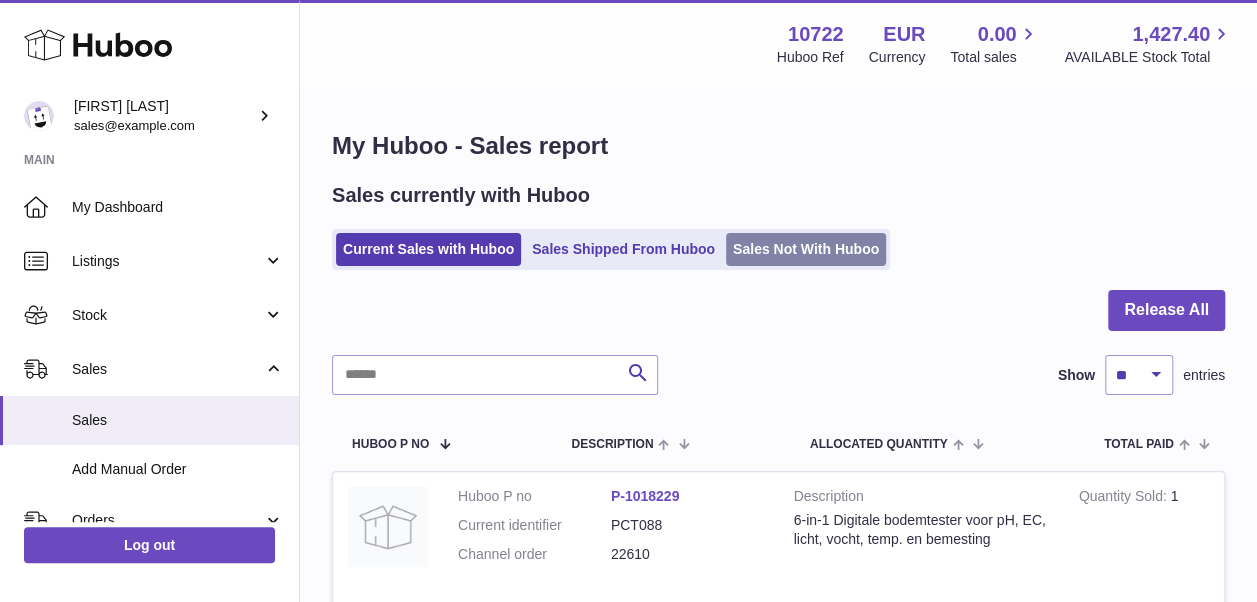 click on "Sales Not With Huboo" at bounding box center (806, 249) 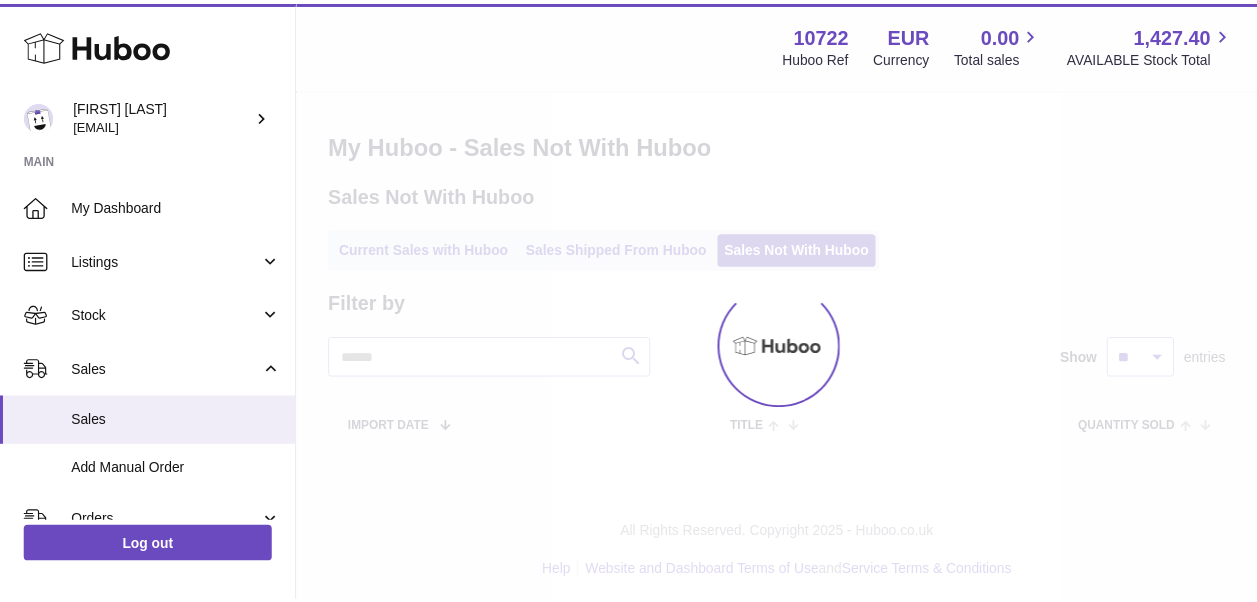 scroll, scrollTop: 0, scrollLeft: 0, axis: both 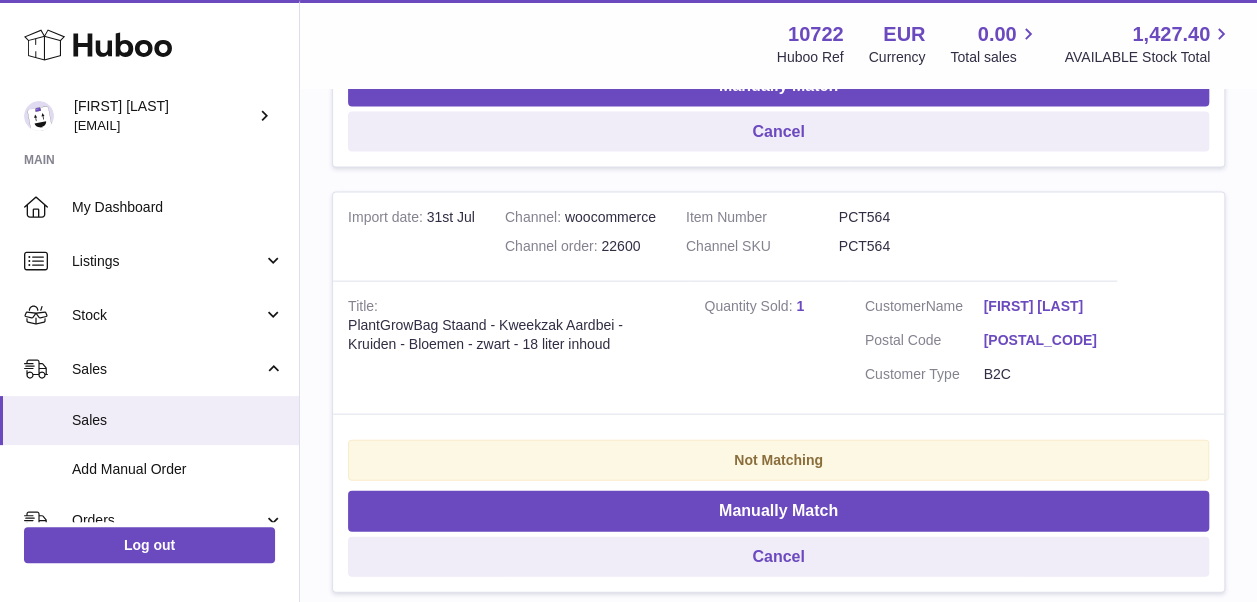 click on "Customer  Name   Pavla Brozova    Postal Code   1181 HR   Customer Type   B2C" at bounding box center (983, 347) 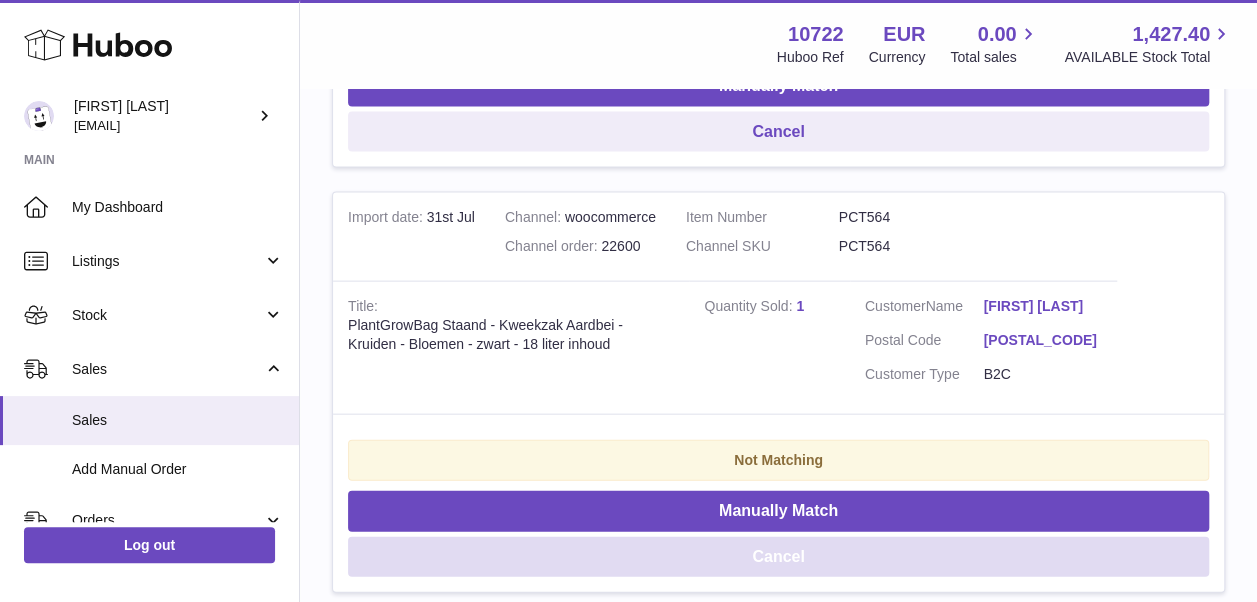 click on "Cancel" at bounding box center (778, 557) 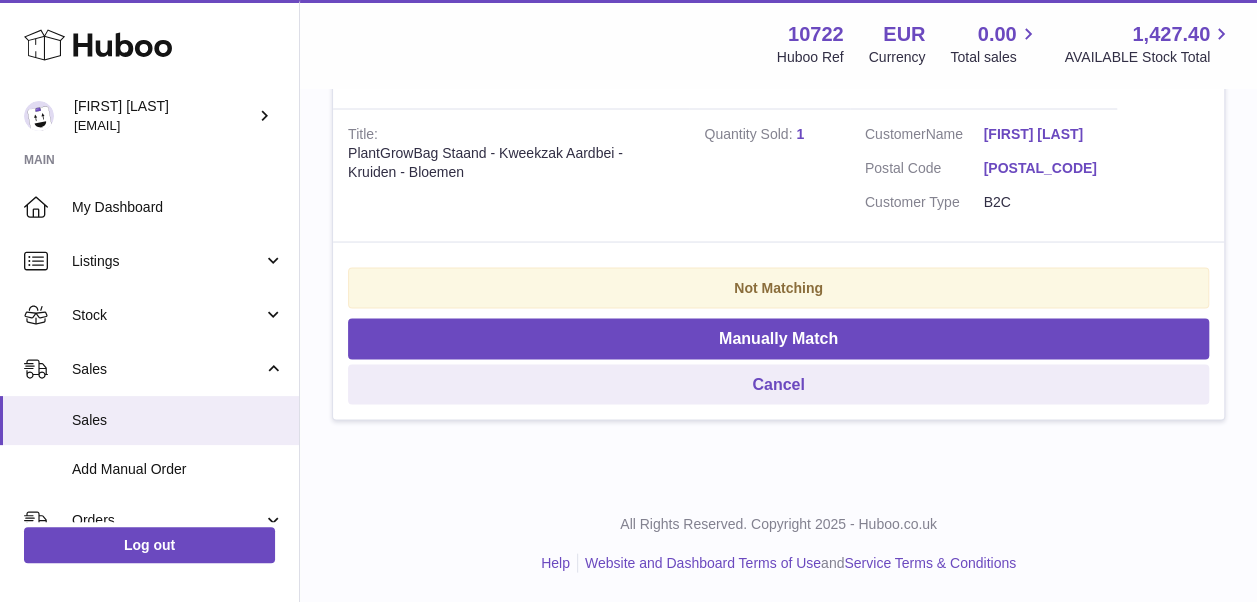scroll, scrollTop: 1836, scrollLeft: 0, axis: vertical 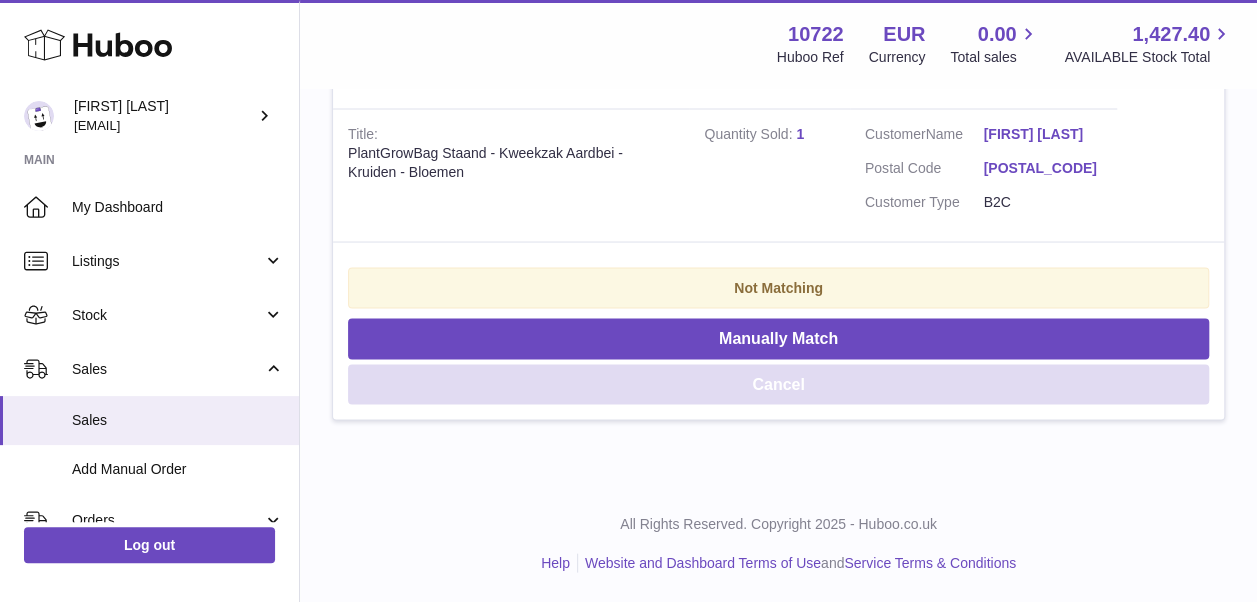 click on "Cancel" at bounding box center [778, 384] 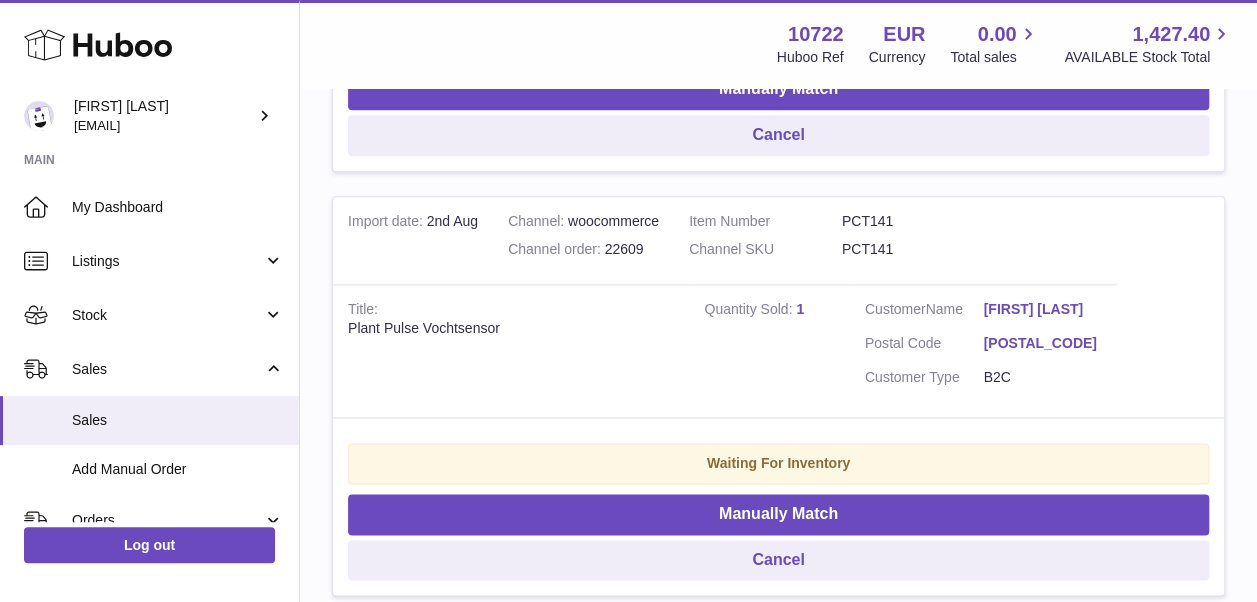 scroll, scrollTop: 1413, scrollLeft: 0, axis: vertical 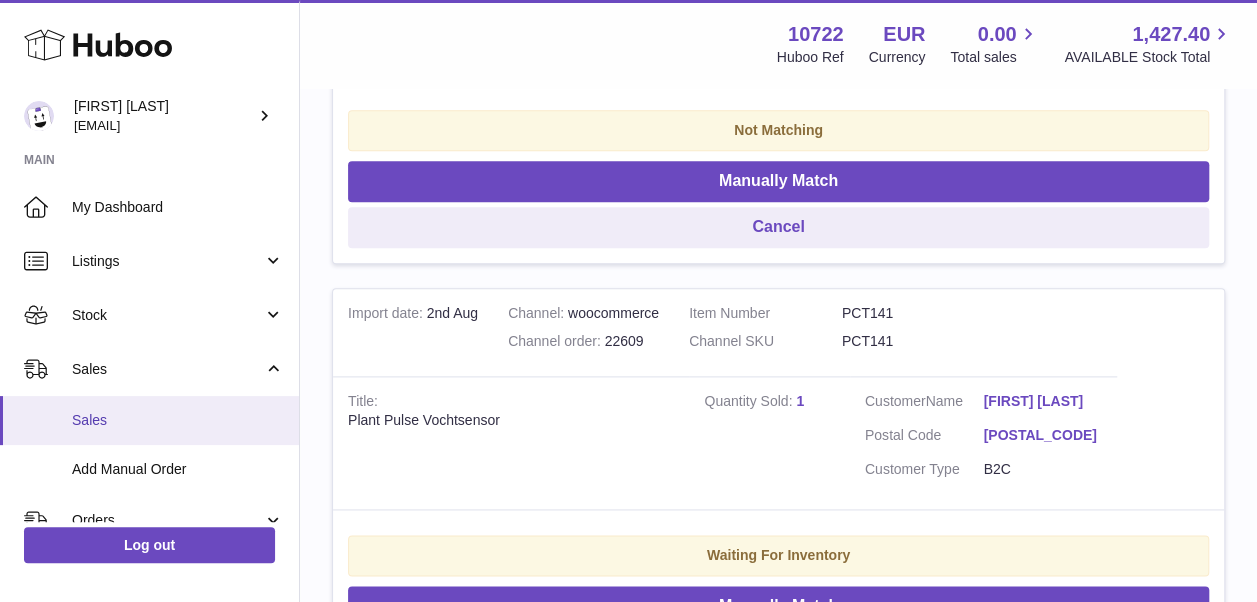click on "Sales" at bounding box center (178, 420) 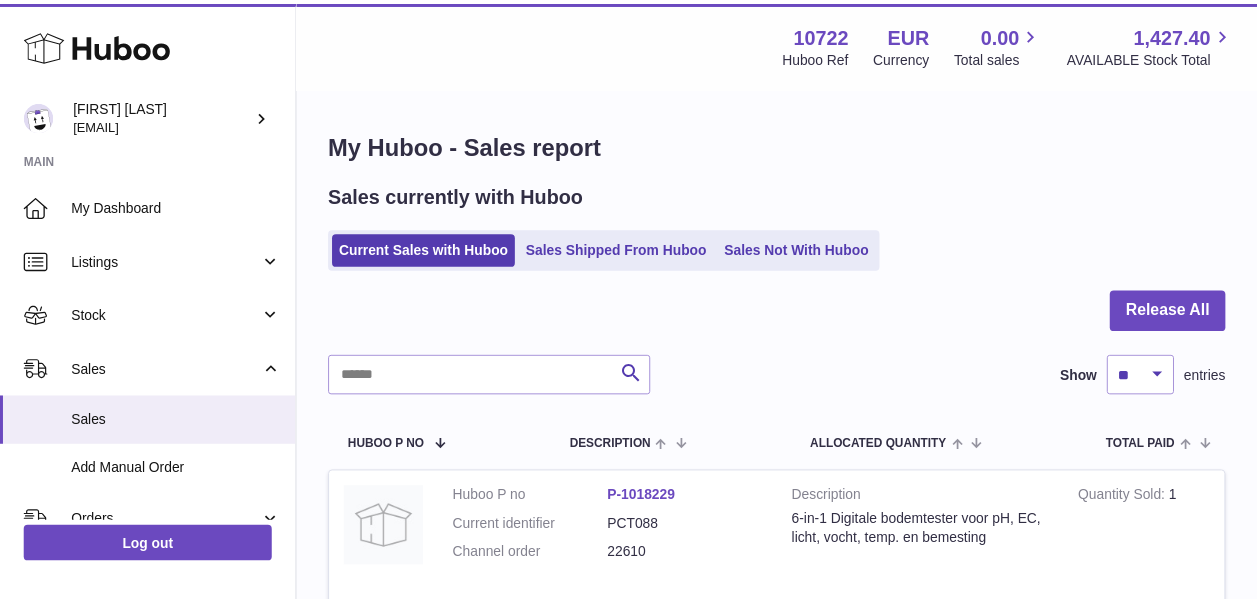 scroll, scrollTop: 0, scrollLeft: 0, axis: both 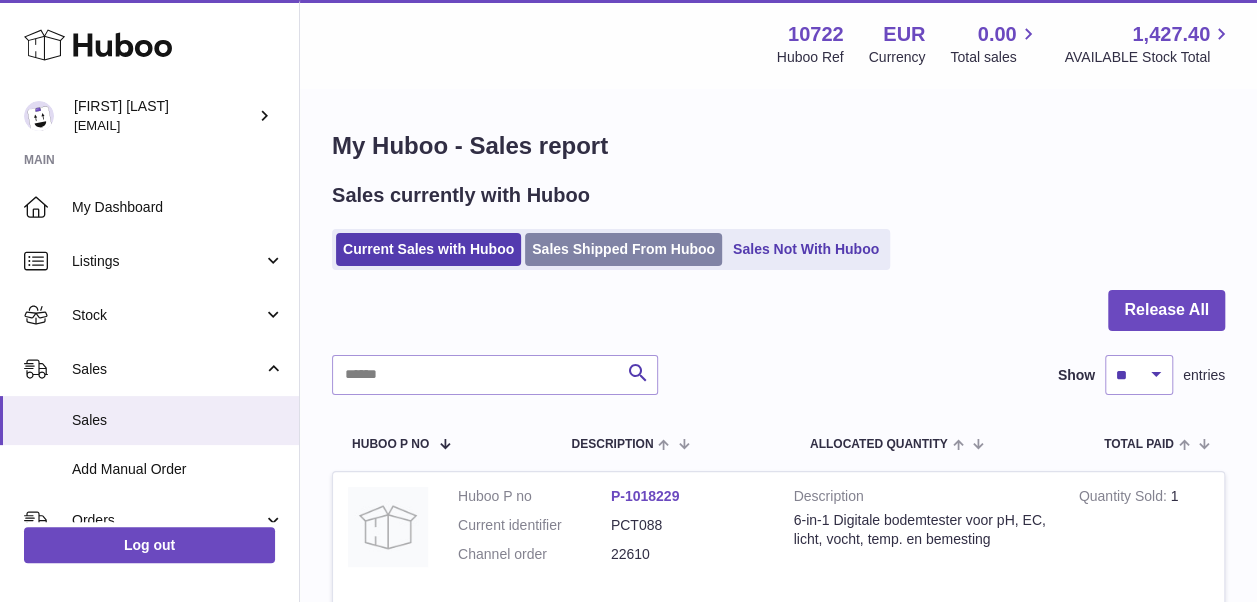 click on "Sales Shipped From Huboo" at bounding box center [623, 249] 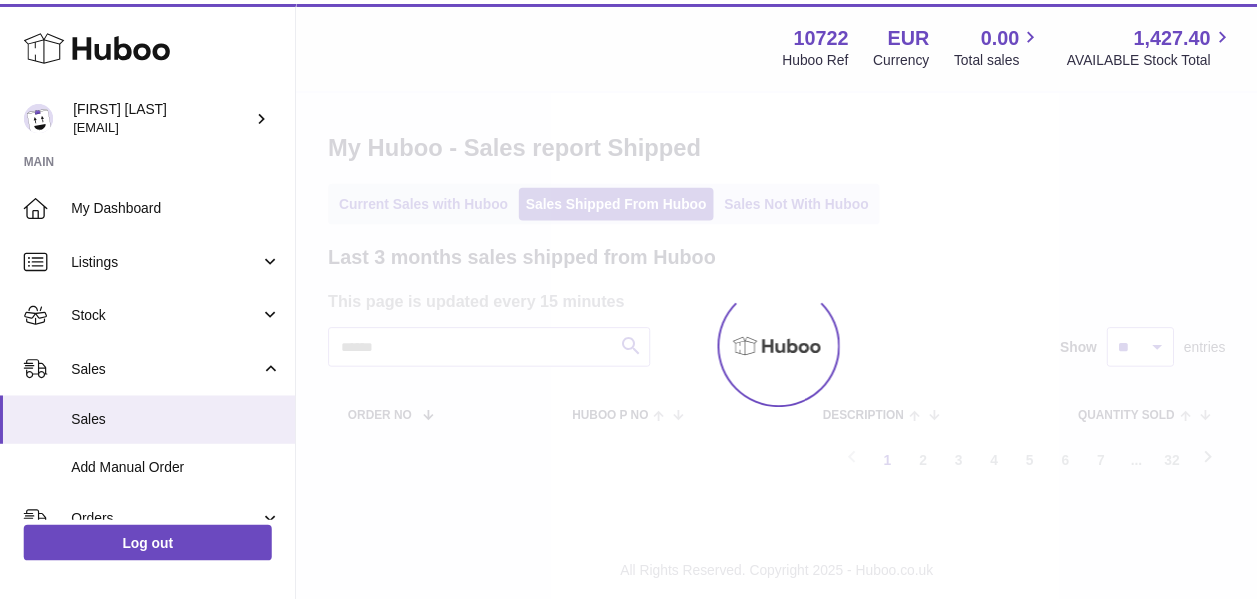 scroll, scrollTop: 0, scrollLeft: 0, axis: both 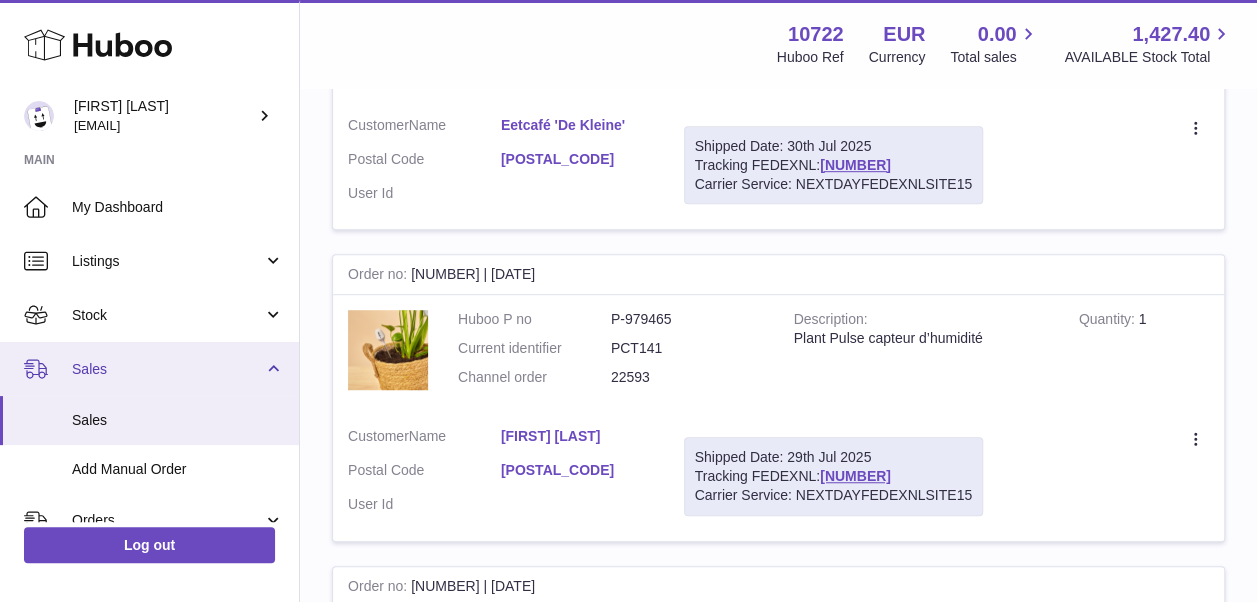 click on "Sales" at bounding box center (167, 369) 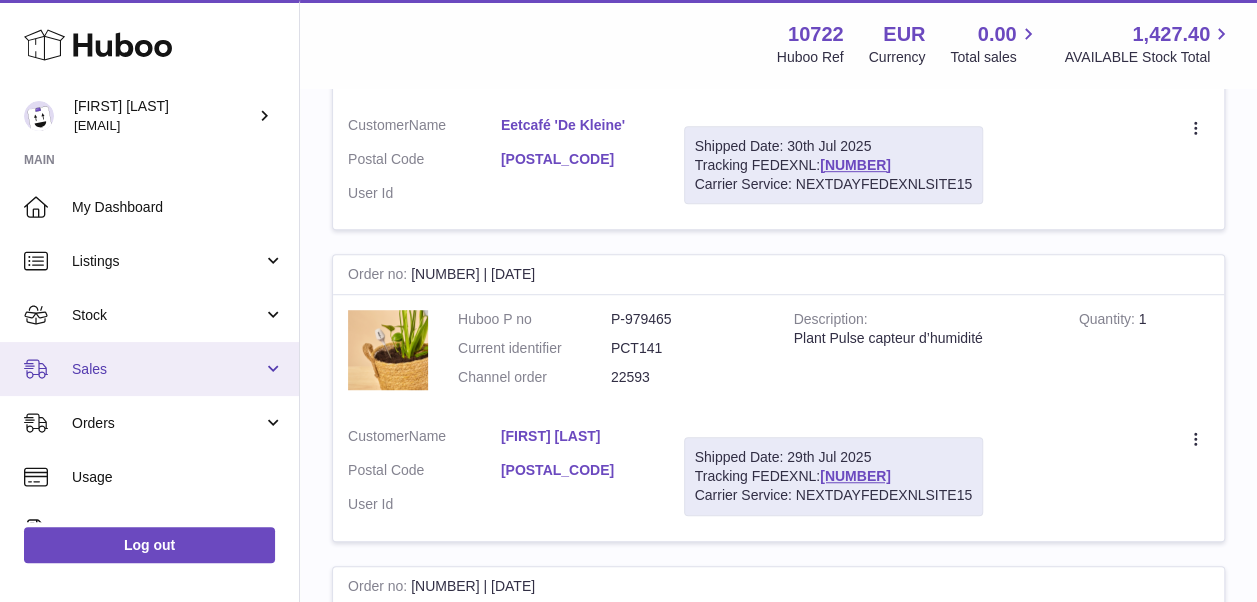 click on "Sales" at bounding box center (167, 369) 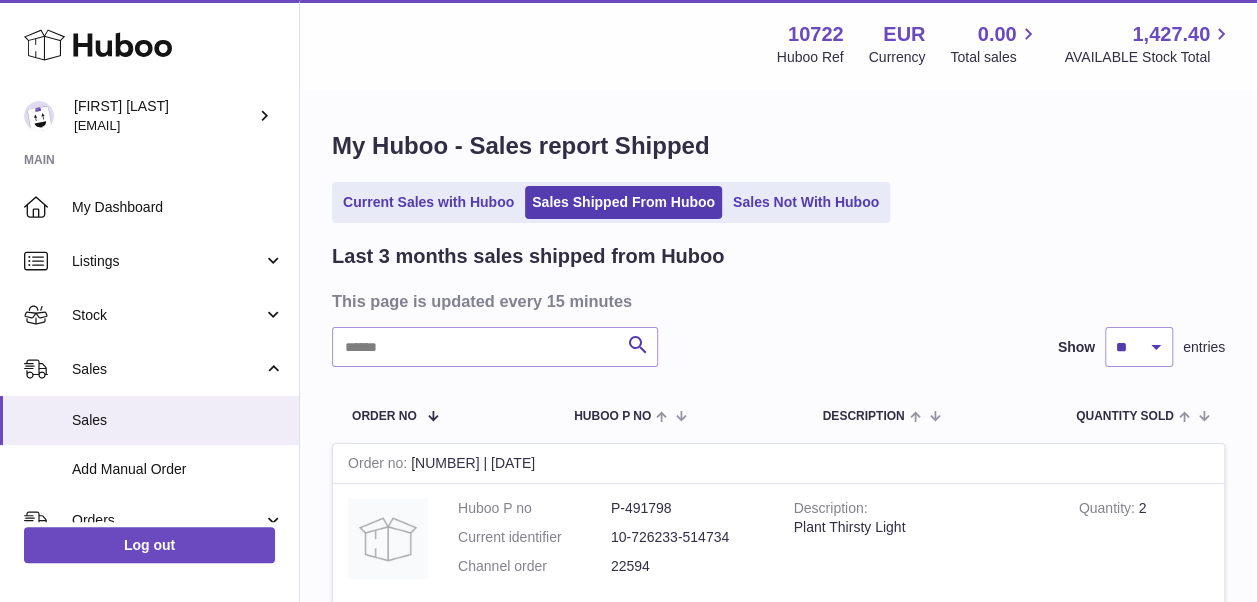scroll, scrollTop: 0, scrollLeft: 0, axis: both 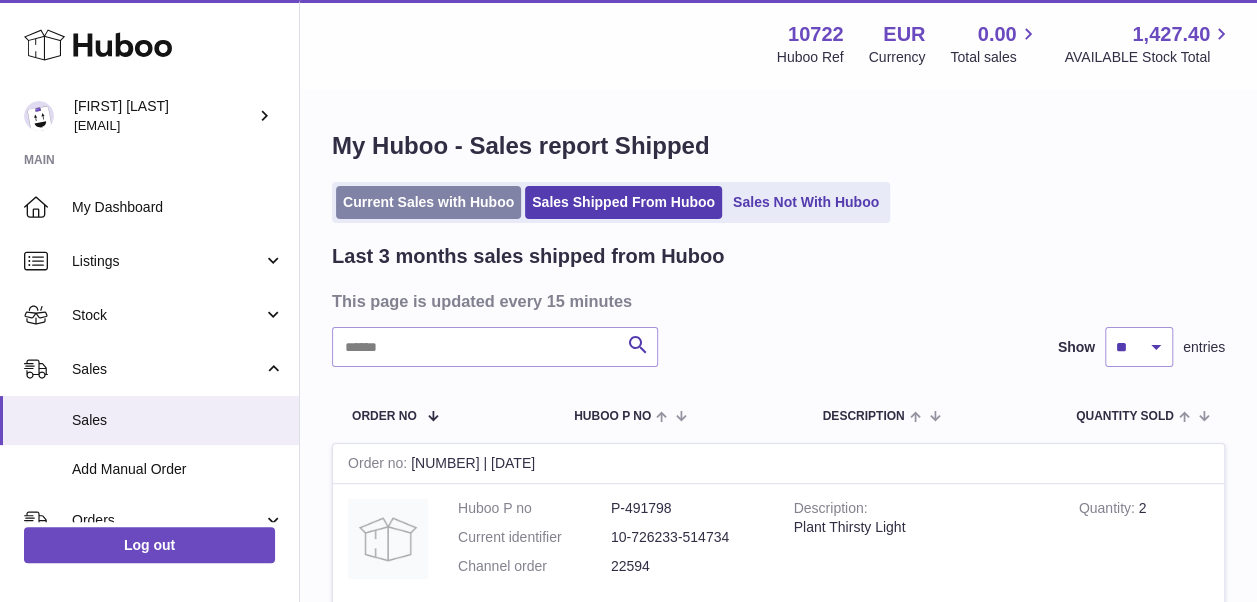 click on "Current Sales with Huboo" at bounding box center (428, 202) 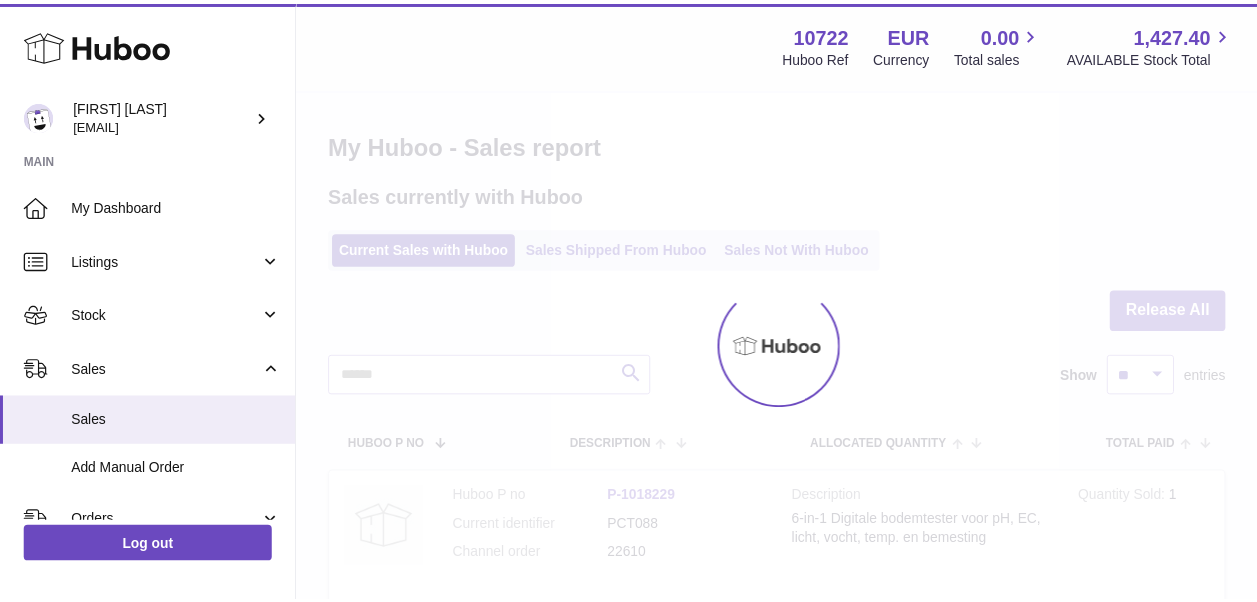scroll, scrollTop: 0, scrollLeft: 0, axis: both 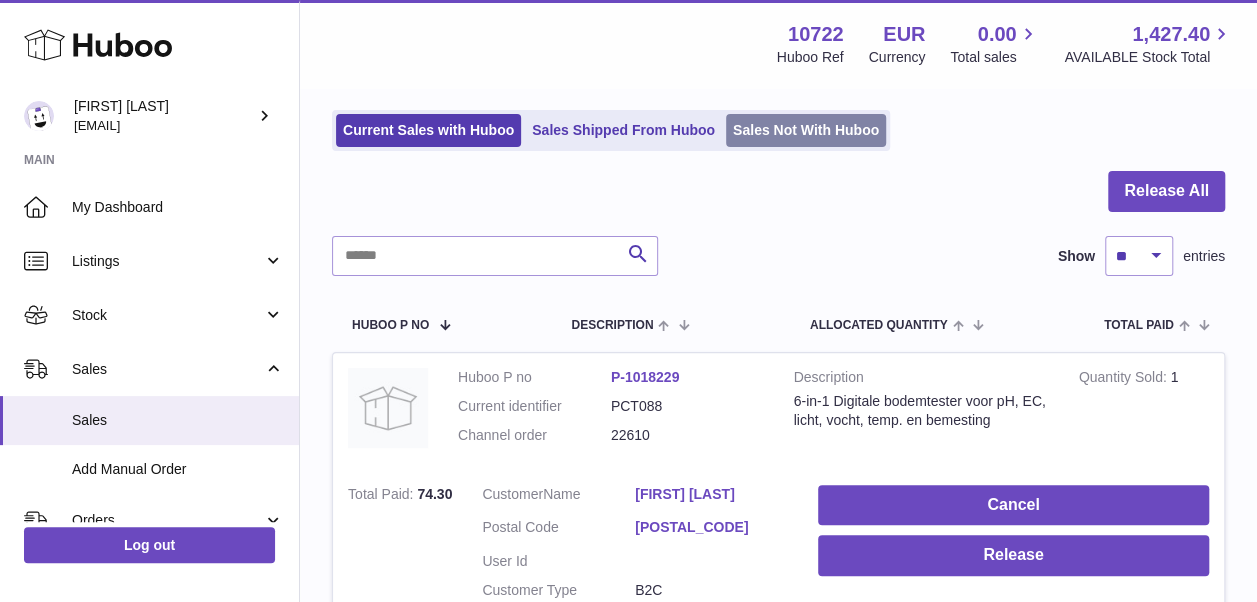 click on "Sales Not With Huboo" at bounding box center (806, 130) 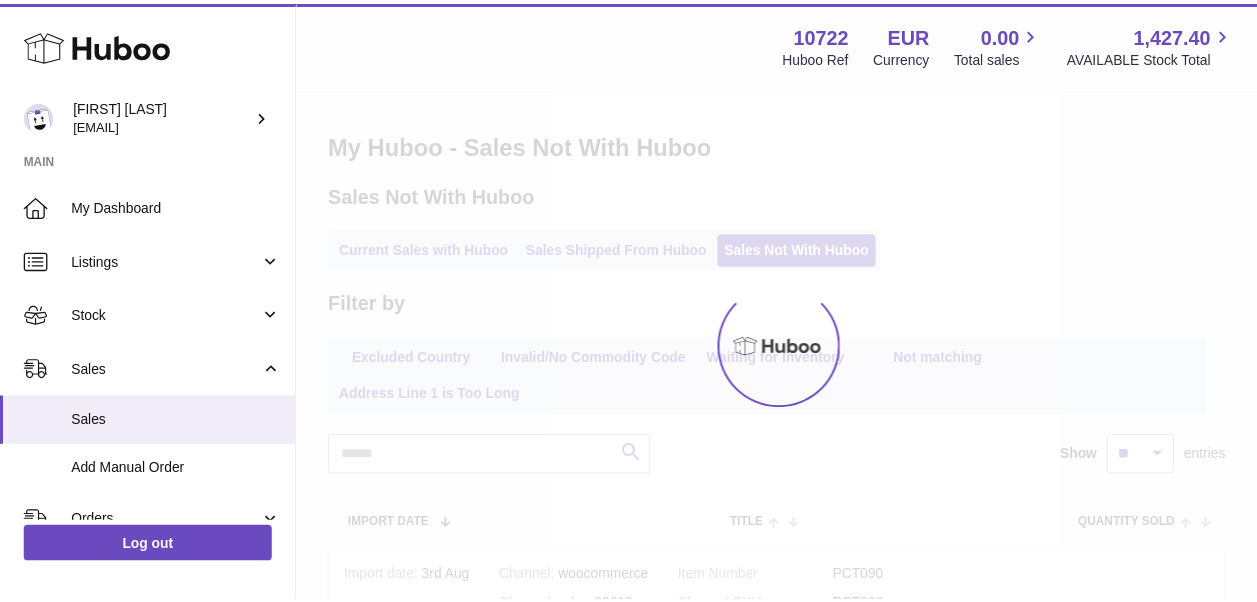 scroll, scrollTop: 0, scrollLeft: 0, axis: both 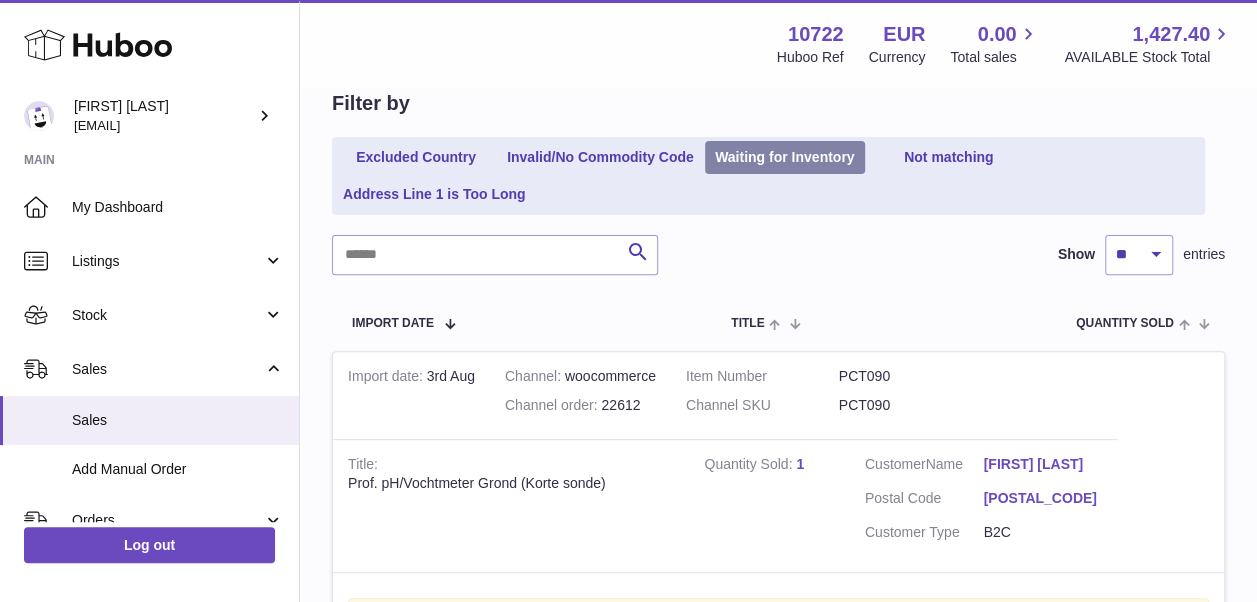 click on "Waiting for Inventory" at bounding box center [785, 157] 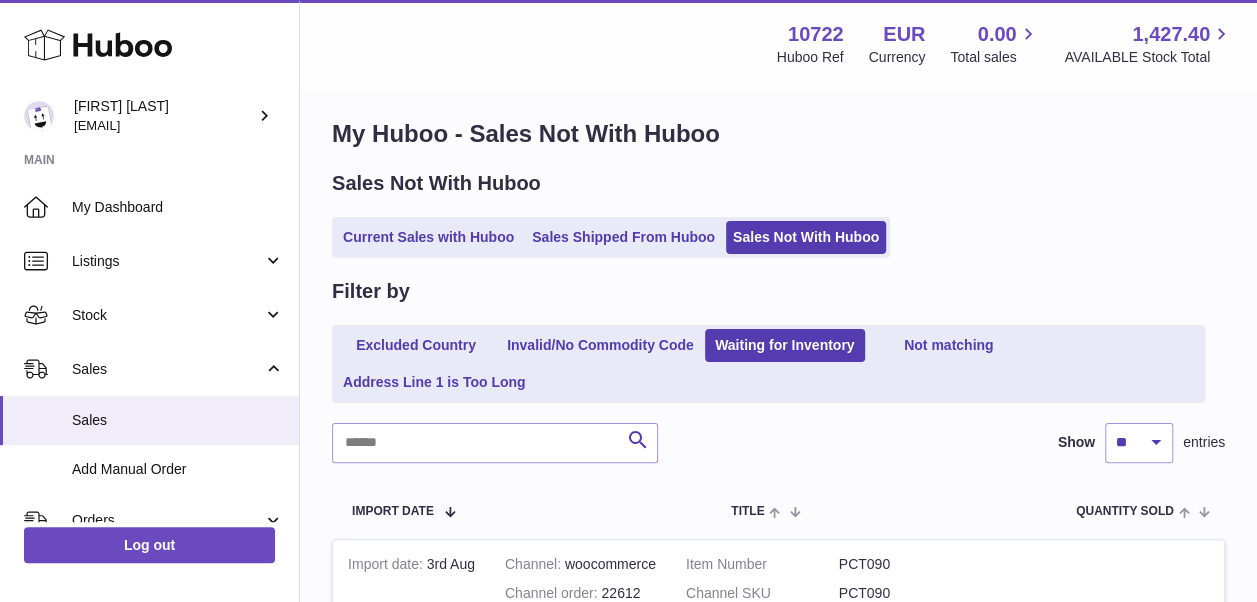 scroll, scrollTop: 0, scrollLeft: 0, axis: both 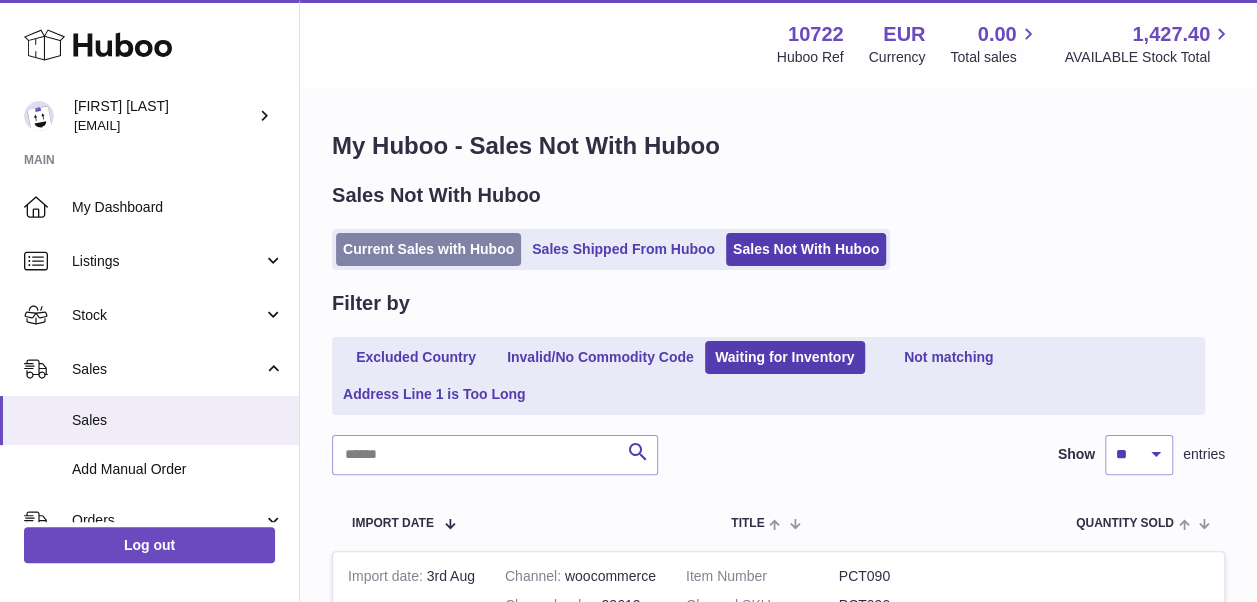 click on "Current Sales with Huboo" at bounding box center [428, 249] 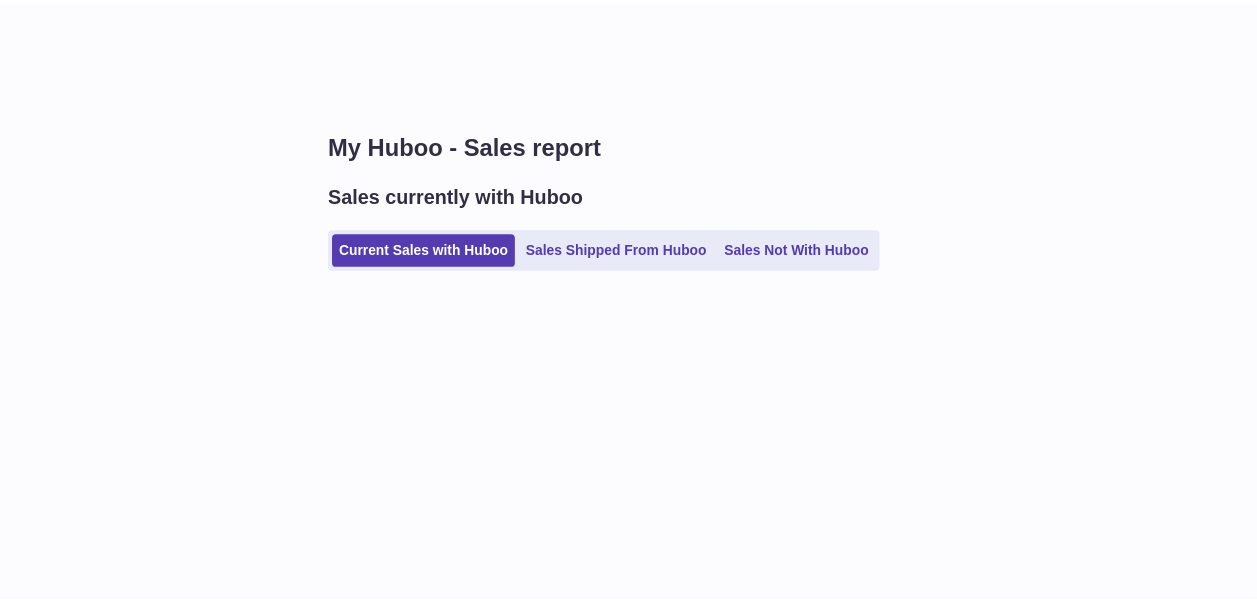 scroll, scrollTop: 0, scrollLeft: 0, axis: both 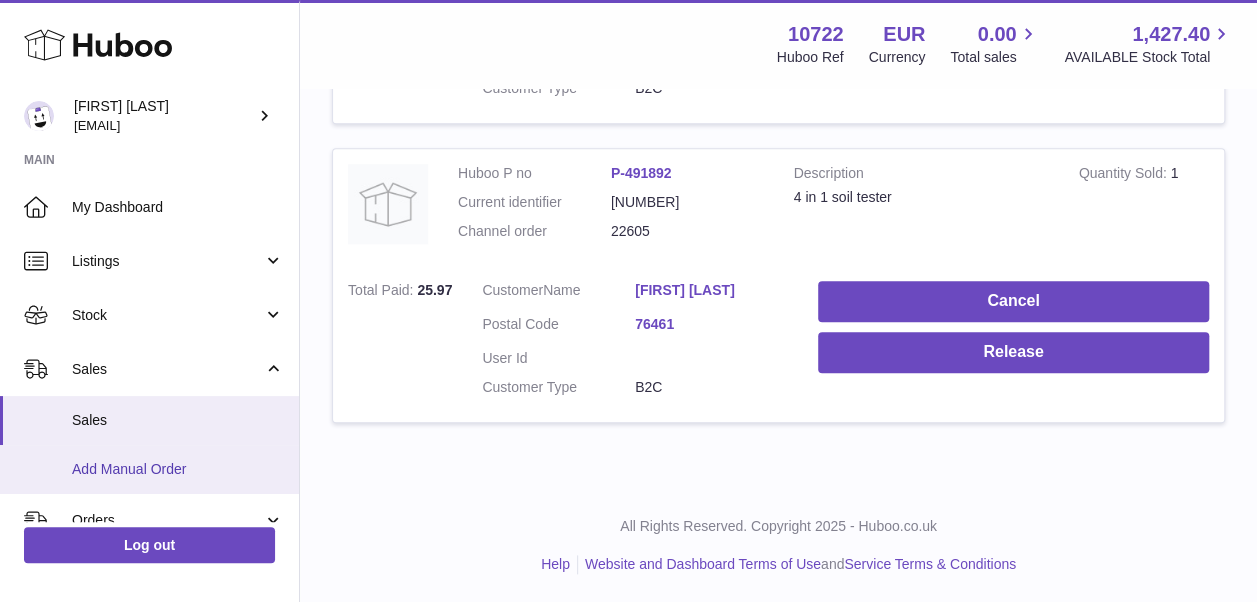 click on "Add Manual Order" at bounding box center (178, 469) 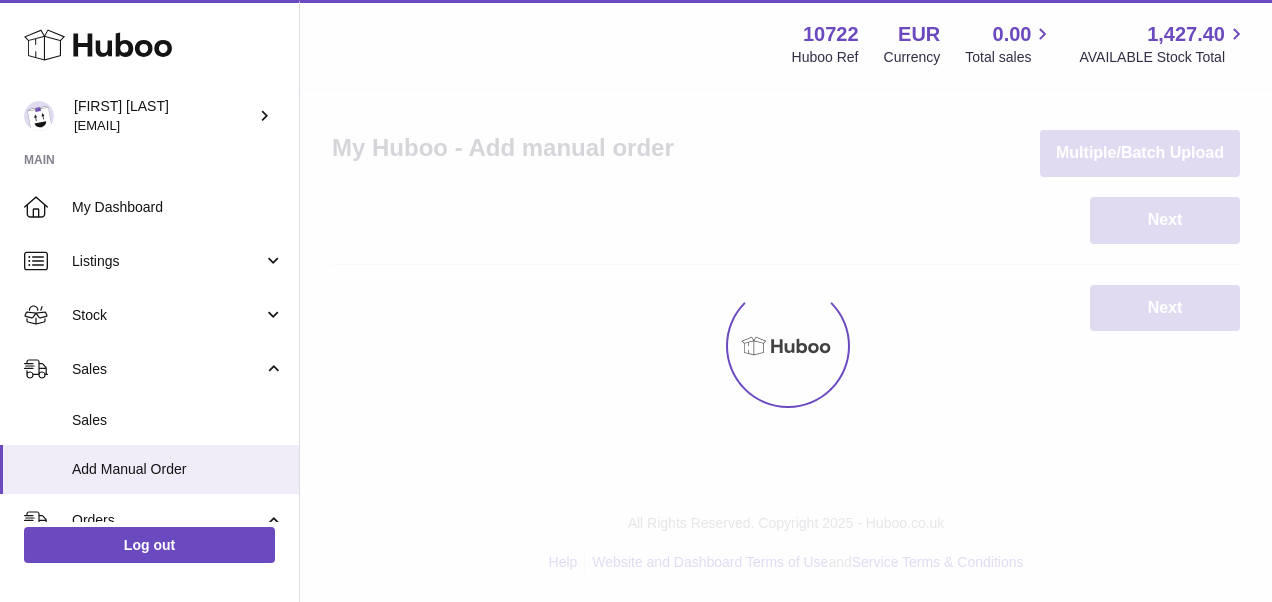 scroll, scrollTop: 0, scrollLeft: 0, axis: both 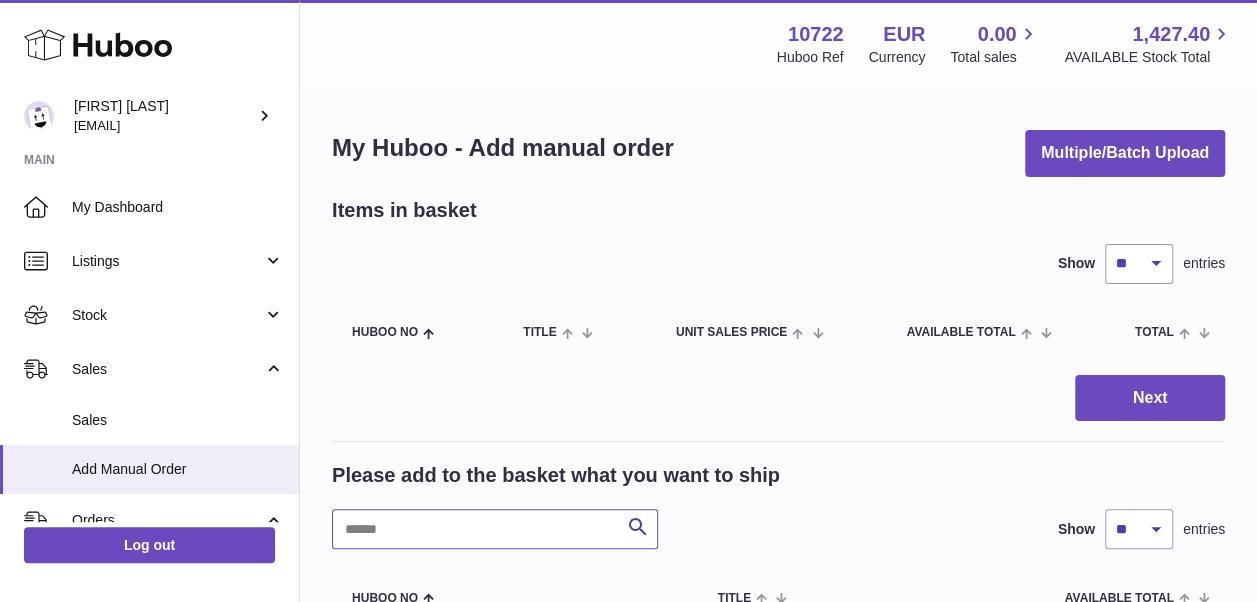 click at bounding box center [495, 529] 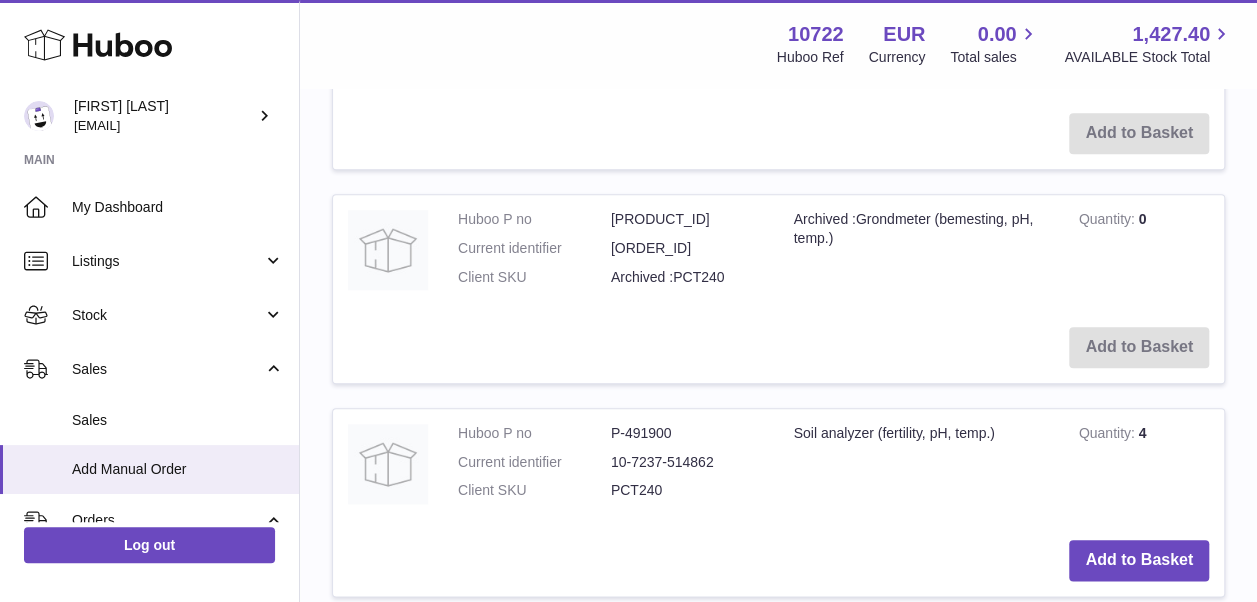 scroll, scrollTop: 900, scrollLeft: 0, axis: vertical 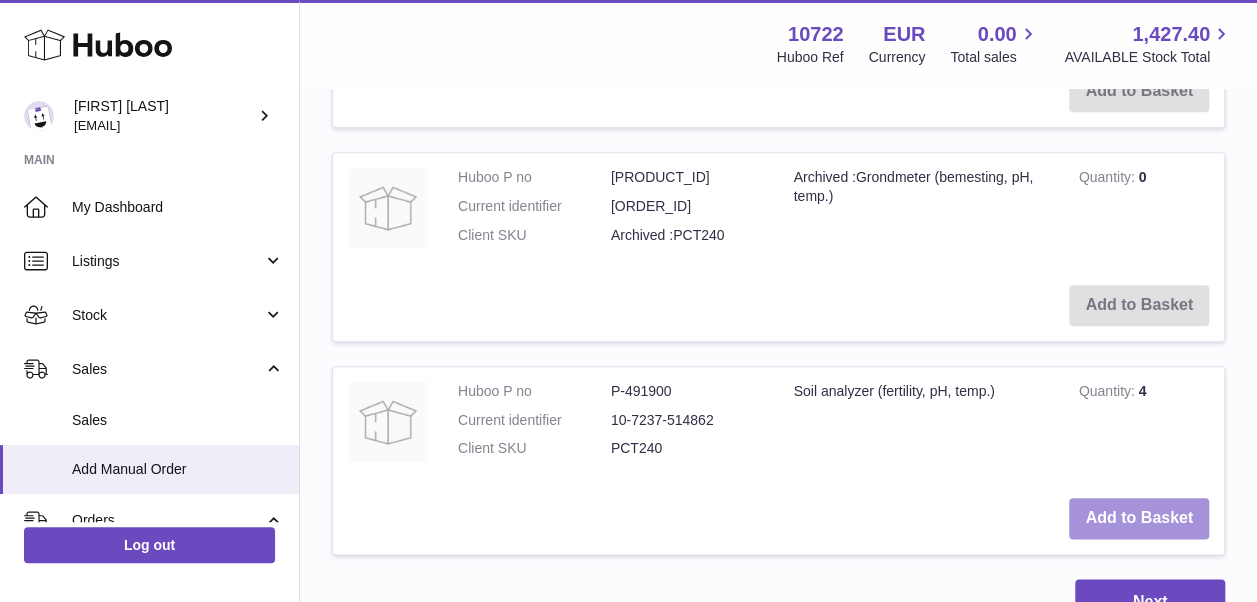 type on "******" 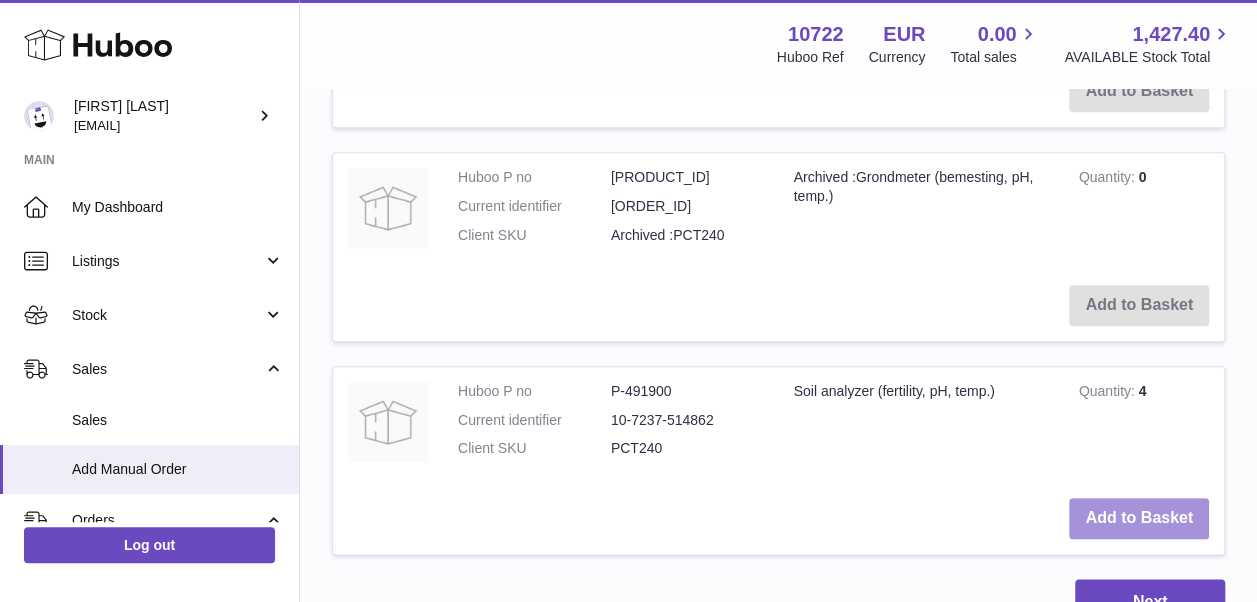 click on "Add to Basket" at bounding box center [1139, 518] 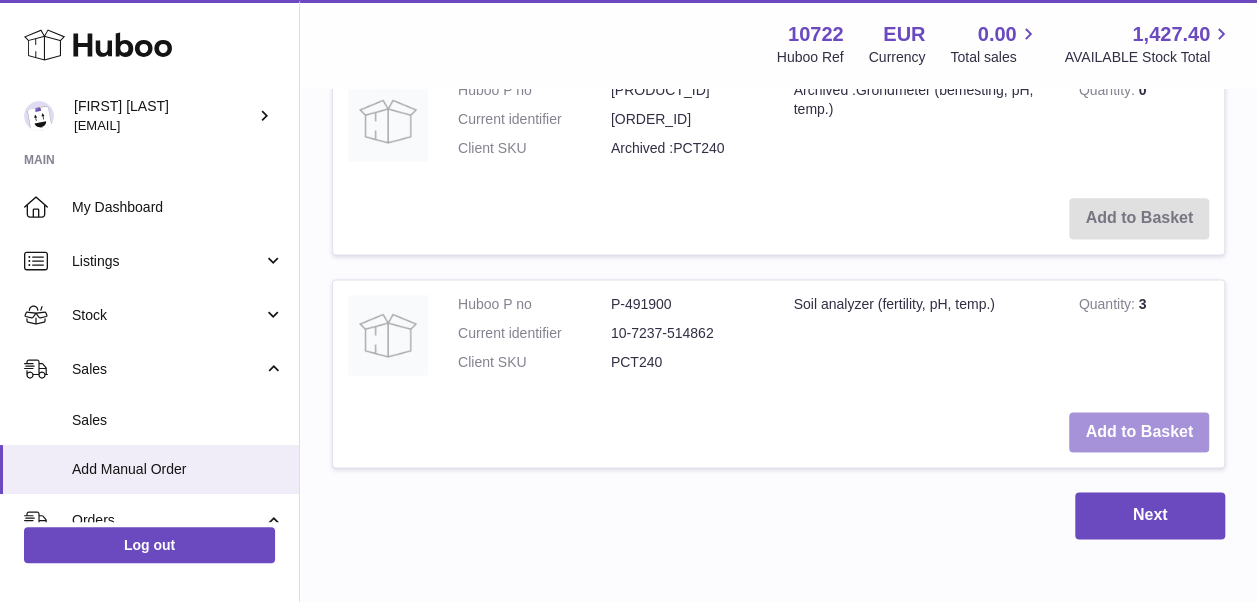 scroll, scrollTop: 1299, scrollLeft: 0, axis: vertical 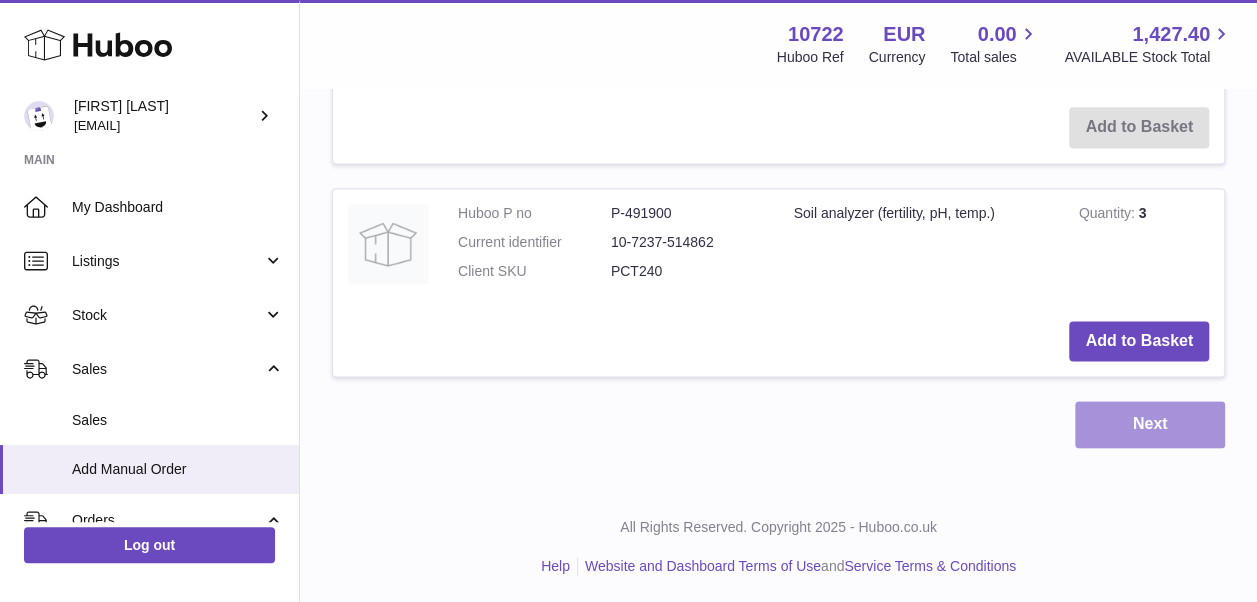 click on "Next" at bounding box center [1150, 424] 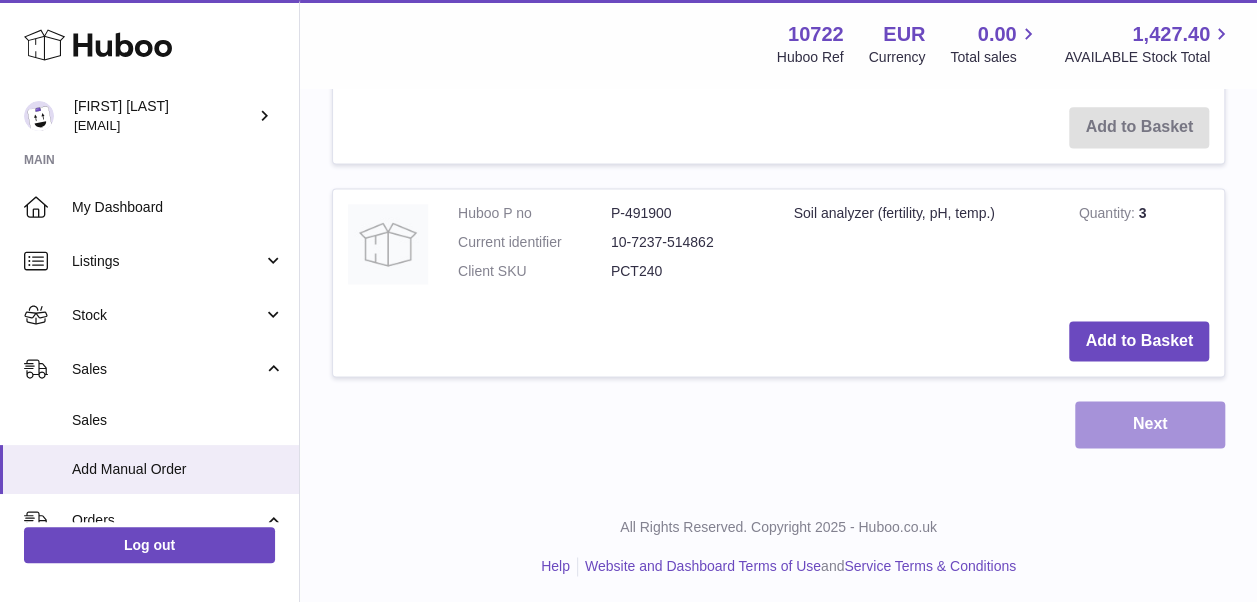 scroll, scrollTop: 0, scrollLeft: 0, axis: both 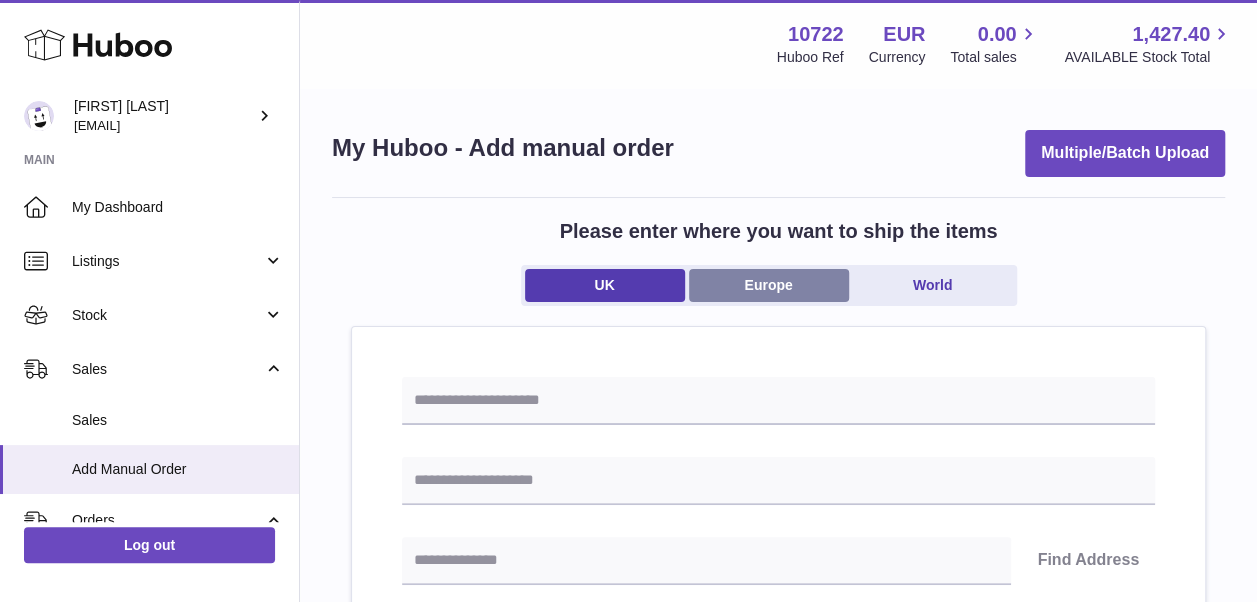 click on "Europe" at bounding box center (769, 285) 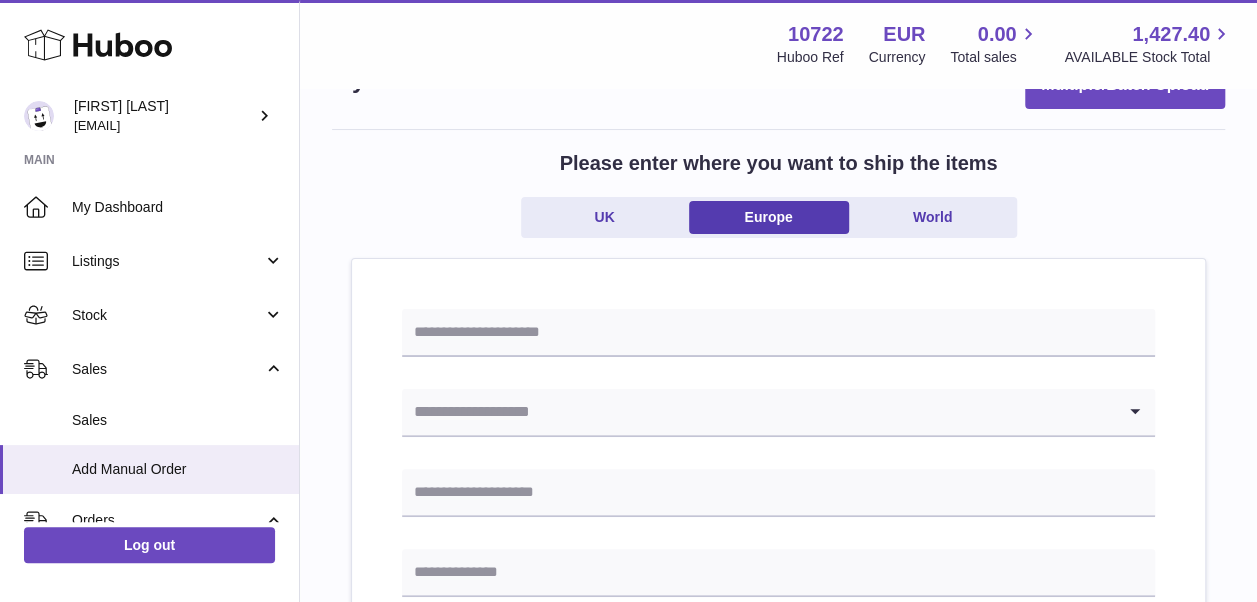 scroll, scrollTop: 100, scrollLeft: 0, axis: vertical 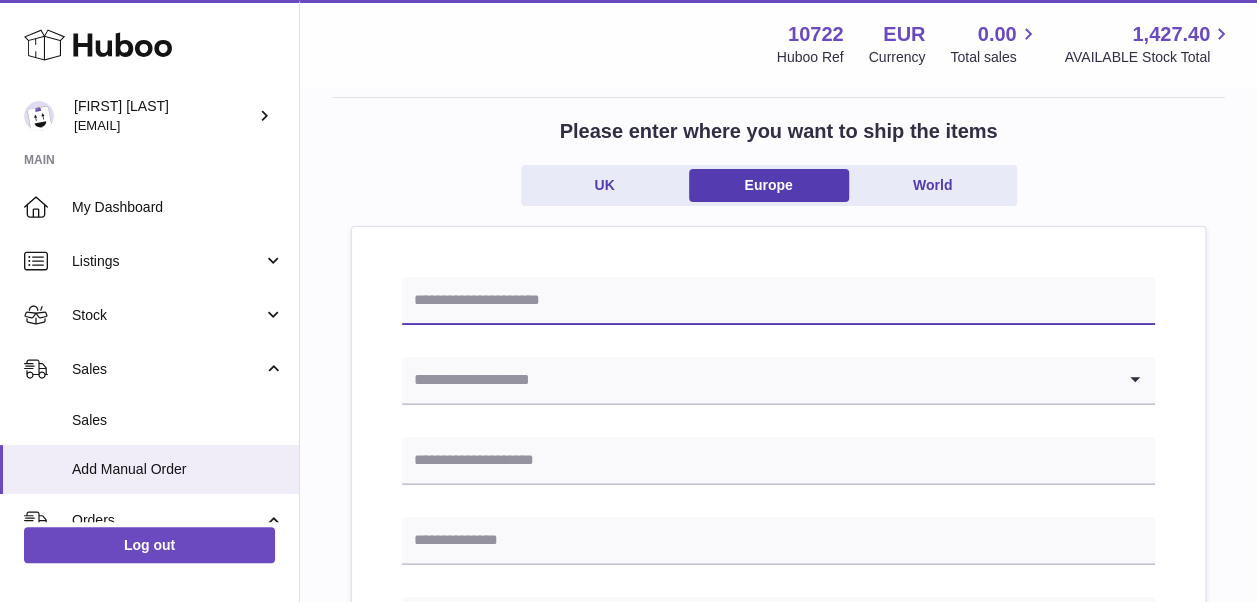 click at bounding box center [778, 301] 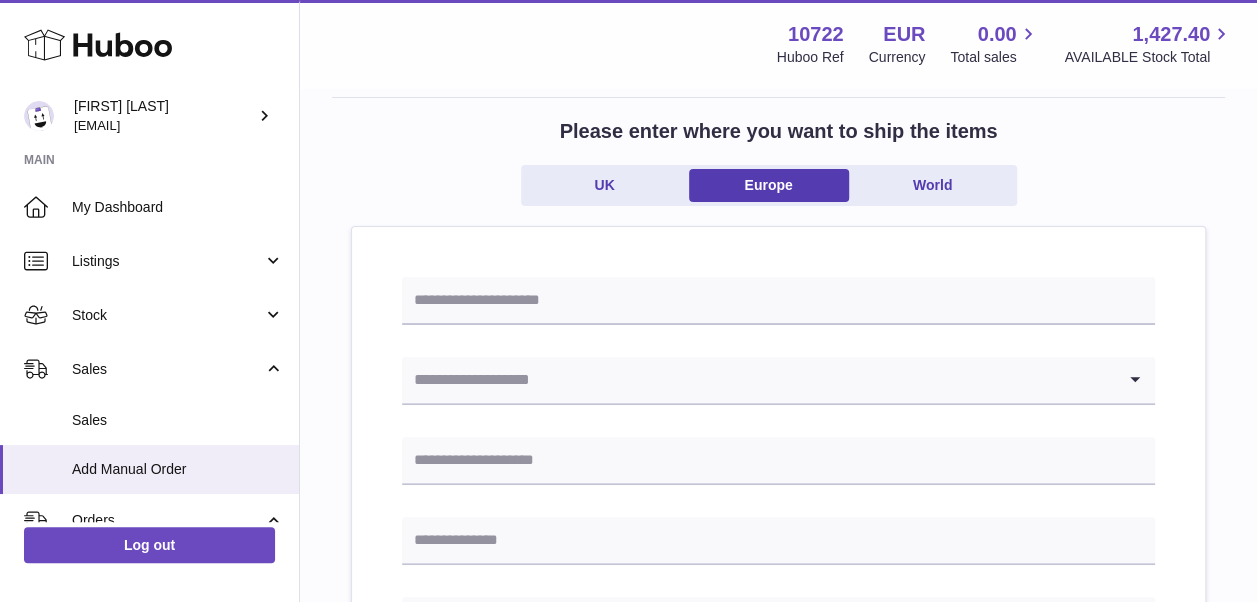 click at bounding box center [758, 380] 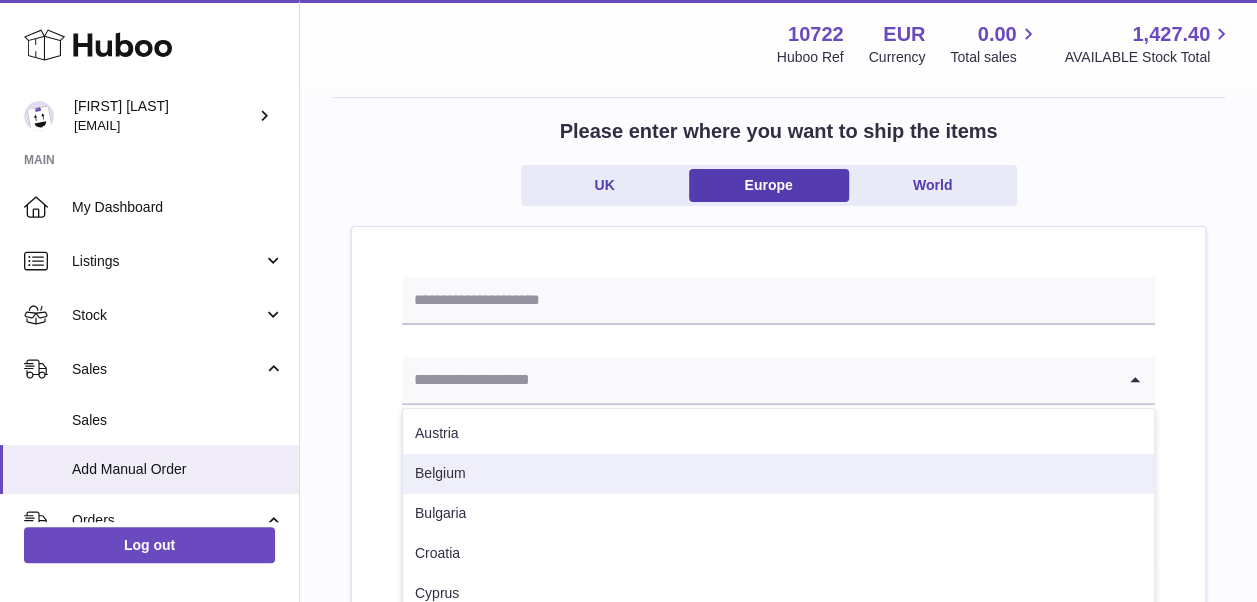 click on "Belgium" at bounding box center (778, 474) 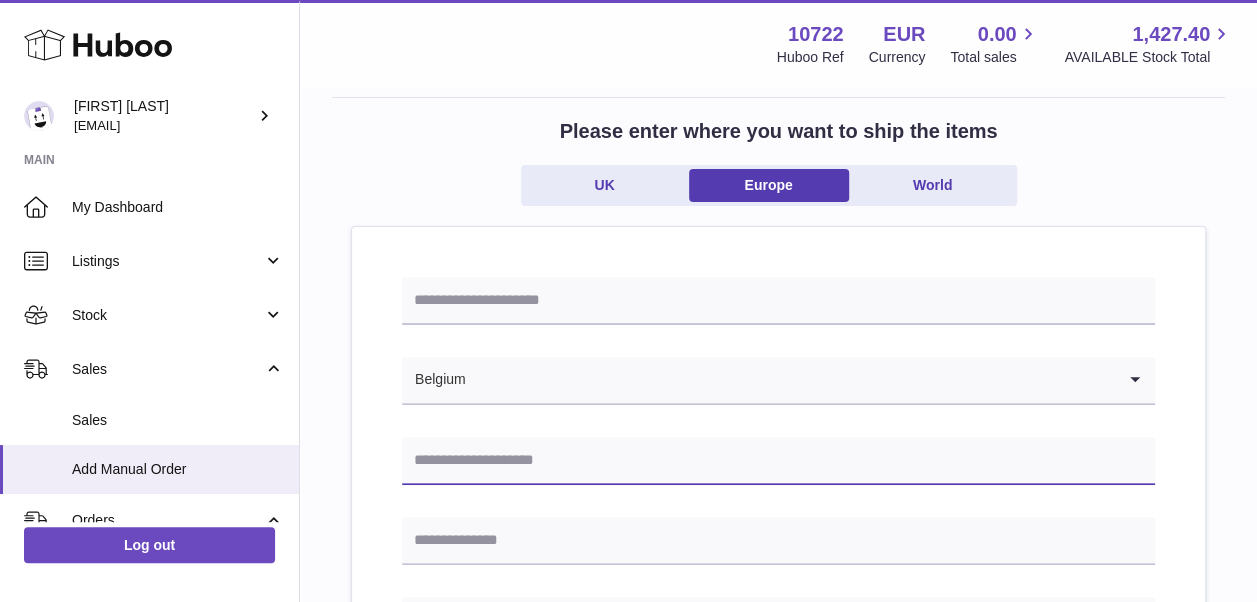 click at bounding box center (778, 461) 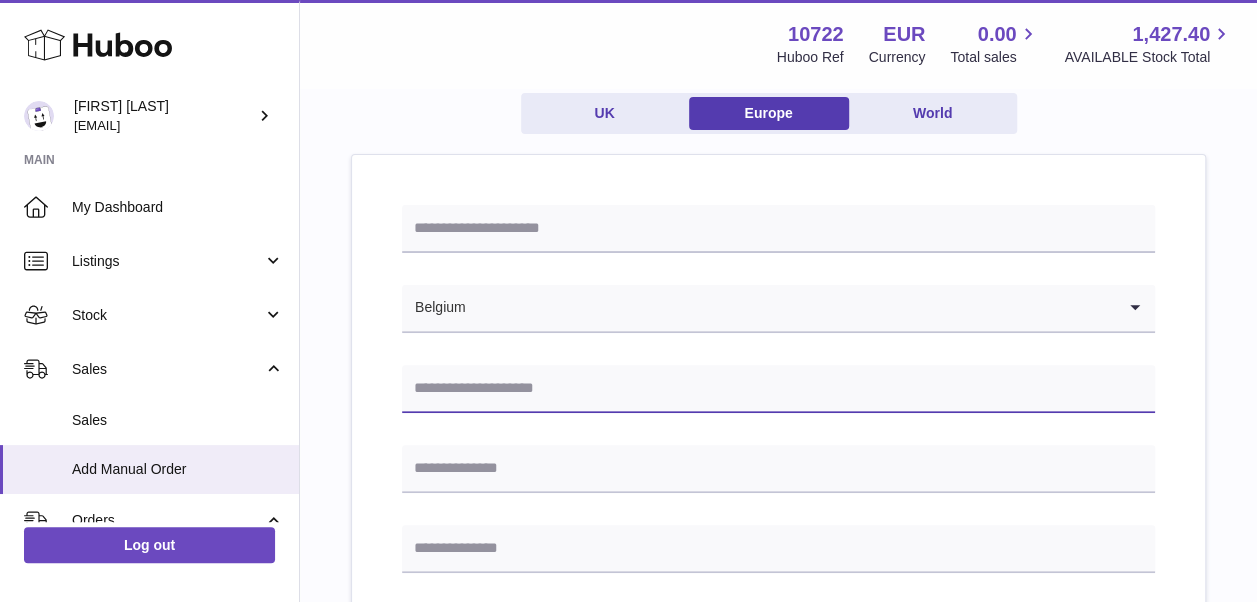 scroll, scrollTop: 200, scrollLeft: 0, axis: vertical 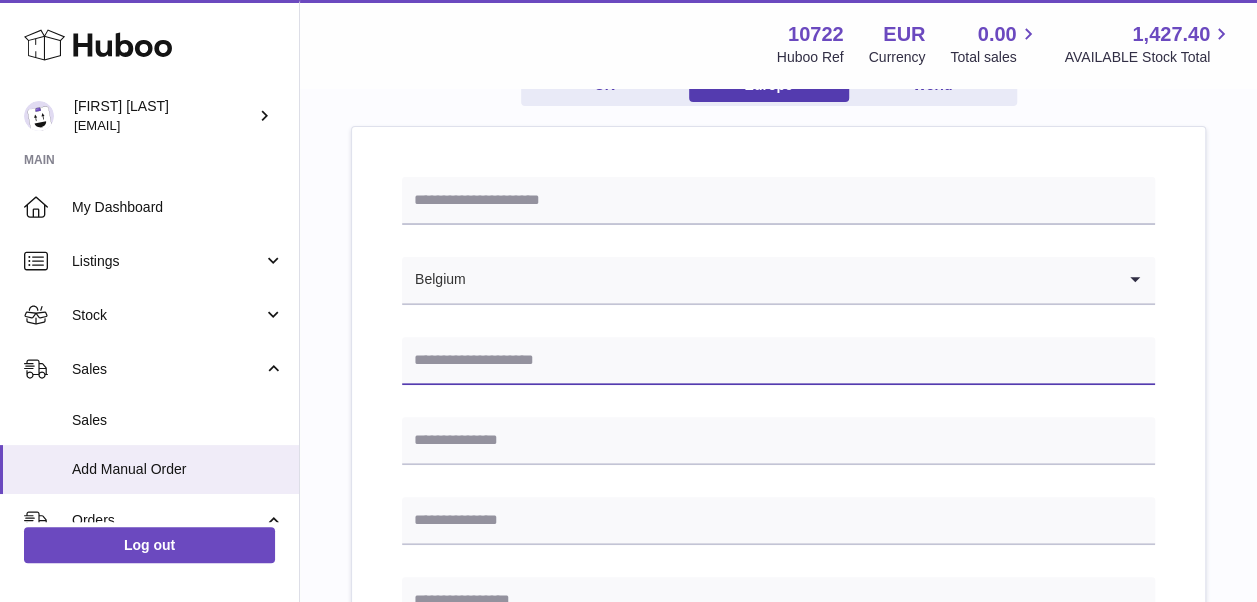 paste on "**********" 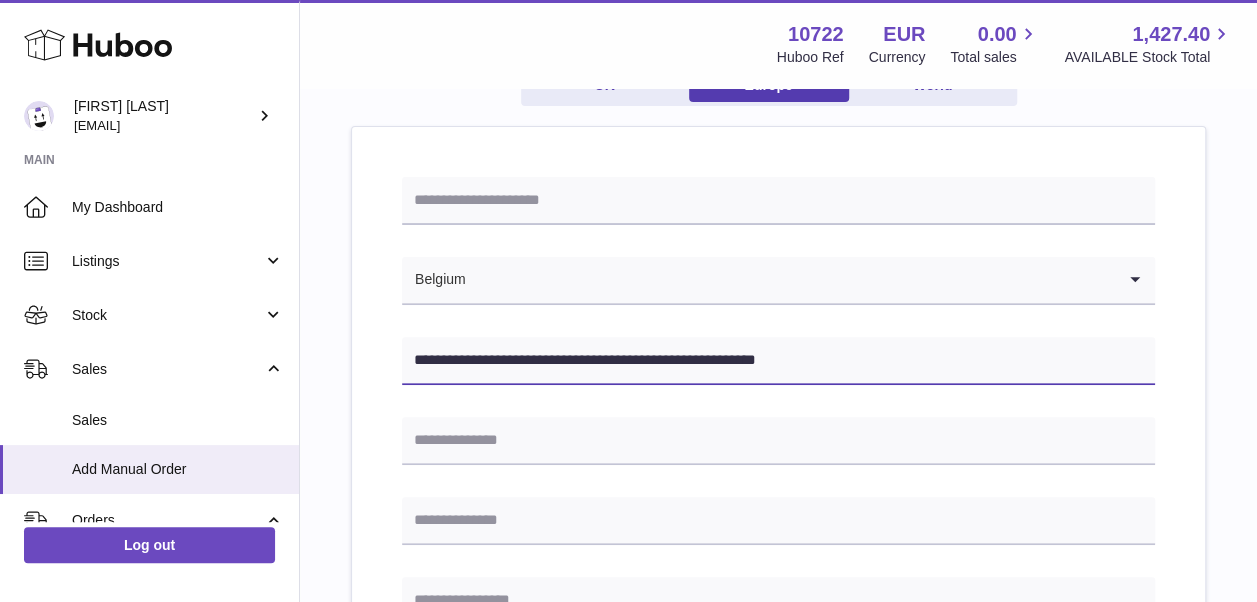 type on "**********" 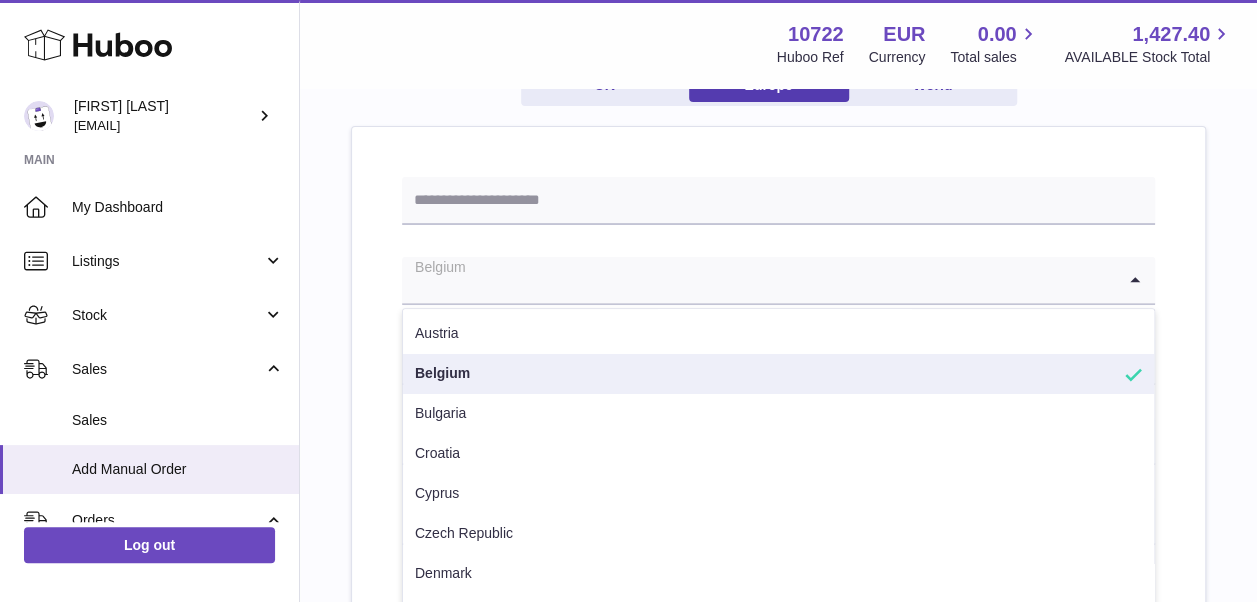 drag, startPoint x: 471, startPoint y: 281, endPoint x: 356, endPoint y: 275, distance: 115.15642 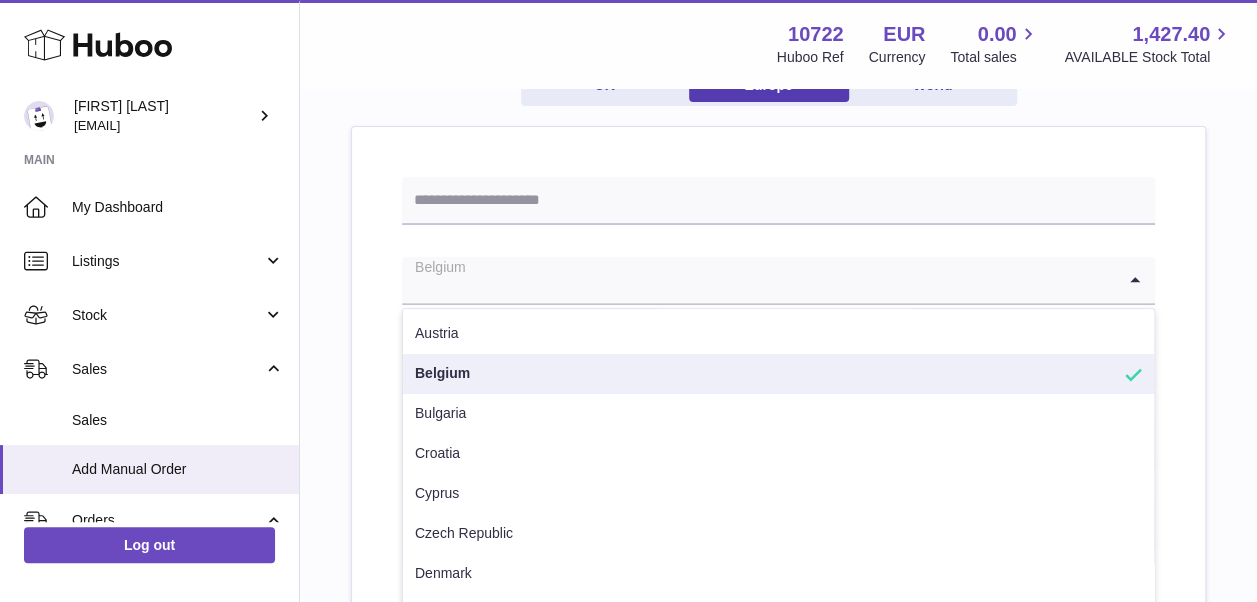 click on "Belgium
Loading...
Austria
Belgium
Bulgaria
Croatia
Cyprus
Czech Republic
Denmark
Estonia
Finland
France
Germany
Greece
Hungary
Ireland
Italy
Latvia
Lithuania
Luxembourg
Malta
Netherlands
Poland
Portugal
Romania
Slovakia
Slovenia
Spain
Sweden
United Kingdom
Åland Islands
Canary Islands" at bounding box center [778, 781] 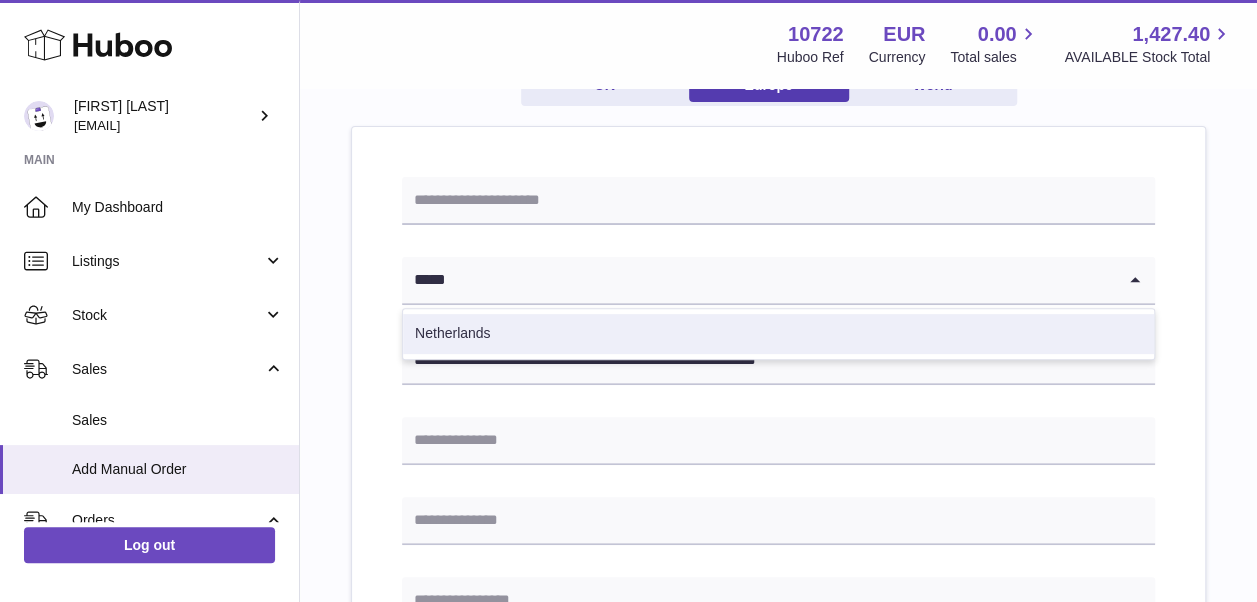 click on "Netherlands" at bounding box center [778, 334] 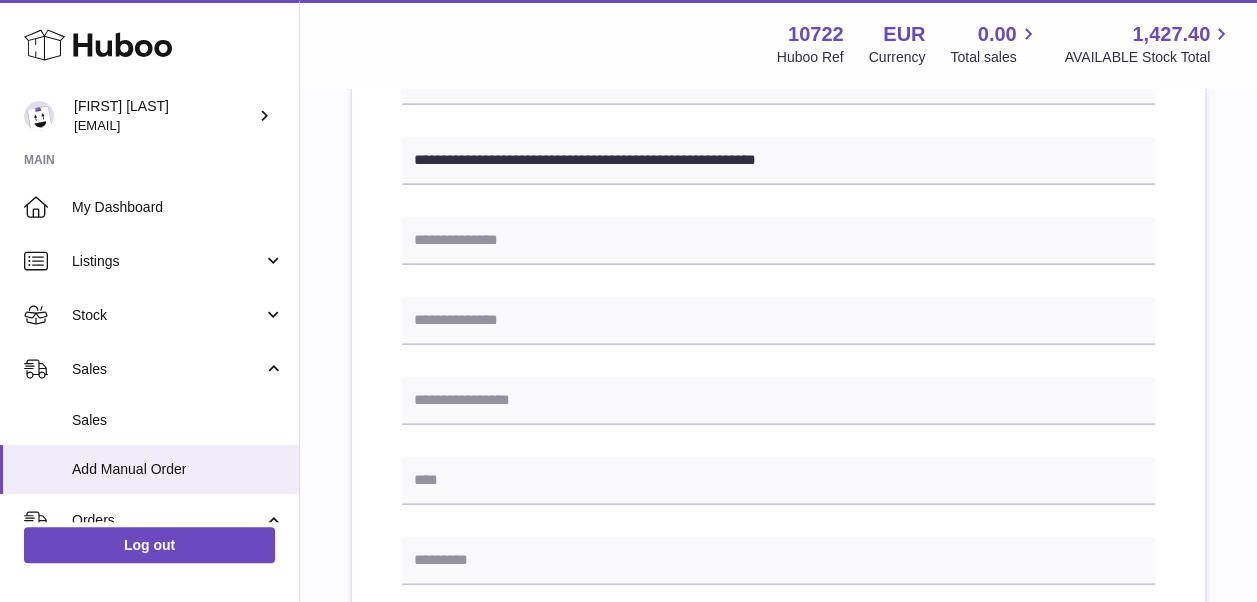 scroll, scrollTop: 300, scrollLeft: 0, axis: vertical 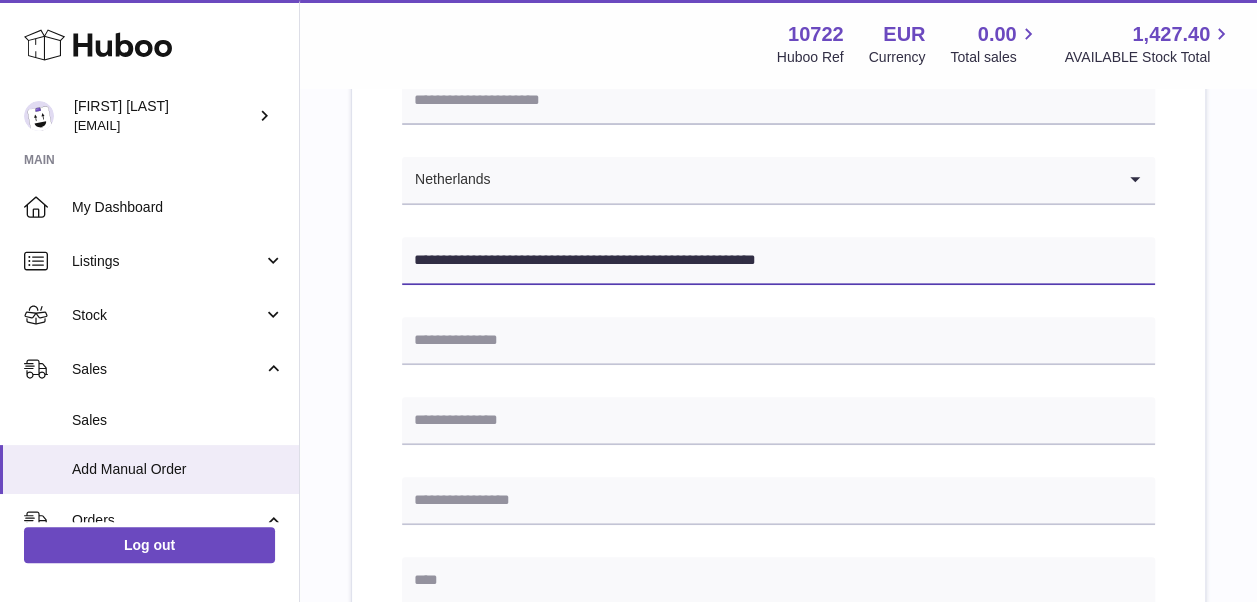 drag, startPoint x: 533, startPoint y: 256, endPoint x: 600, endPoint y: 261, distance: 67.18631 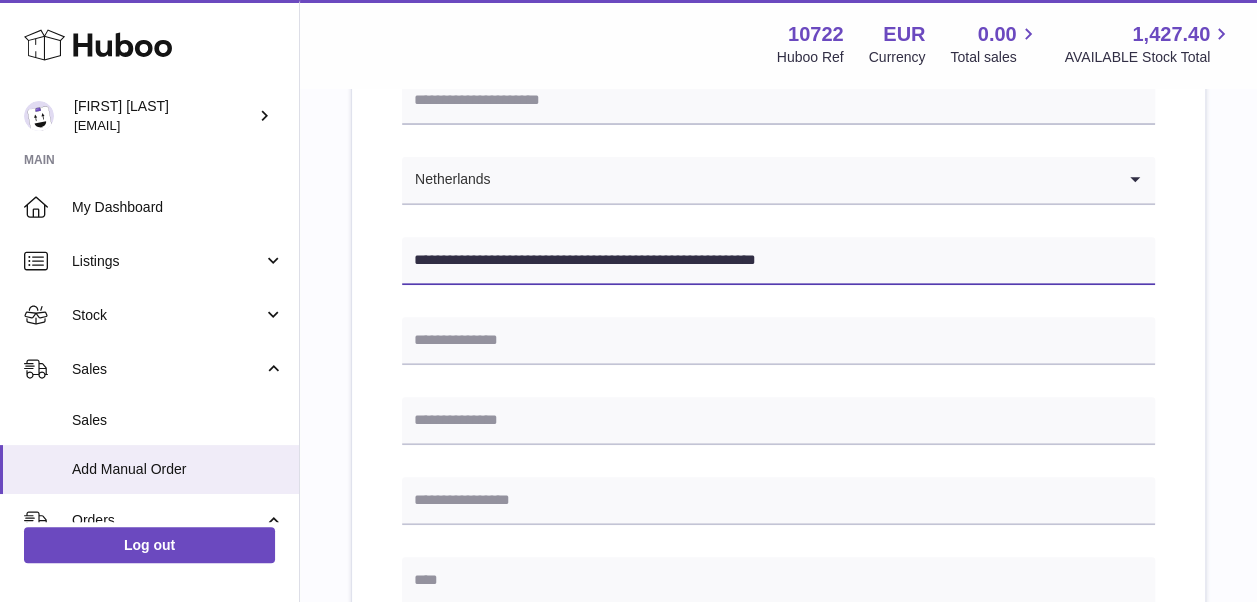 click on "**********" at bounding box center [778, 261] 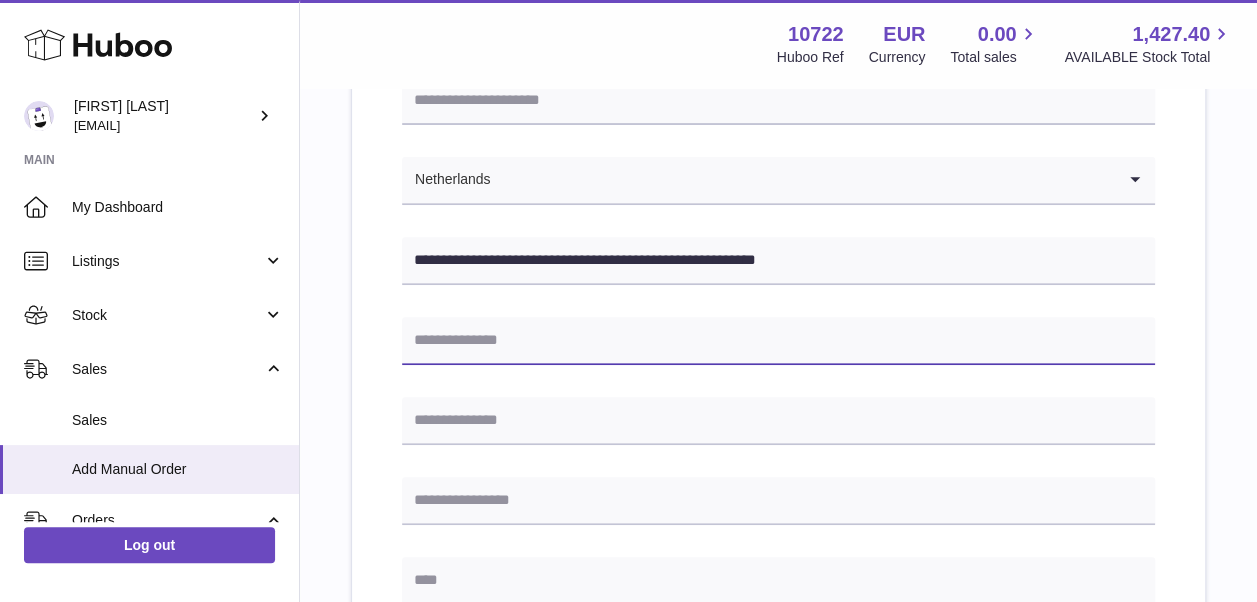 click at bounding box center [778, 341] 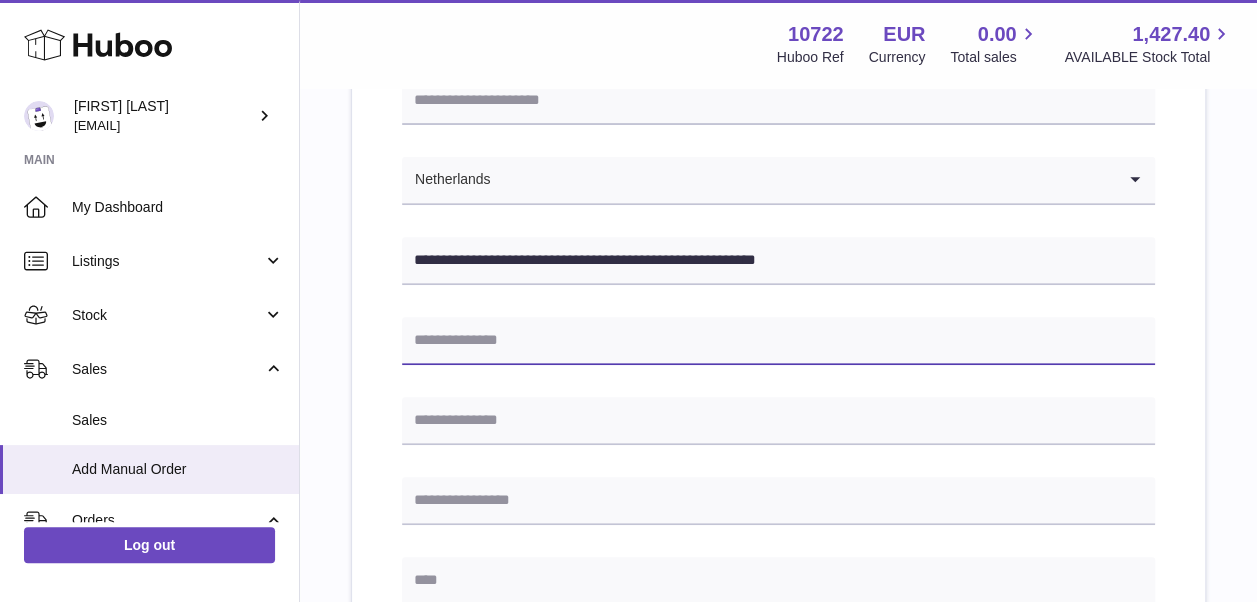 paste on "*********" 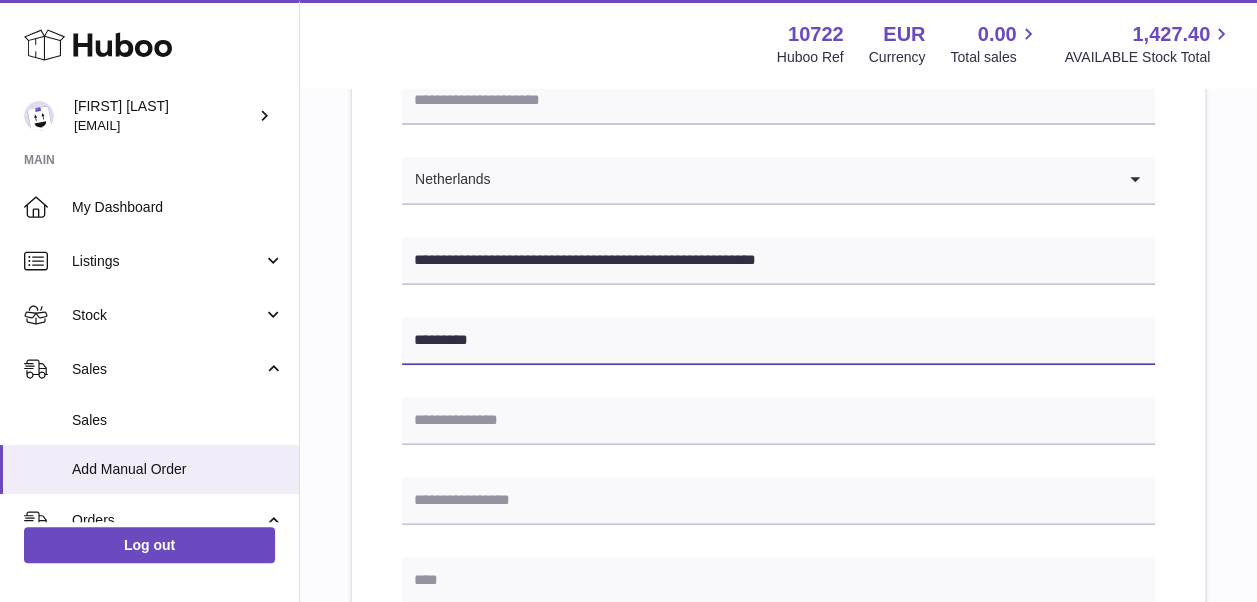 click on "*********" at bounding box center (778, 341) 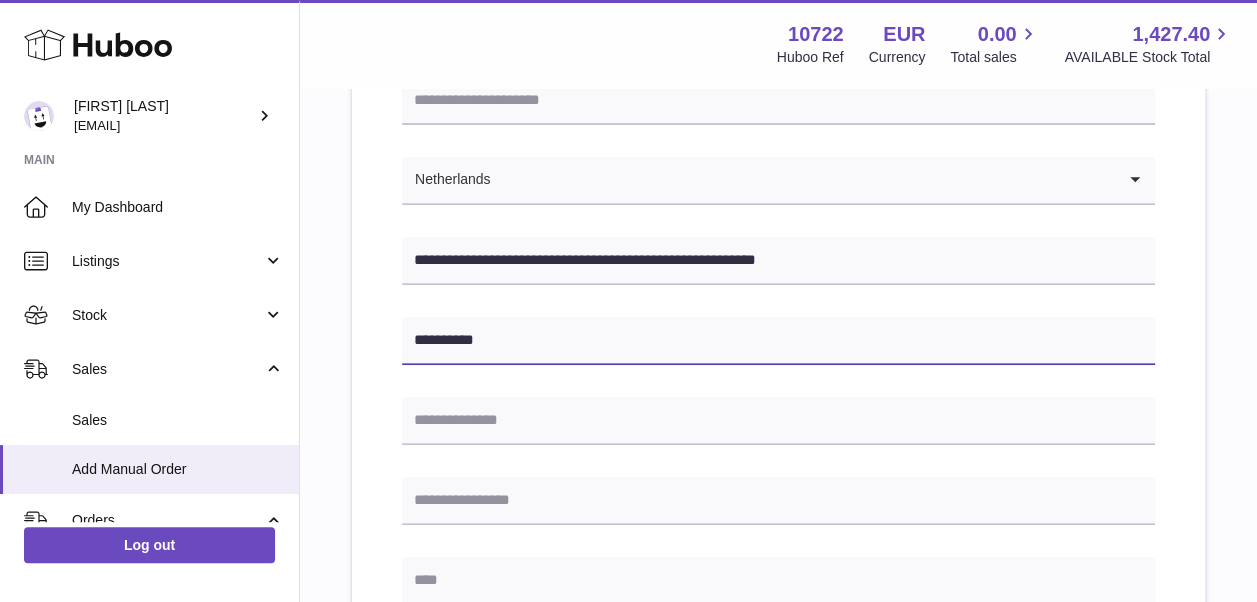 type on "**********" 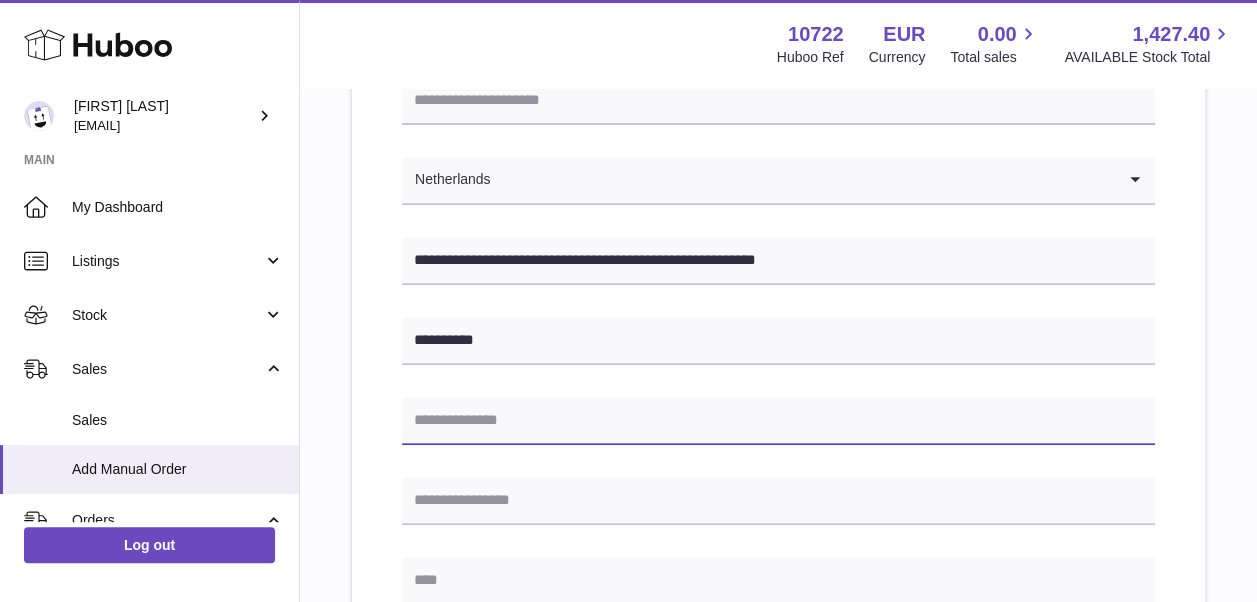 click at bounding box center (778, 421) 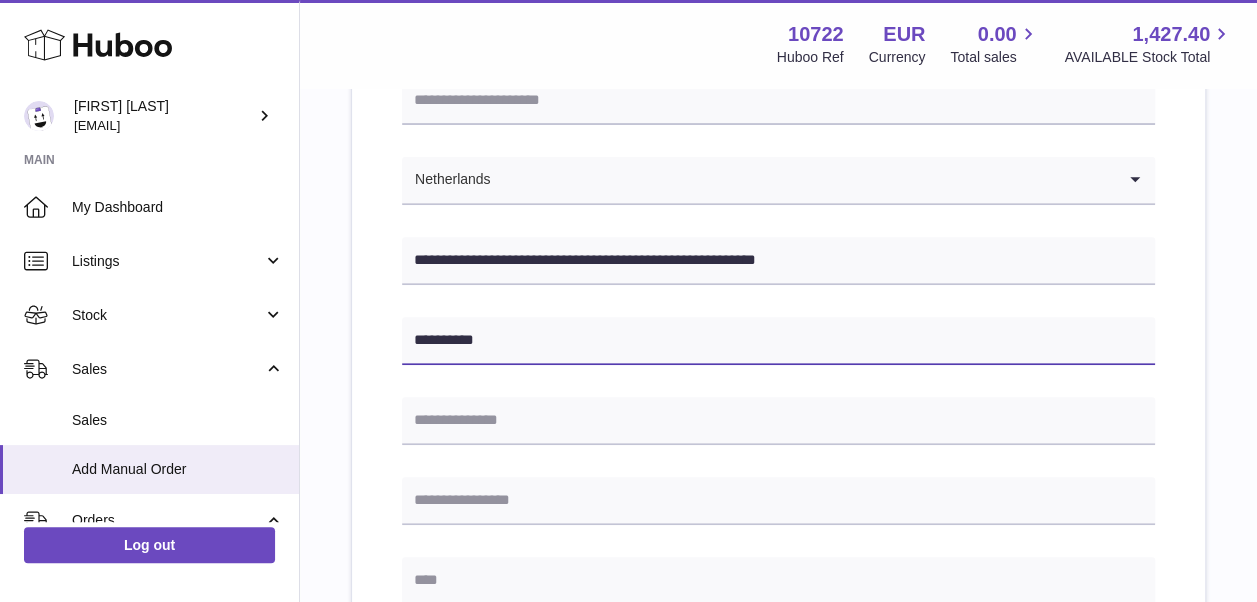 click on "**********" at bounding box center (778, 341) 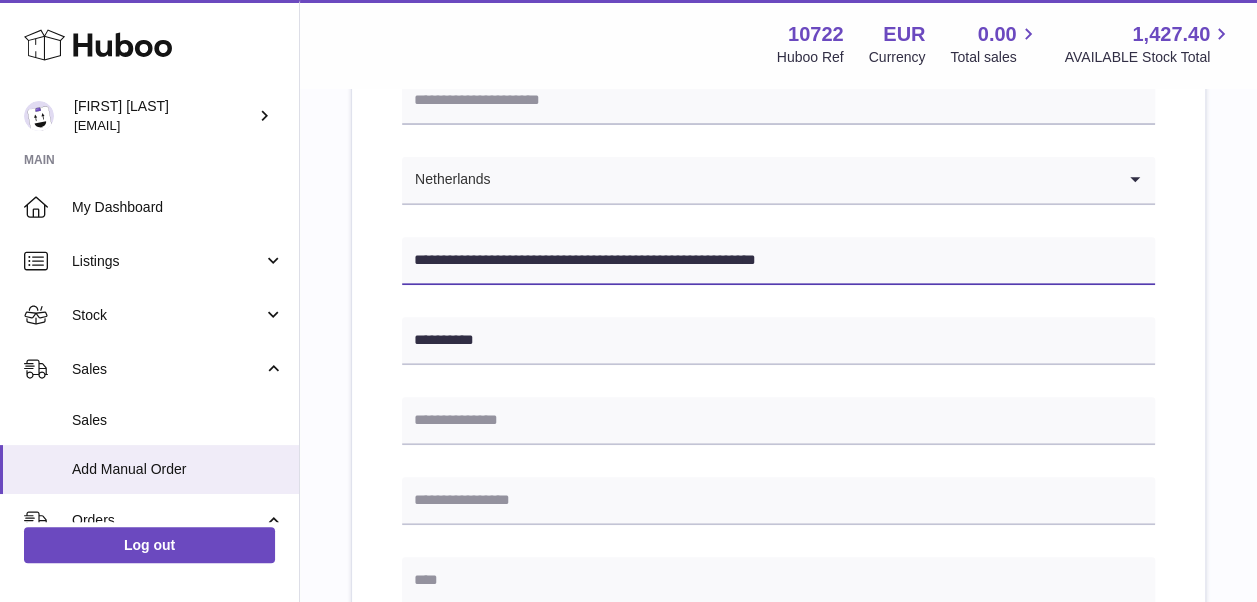 drag, startPoint x: 602, startPoint y: 252, endPoint x: 718, endPoint y: 270, distance: 117.388245 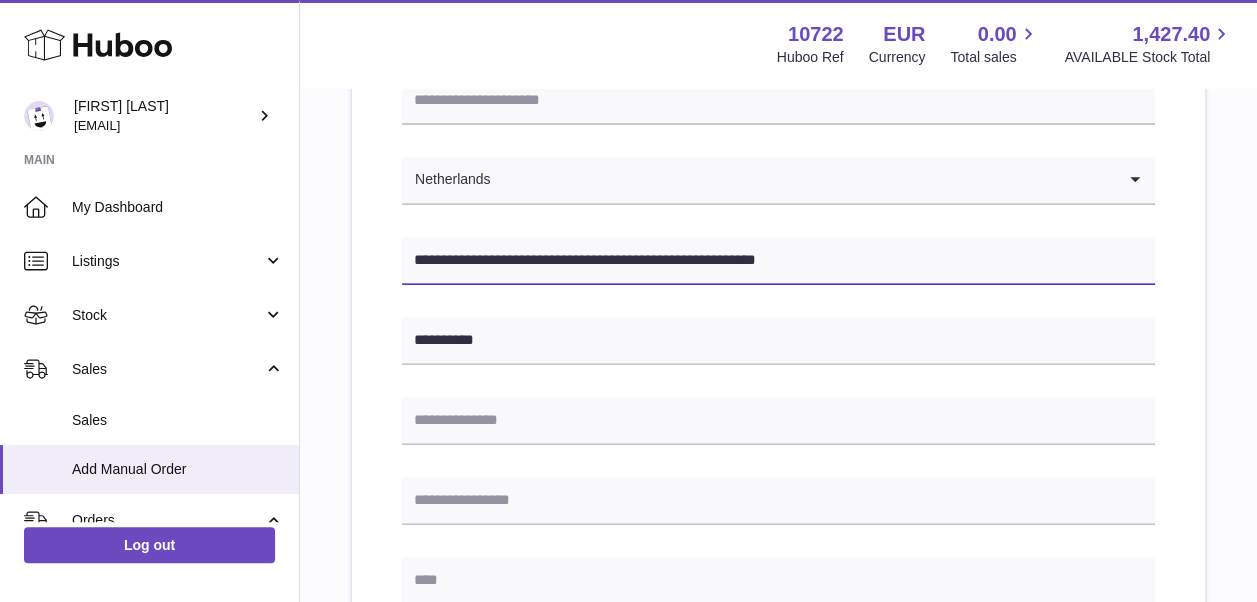 click on "**********" at bounding box center [778, 261] 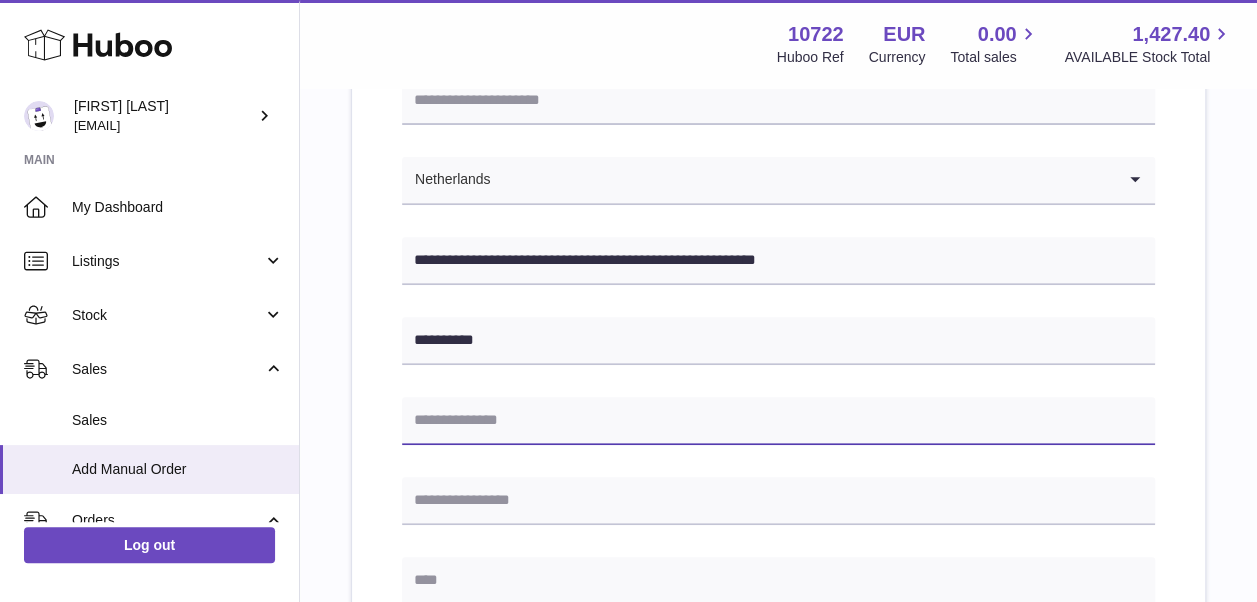 click at bounding box center [778, 421] 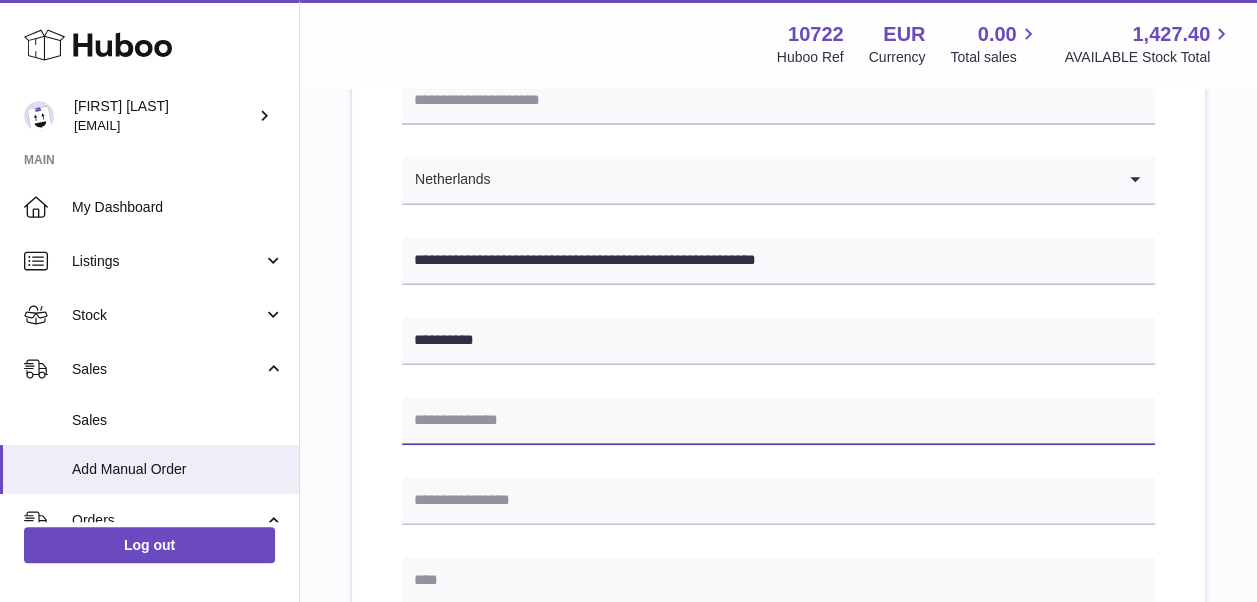 paste on "**********" 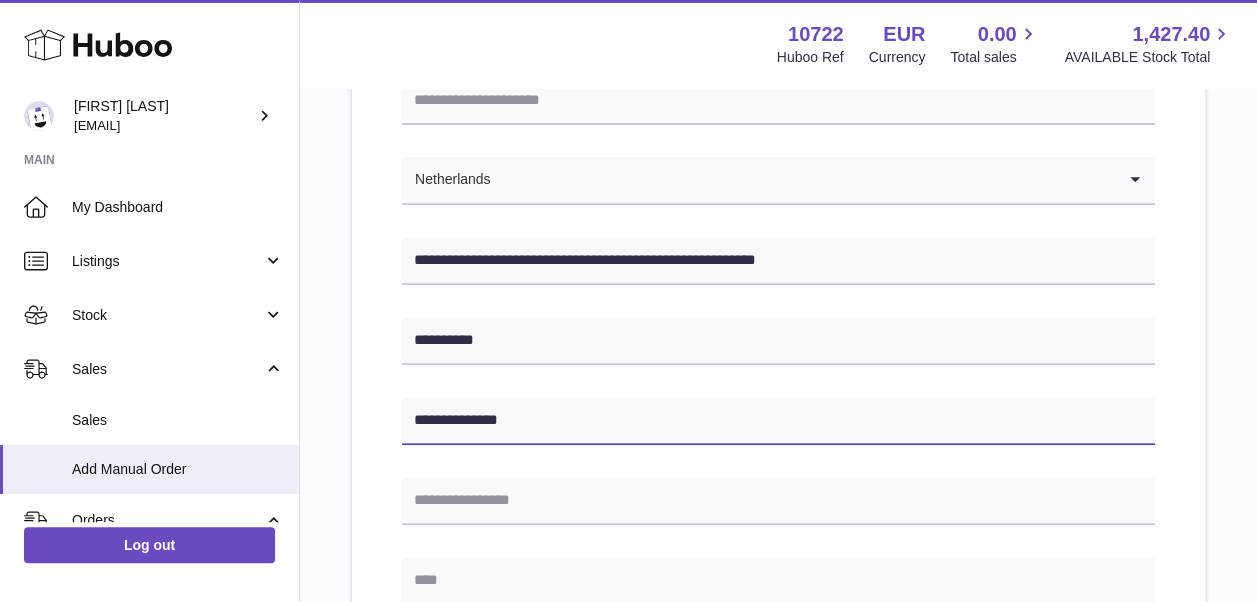 scroll, scrollTop: 400, scrollLeft: 0, axis: vertical 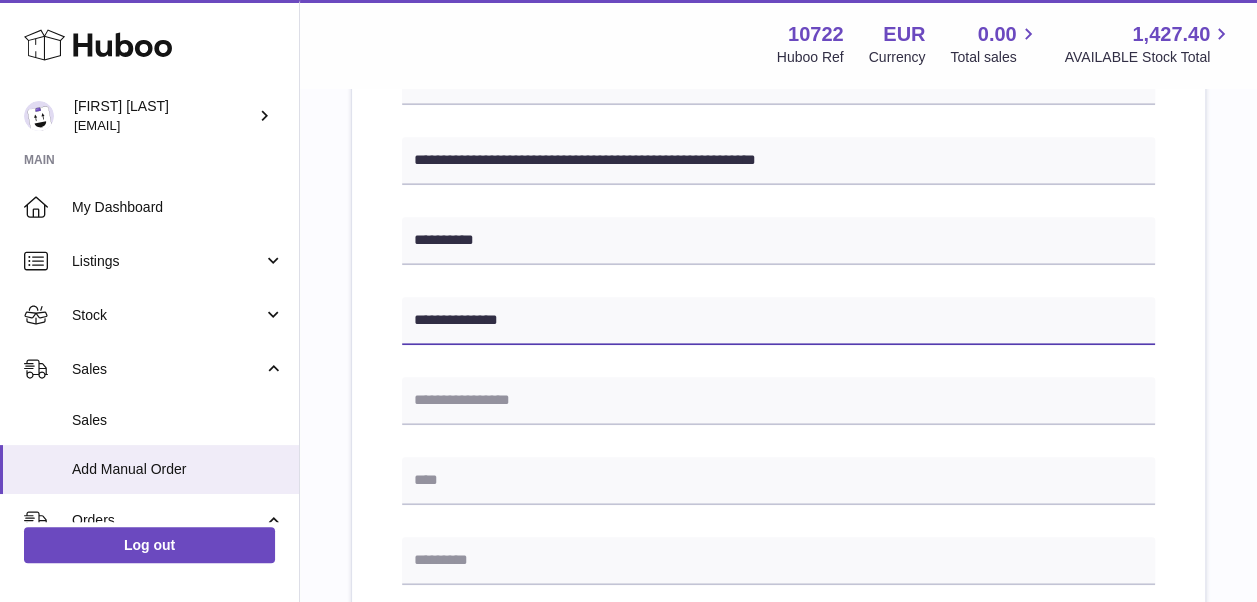 type on "**********" 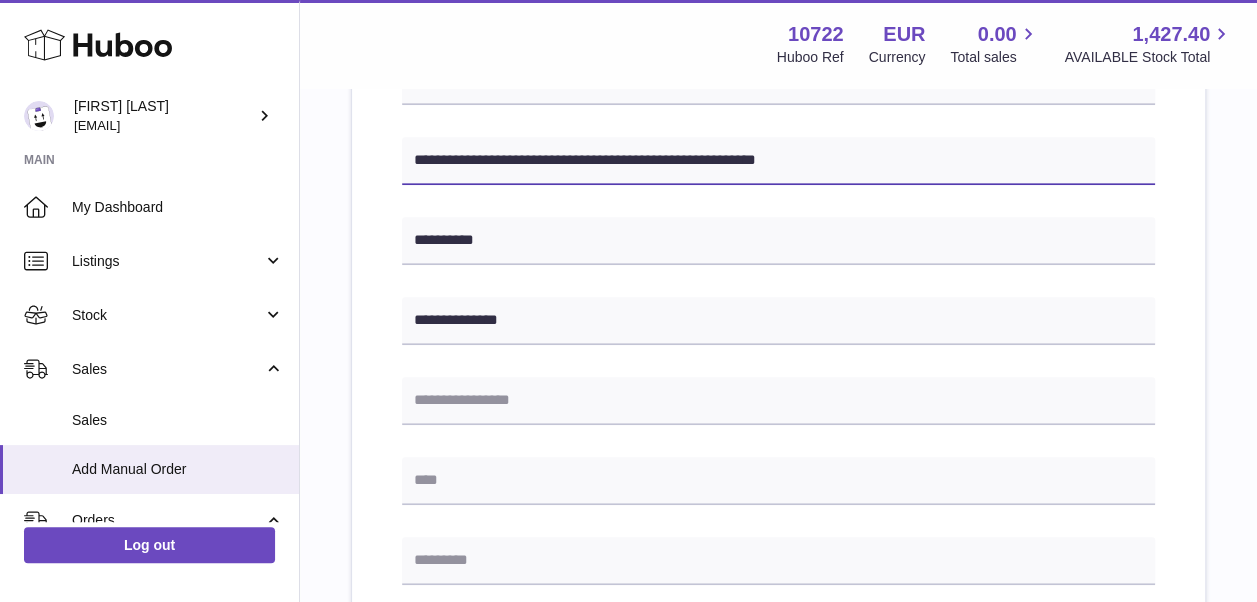 drag, startPoint x: 722, startPoint y: 159, endPoint x: 782, endPoint y: 164, distance: 60.207973 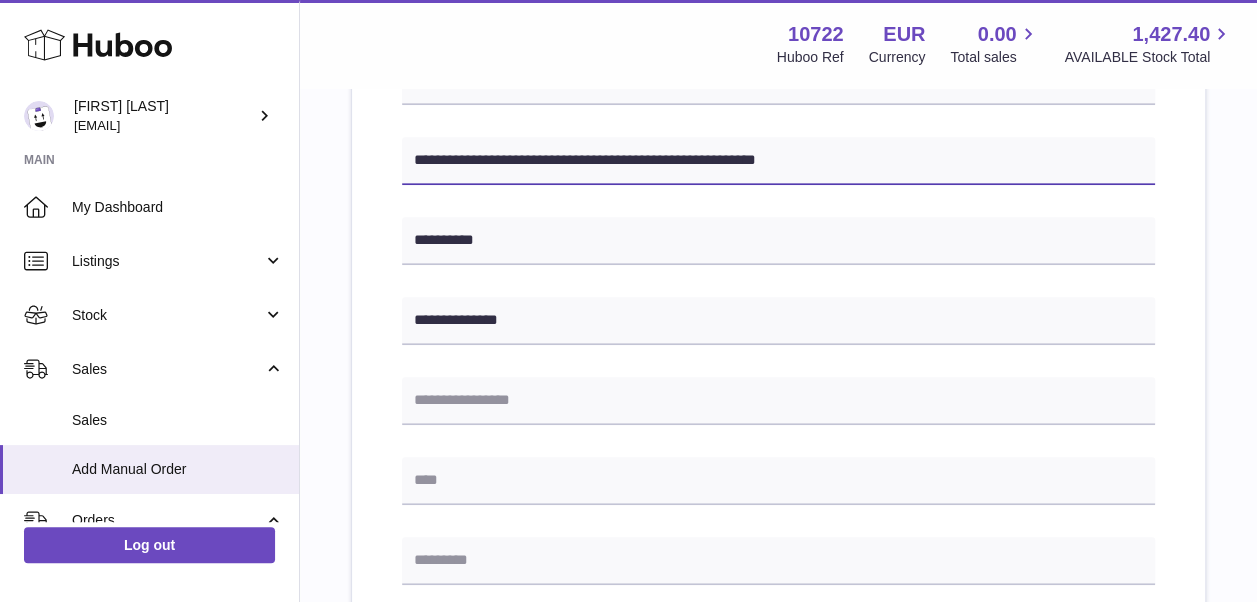 click on "**********" at bounding box center [778, 161] 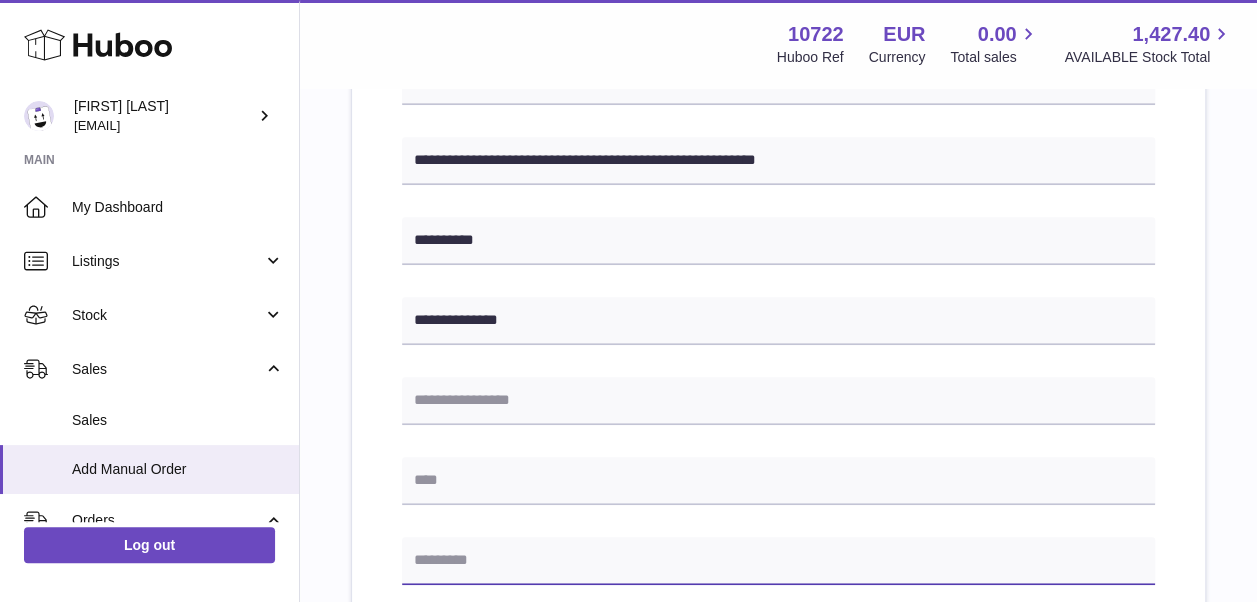 click at bounding box center (778, 561) 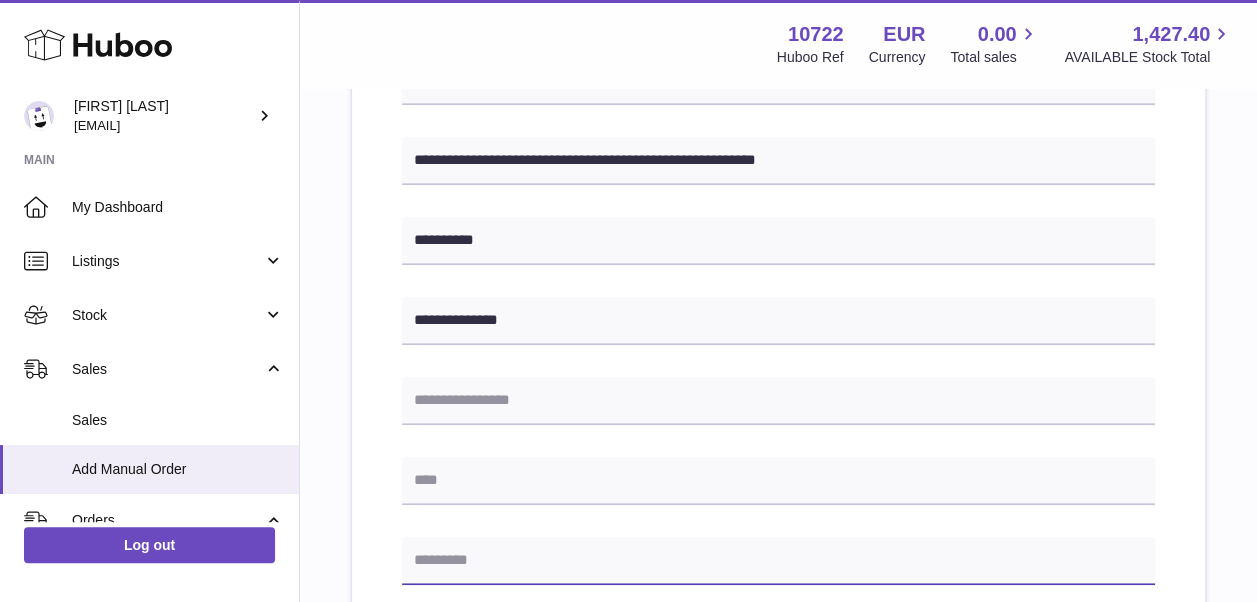 paste on "*******" 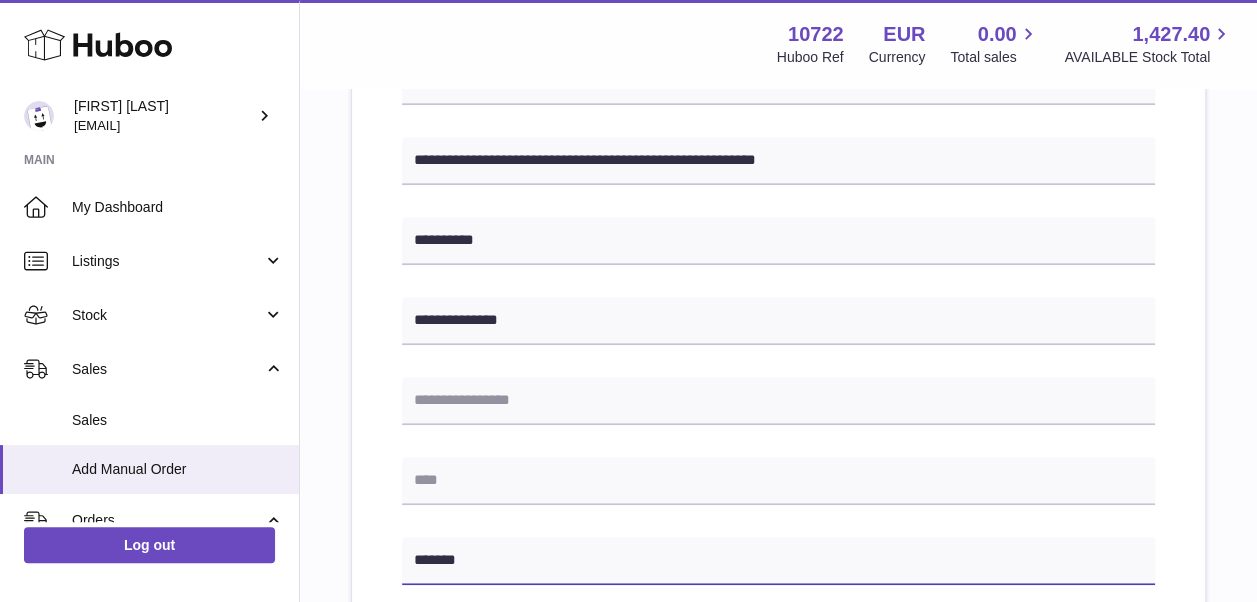 type on "*******" 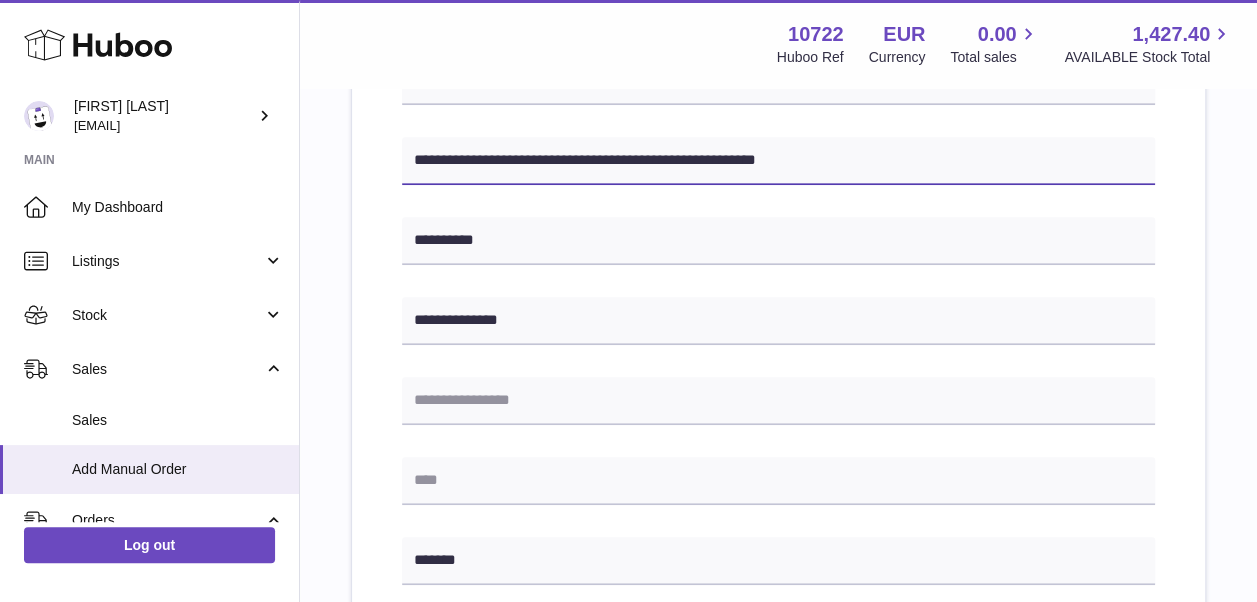 drag, startPoint x: 785, startPoint y: 156, endPoint x: 822, endPoint y: 162, distance: 37.48333 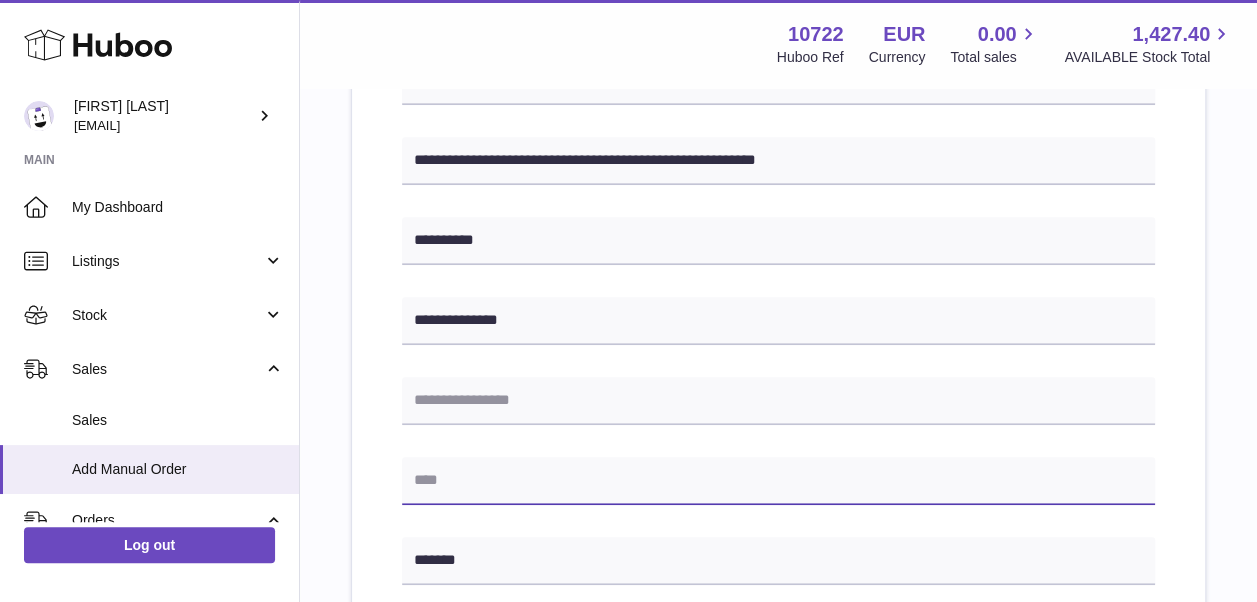 click at bounding box center (778, 481) 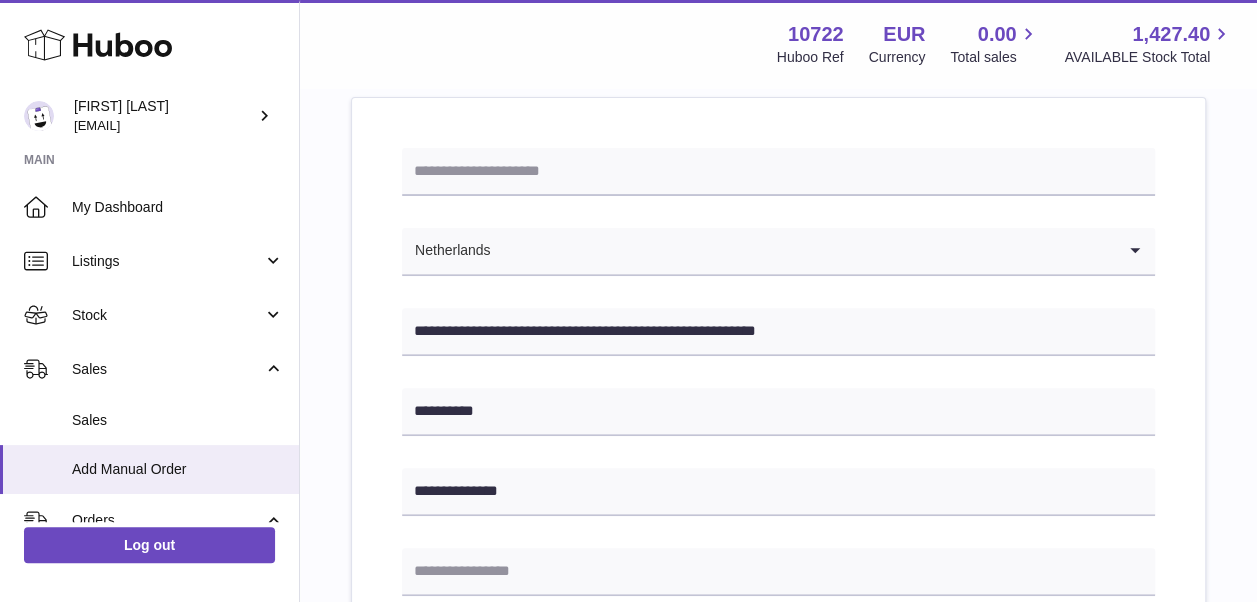scroll, scrollTop: 200, scrollLeft: 0, axis: vertical 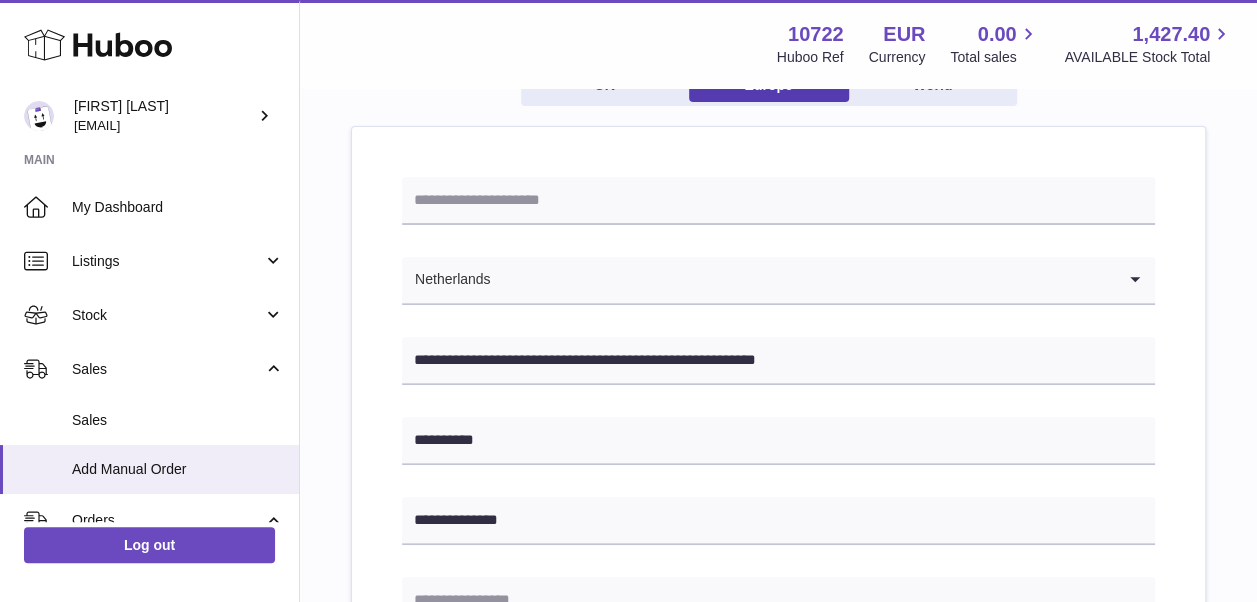 type on "********" 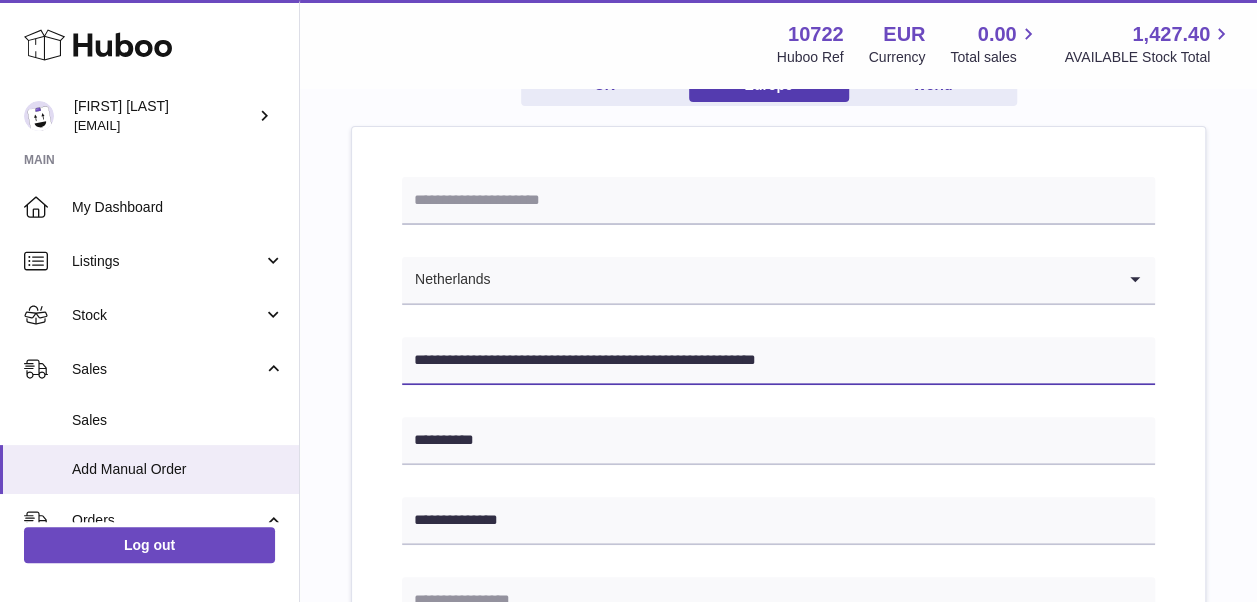 click on "**********" at bounding box center (778, 361) 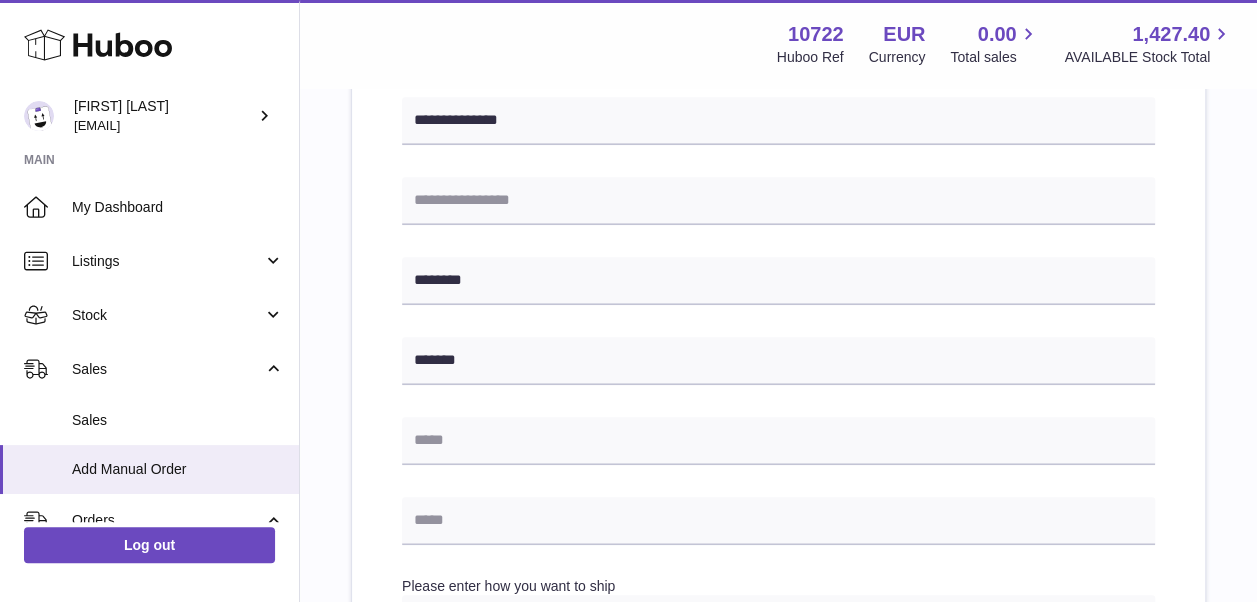 scroll, scrollTop: 700, scrollLeft: 0, axis: vertical 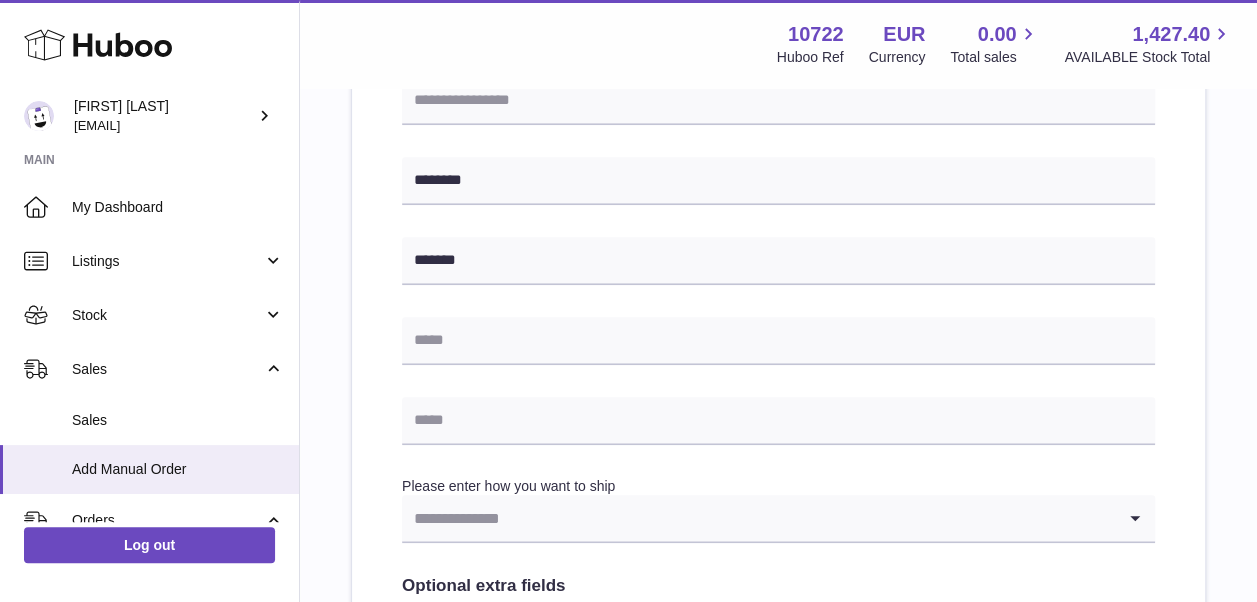type on "**********" 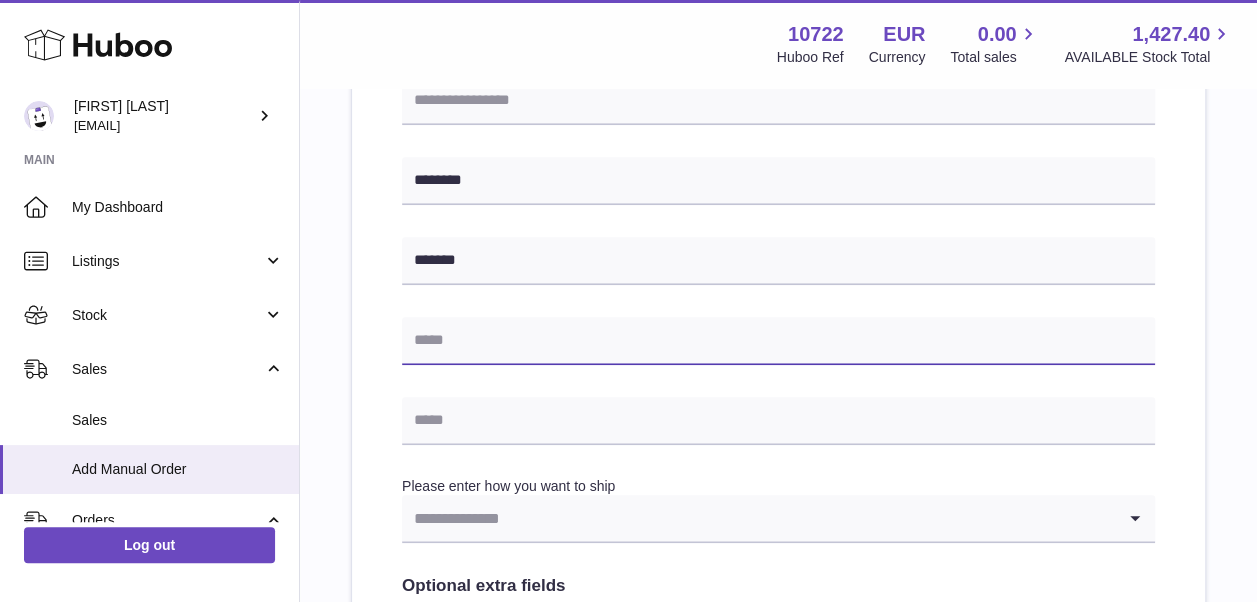 click at bounding box center [778, 341] 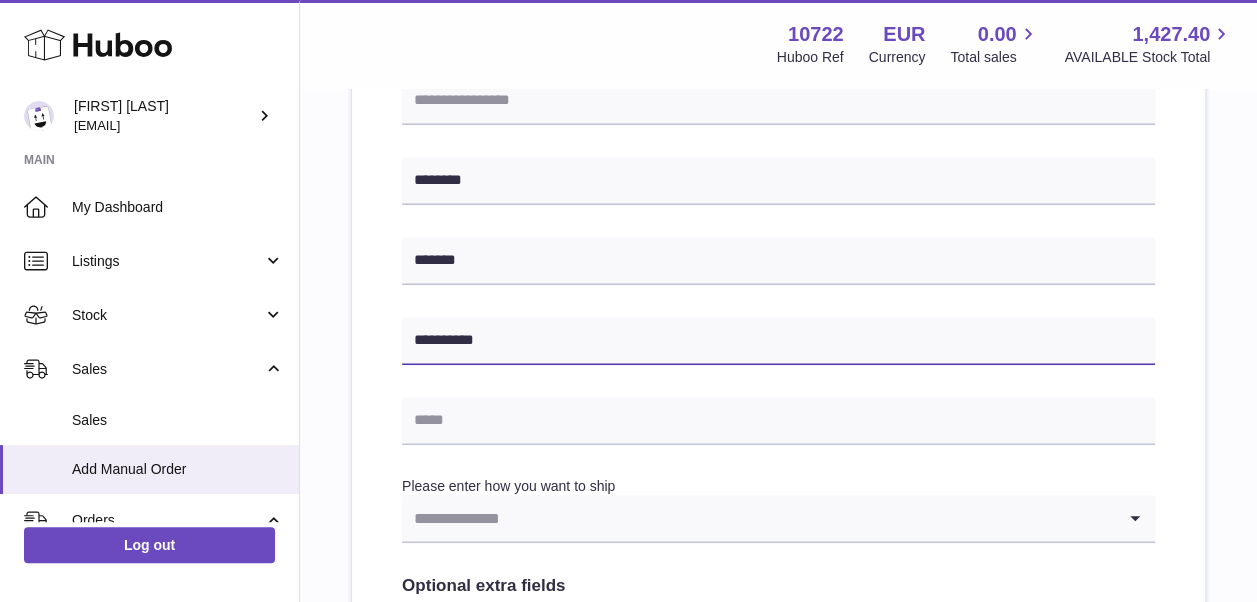 type on "**********" 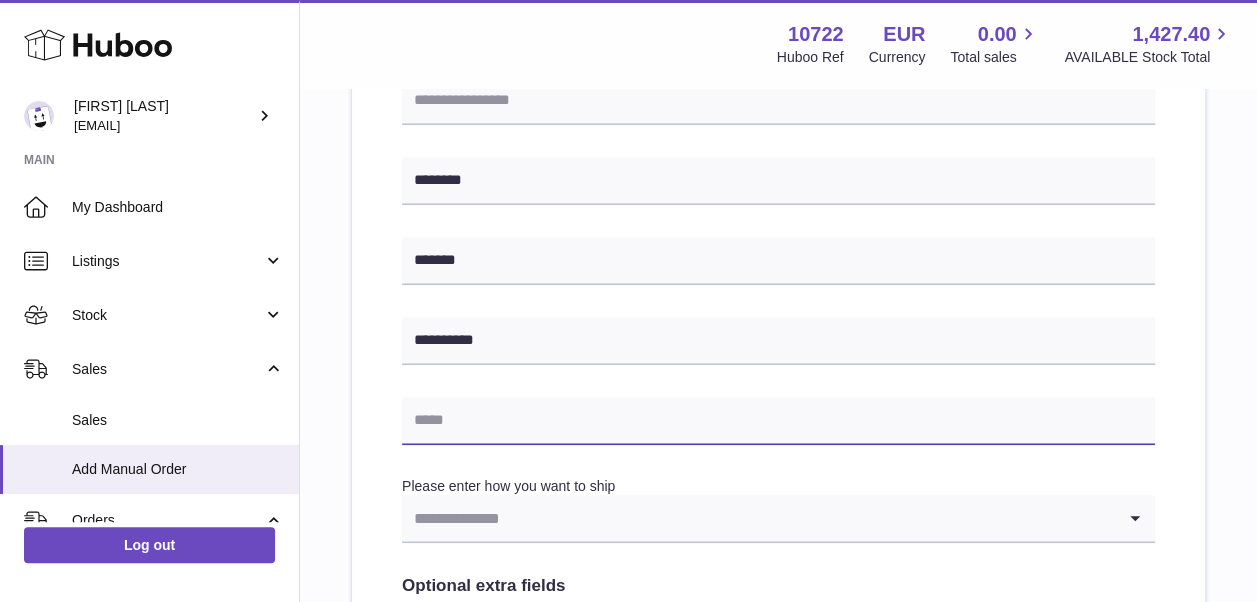 click at bounding box center [778, 421] 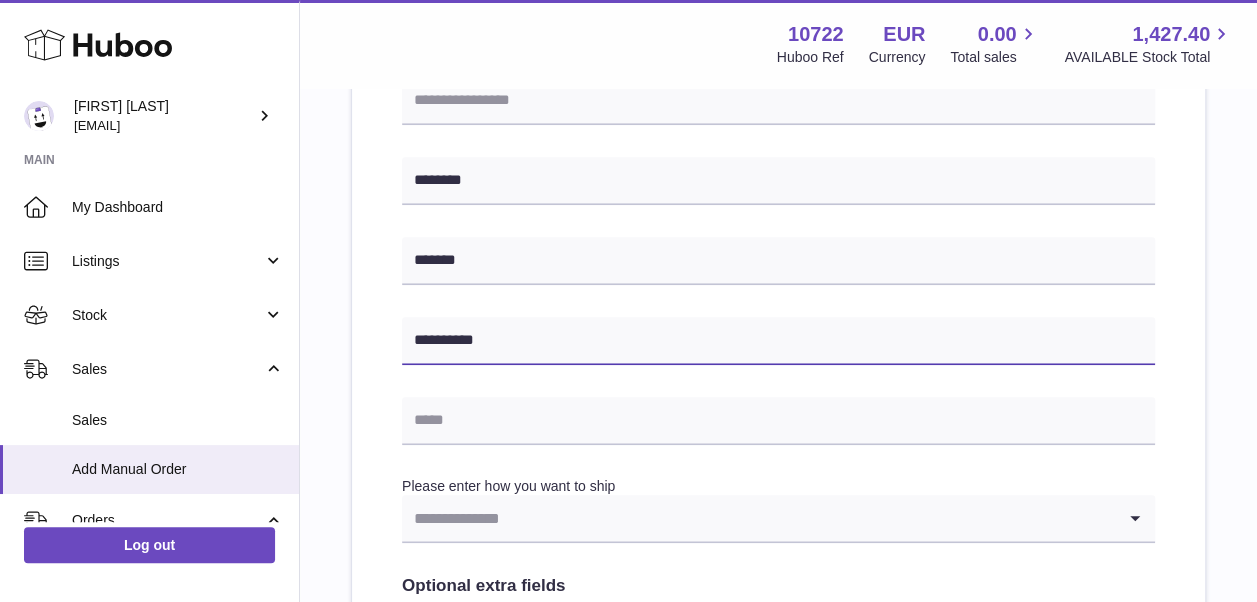 drag, startPoint x: 496, startPoint y: 343, endPoint x: 391, endPoint y: 344, distance: 105.00476 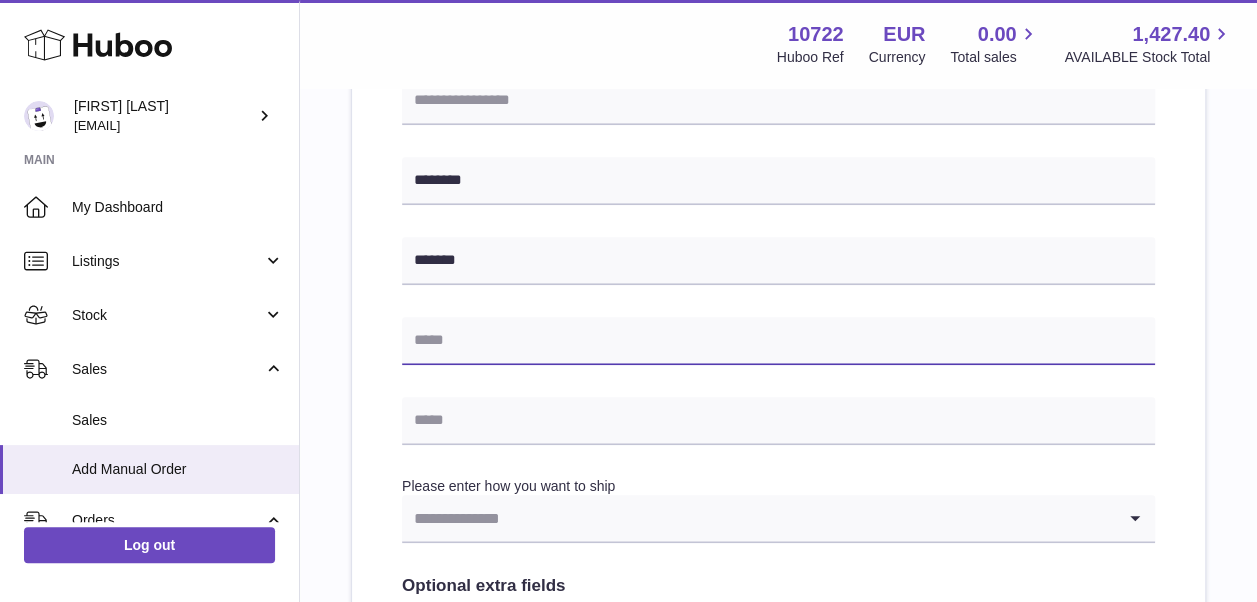 paste on "**********" 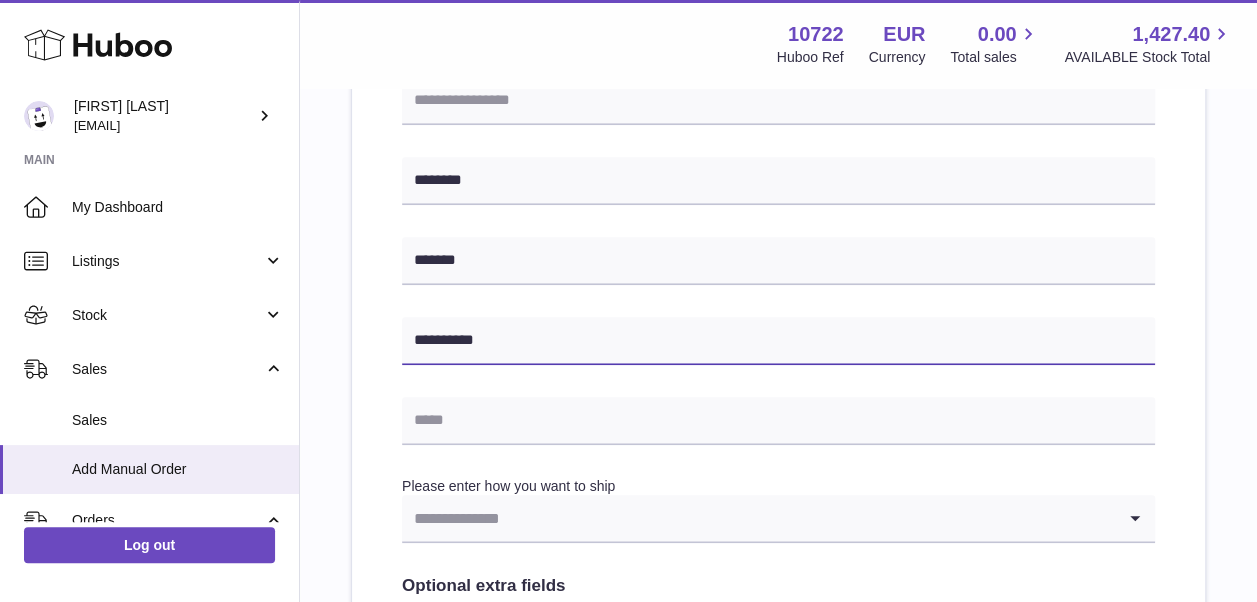 type on "**********" 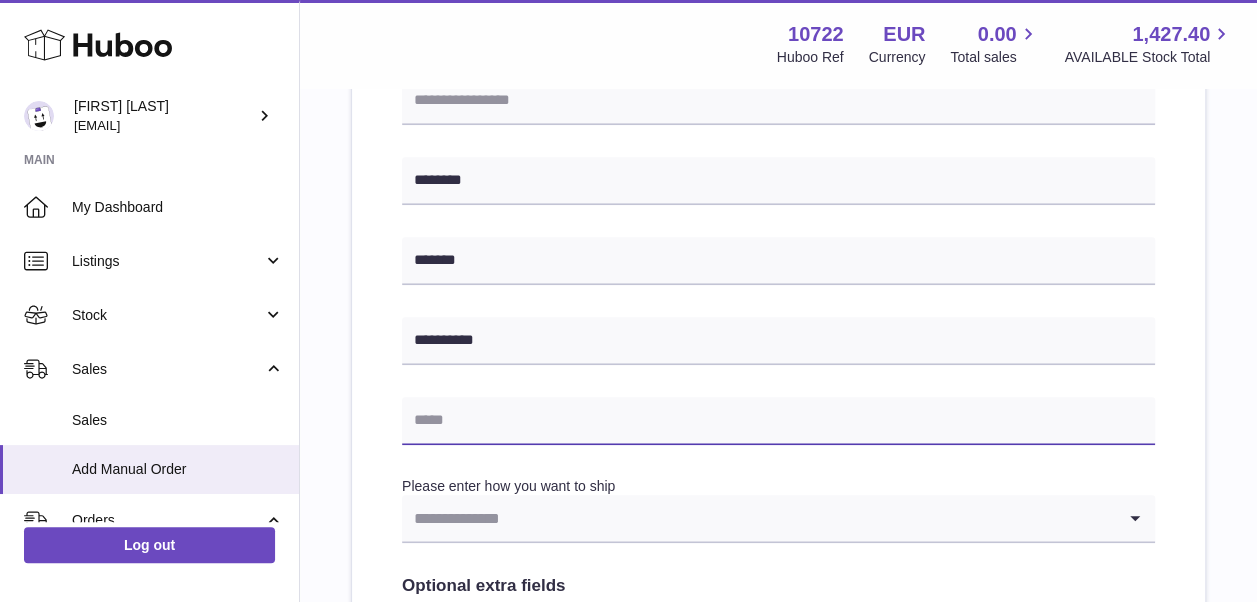 click at bounding box center [778, 421] 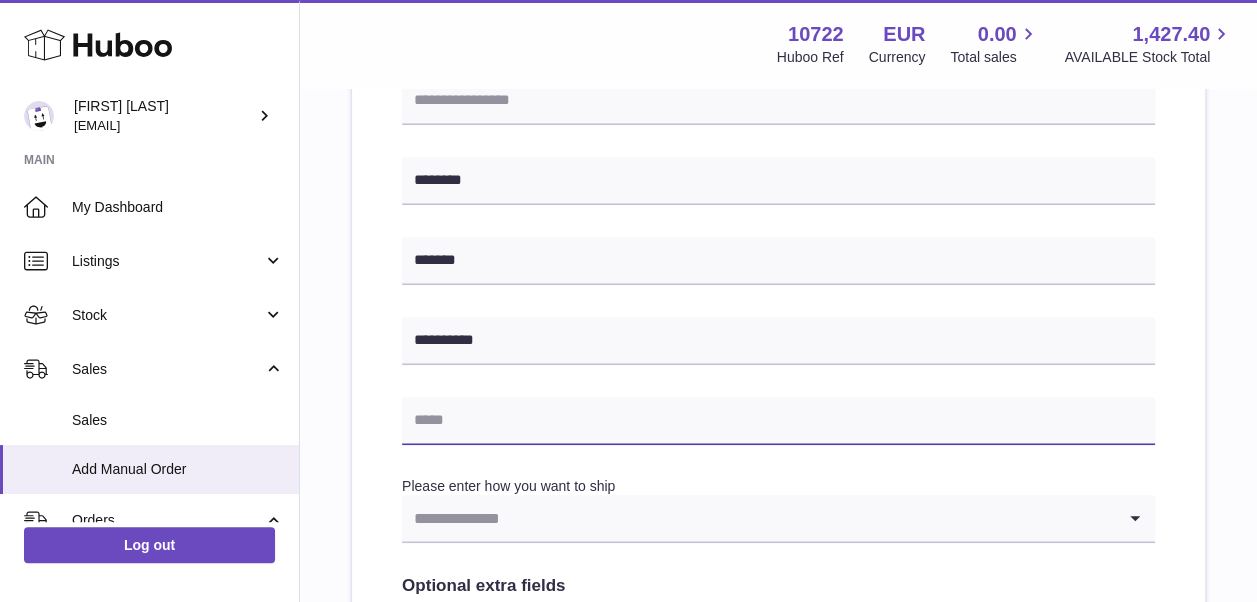 paste on "**********" 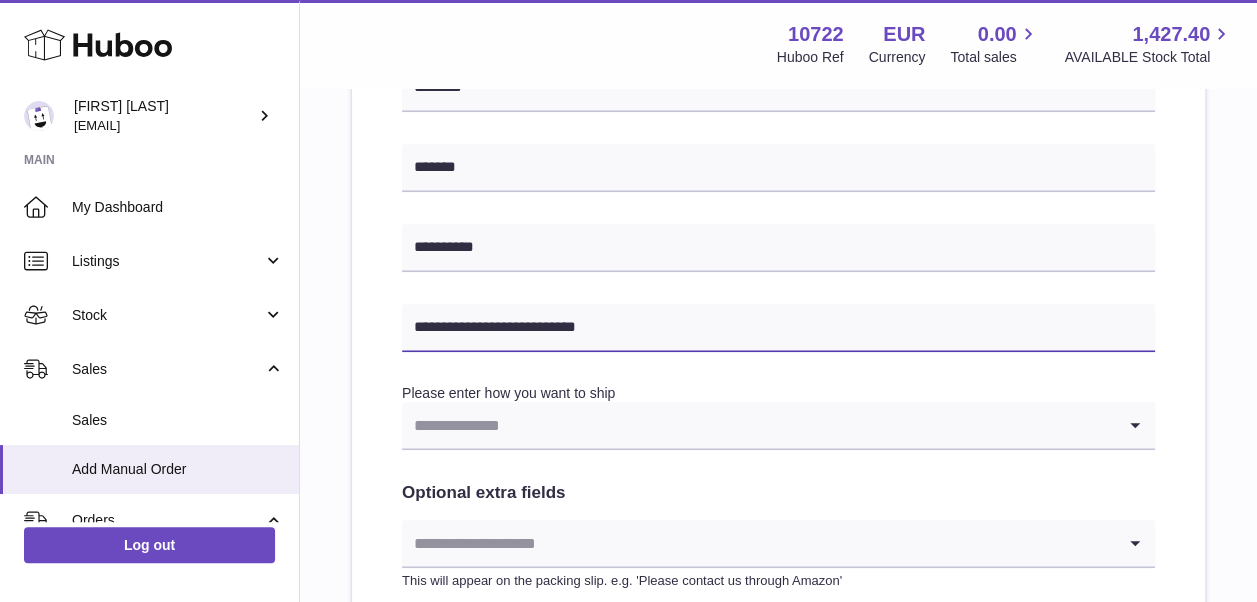 scroll, scrollTop: 900, scrollLeft: 0, axis: vertical 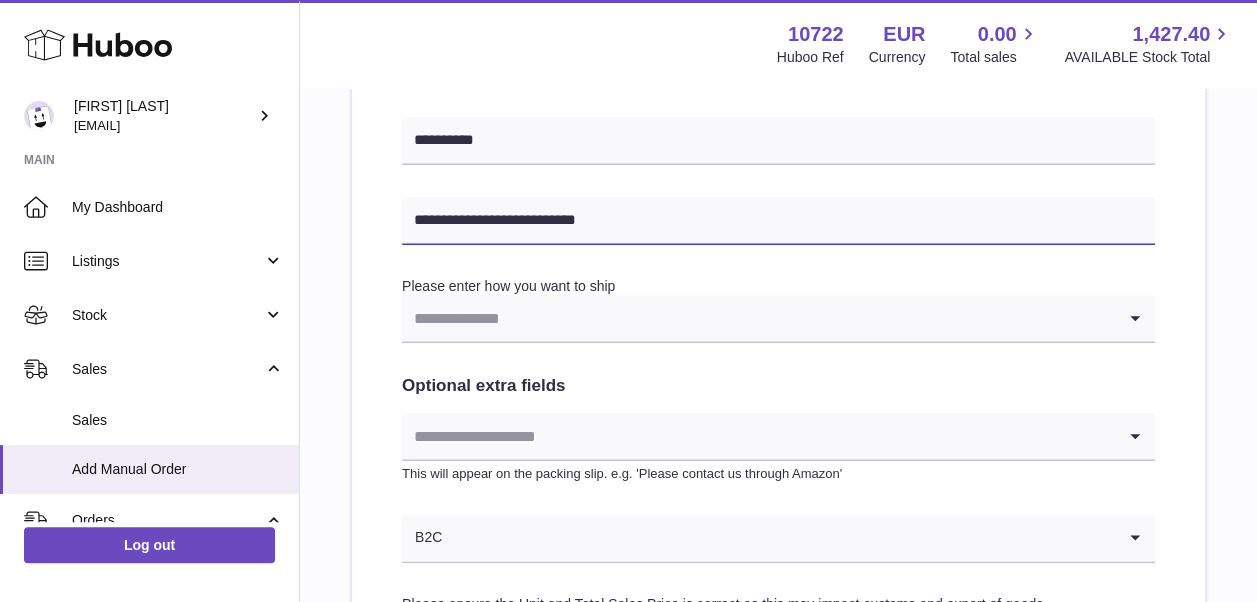 type on "**********" 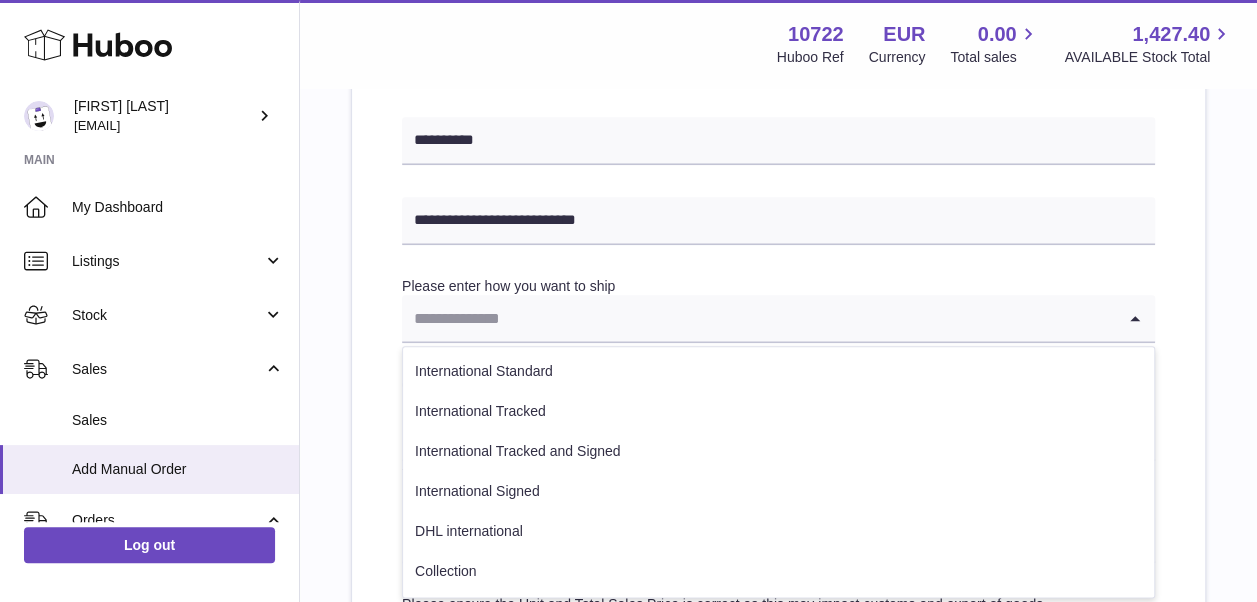 click 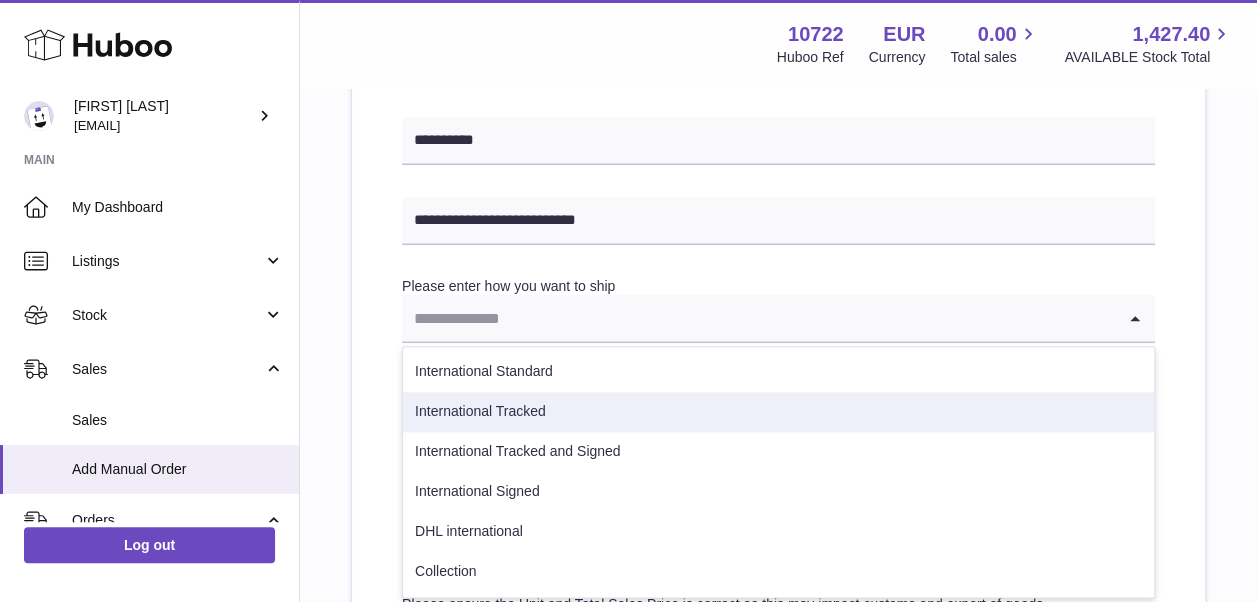 click on "International Tracked" at bounding box center (778, 412) 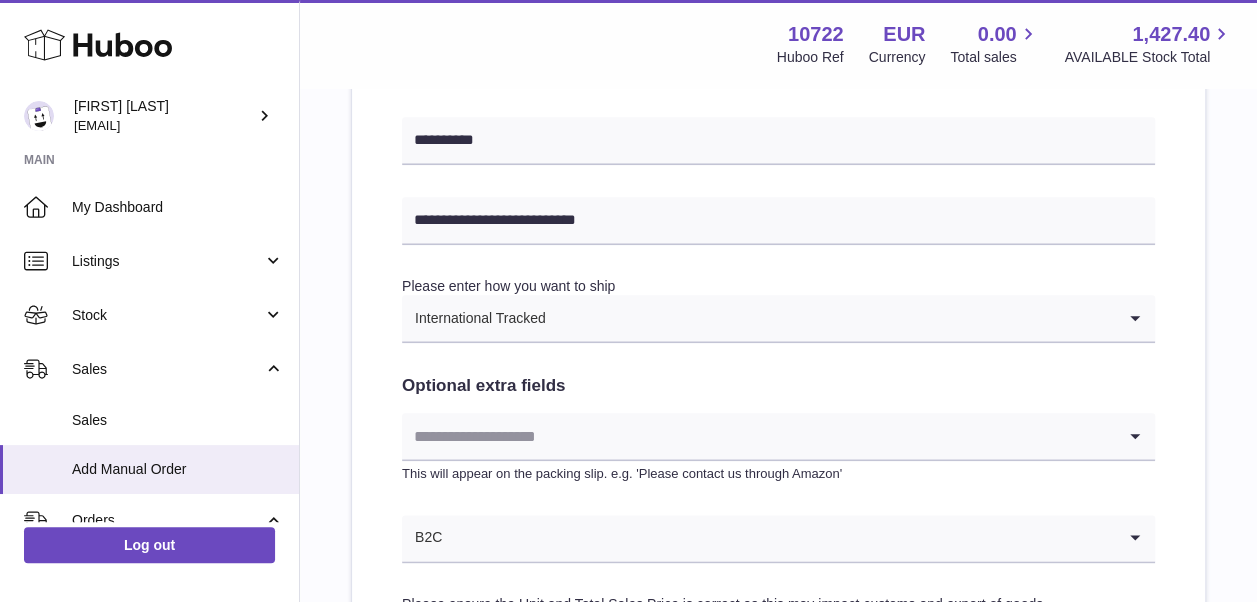 scroll, scrollTop: 1000, scrollLeft: 0, axis: vertical 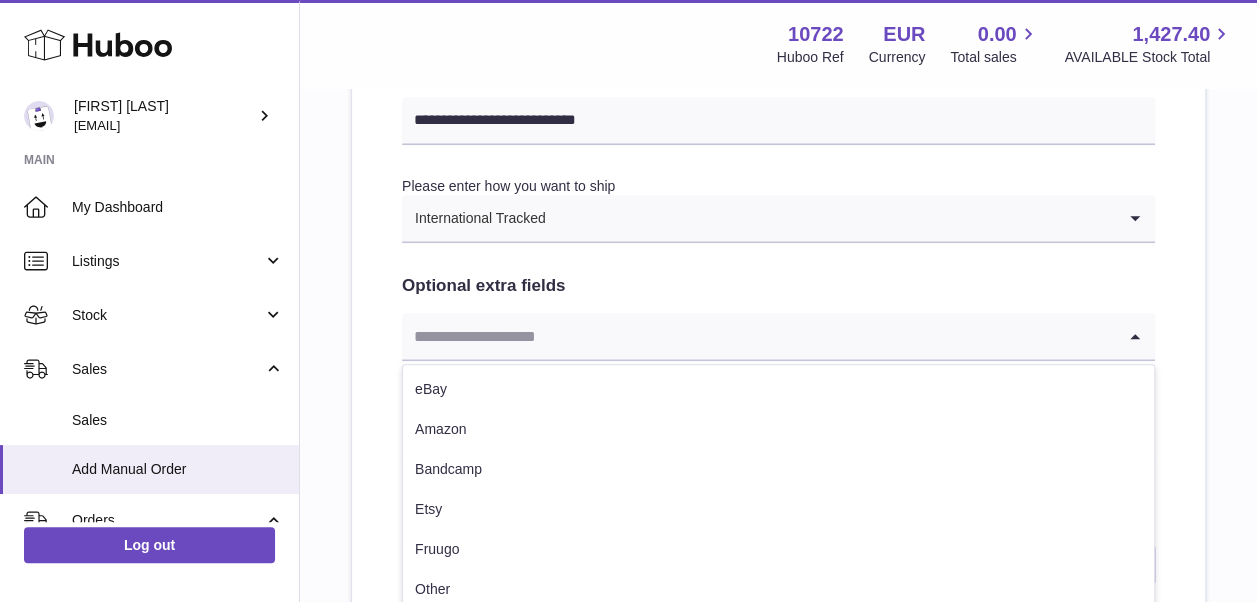 click 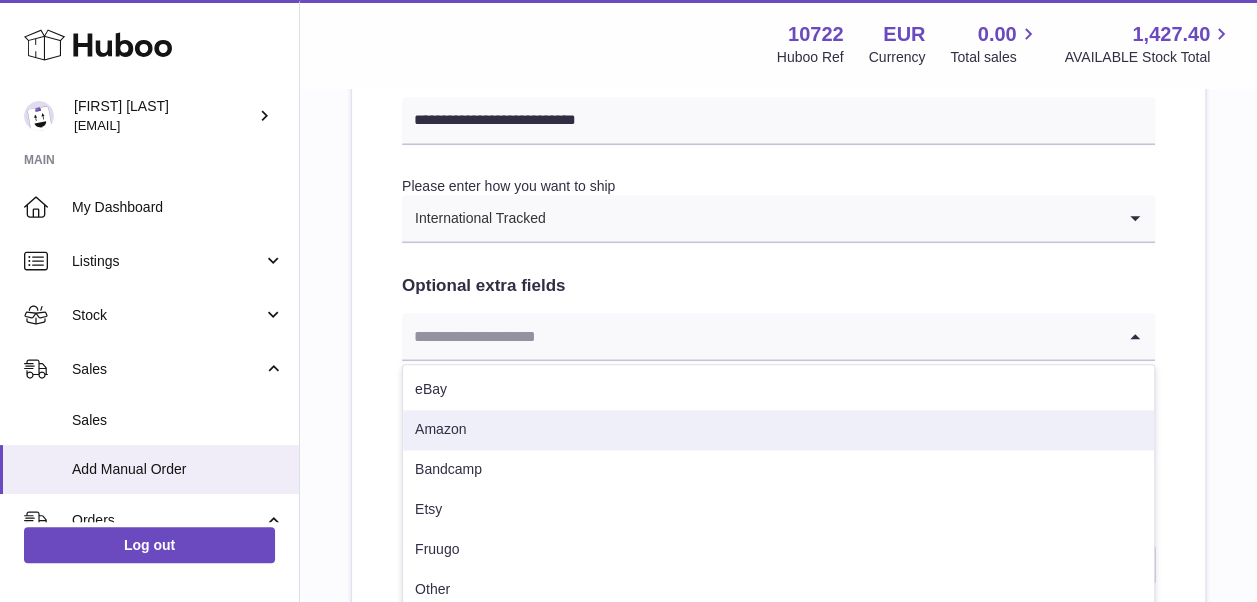 scroll, scrollTop: 1100, scrollLeft: 0, axis: vertical 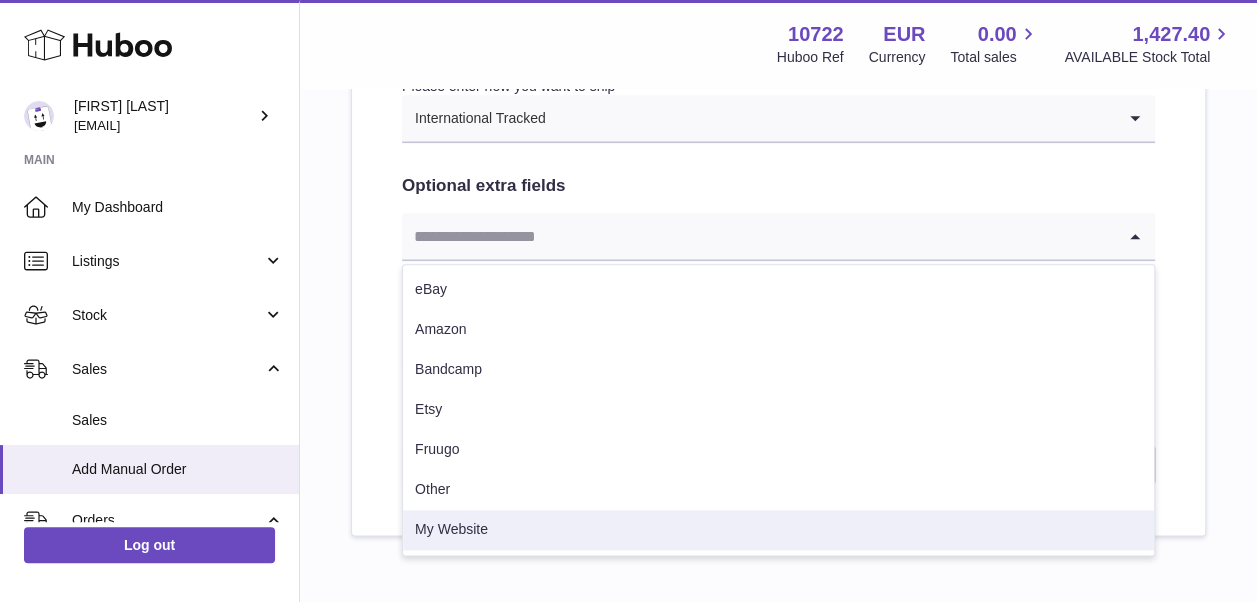 click on "My Website" at bounding box center (778, 530) 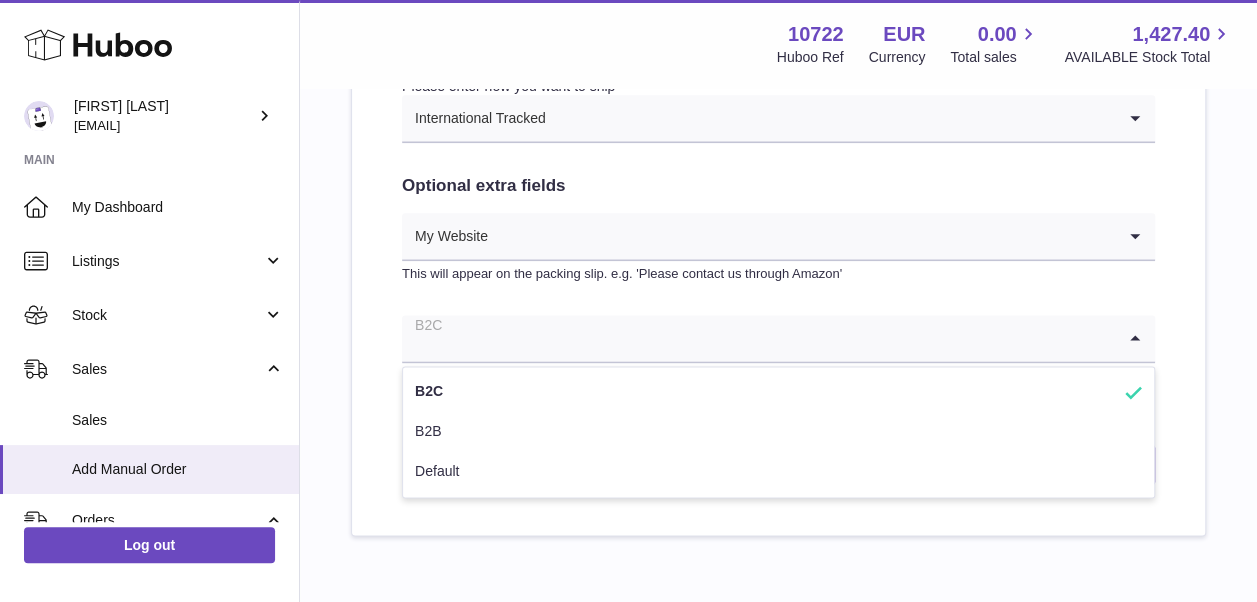 click 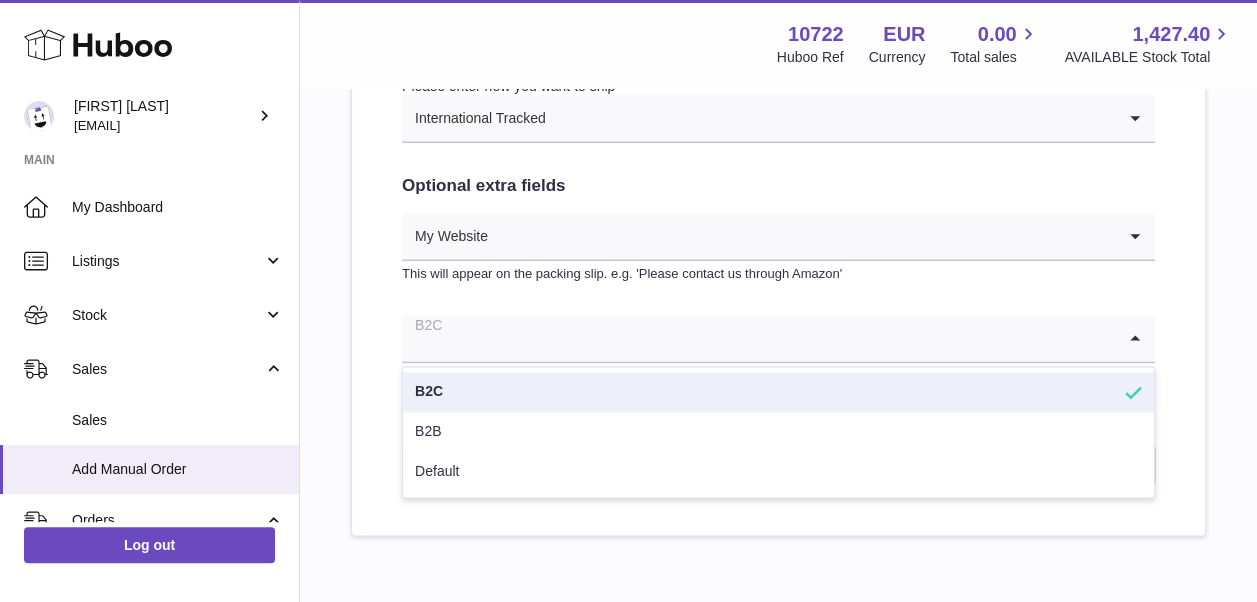 click on "B2C" at bounding box center (778, 392) 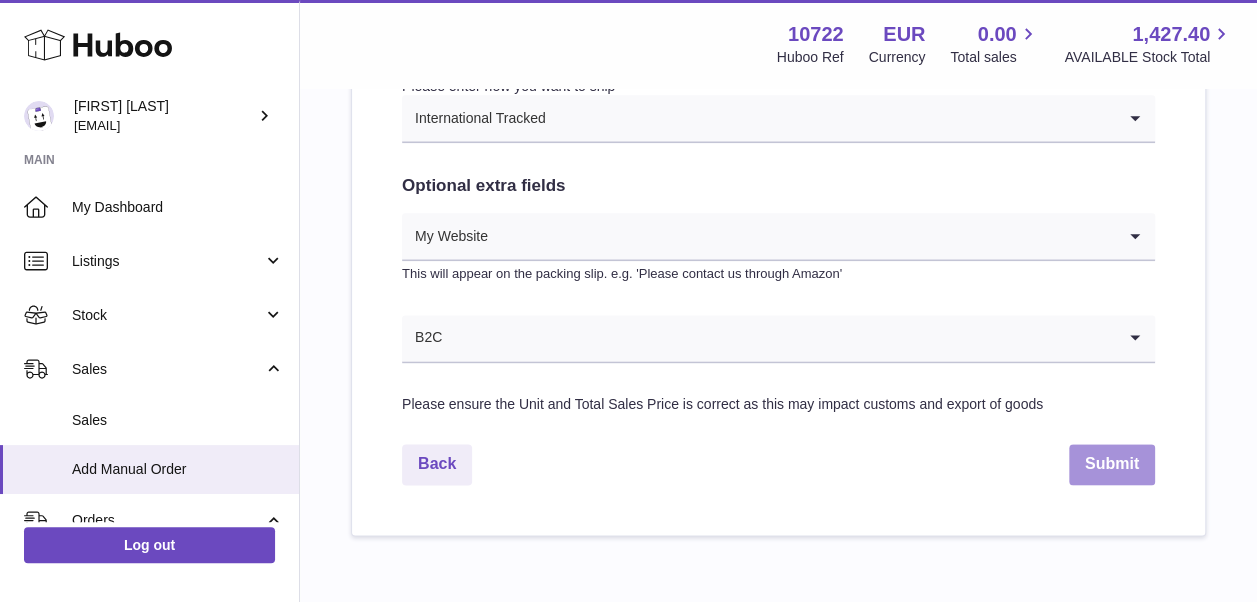 click on "Submit" at bounding box center [1112, 464] 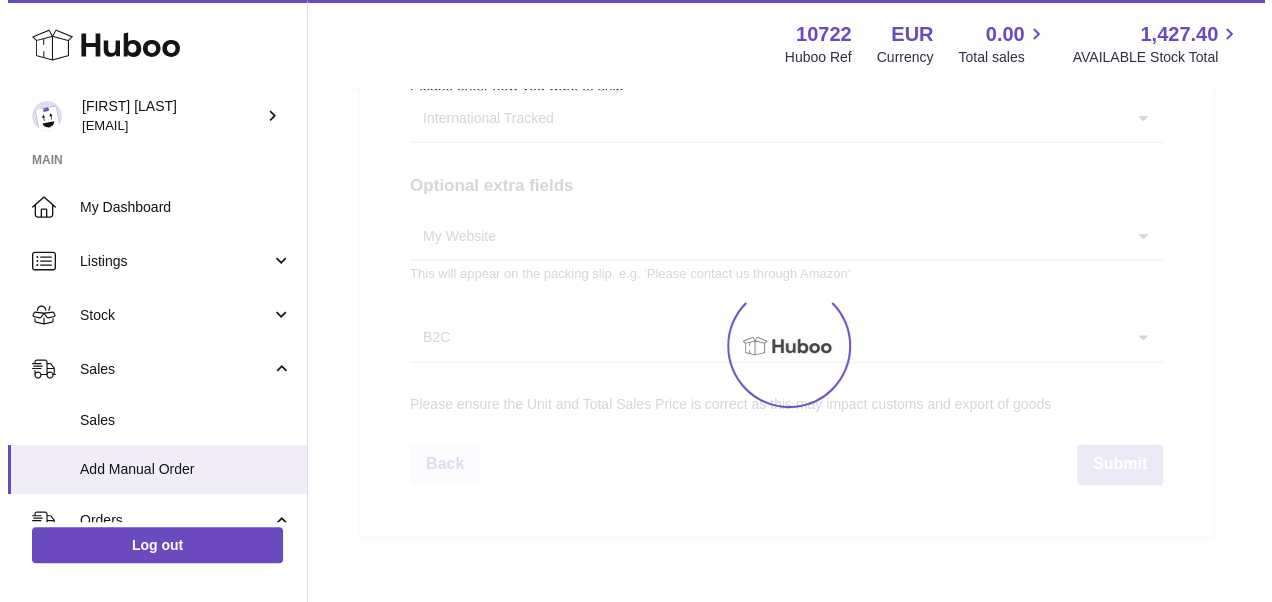 scroll, scrollTop: 0, scrollLeft: 0, axis: both 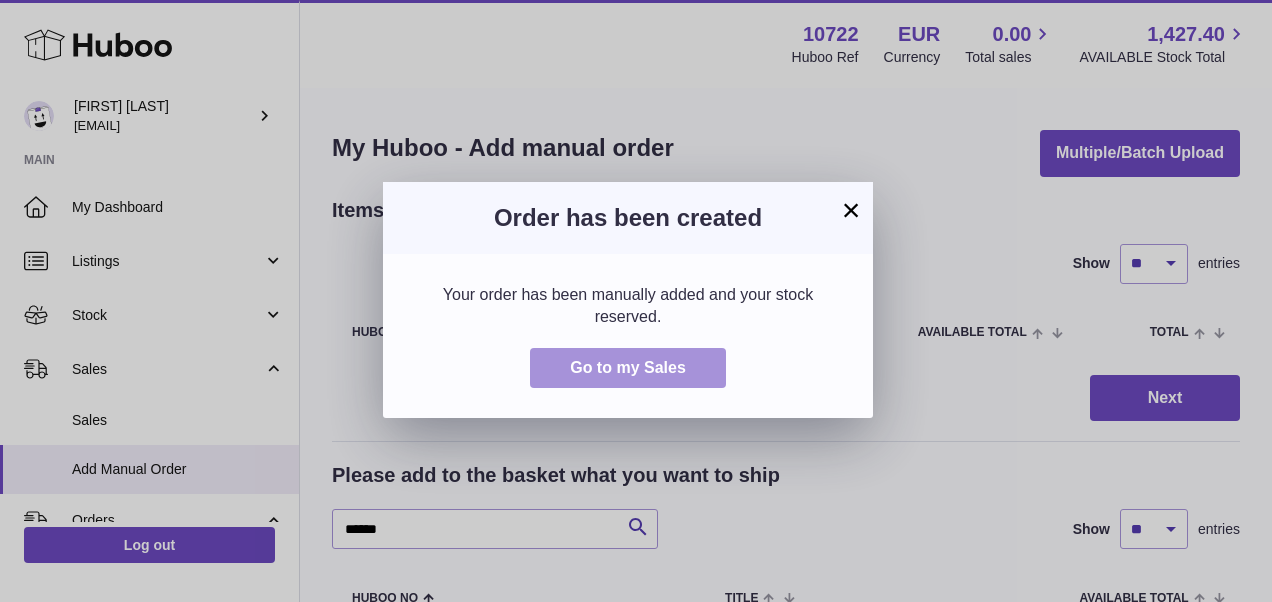 click on "Go to my Sales" at bounding box center [628, 367] 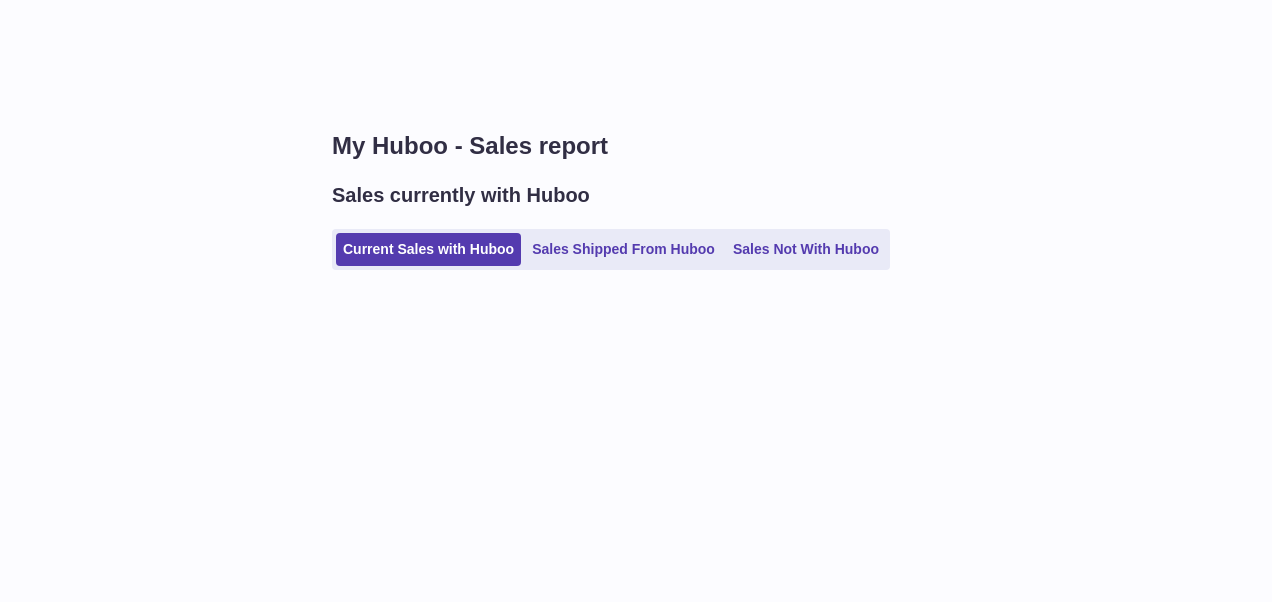 scroll, scrollTop: 0, scrollLeft: 0, axis: both 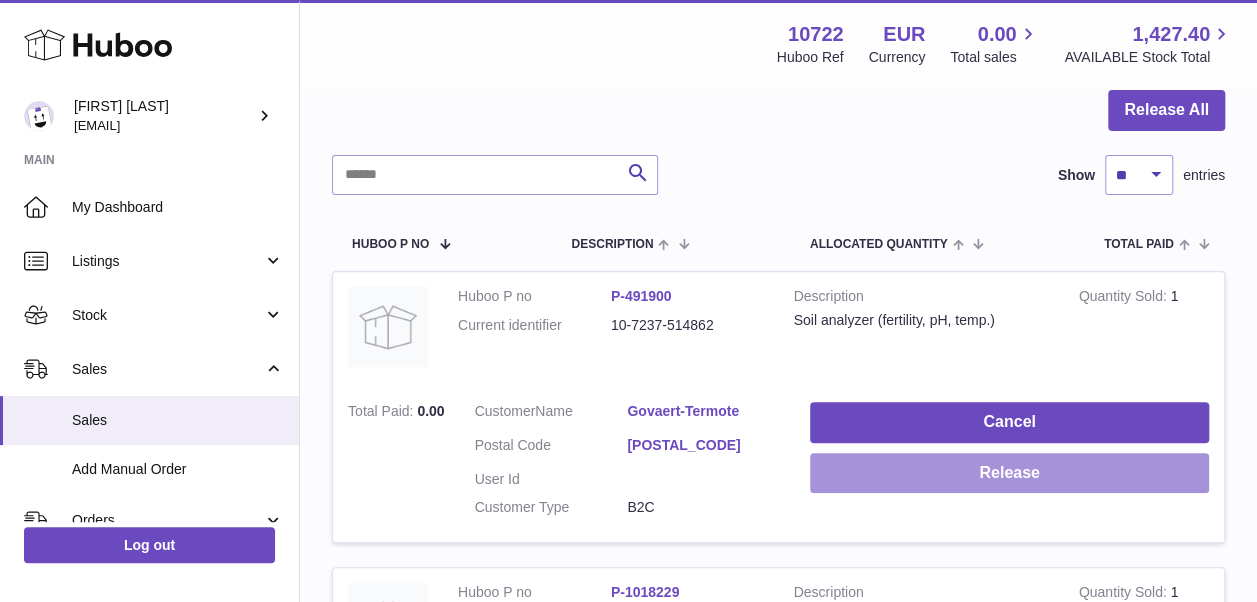 click on "Release" at bounding box center (1009, 473) 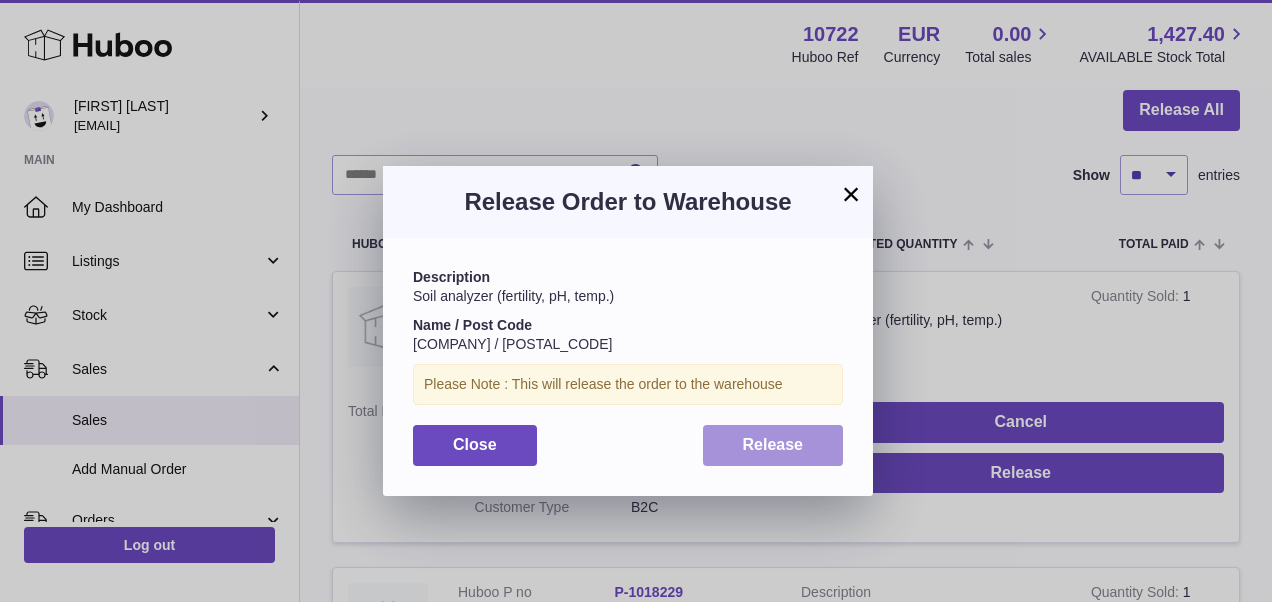 click on "Release" at bounding box center [773, 445] 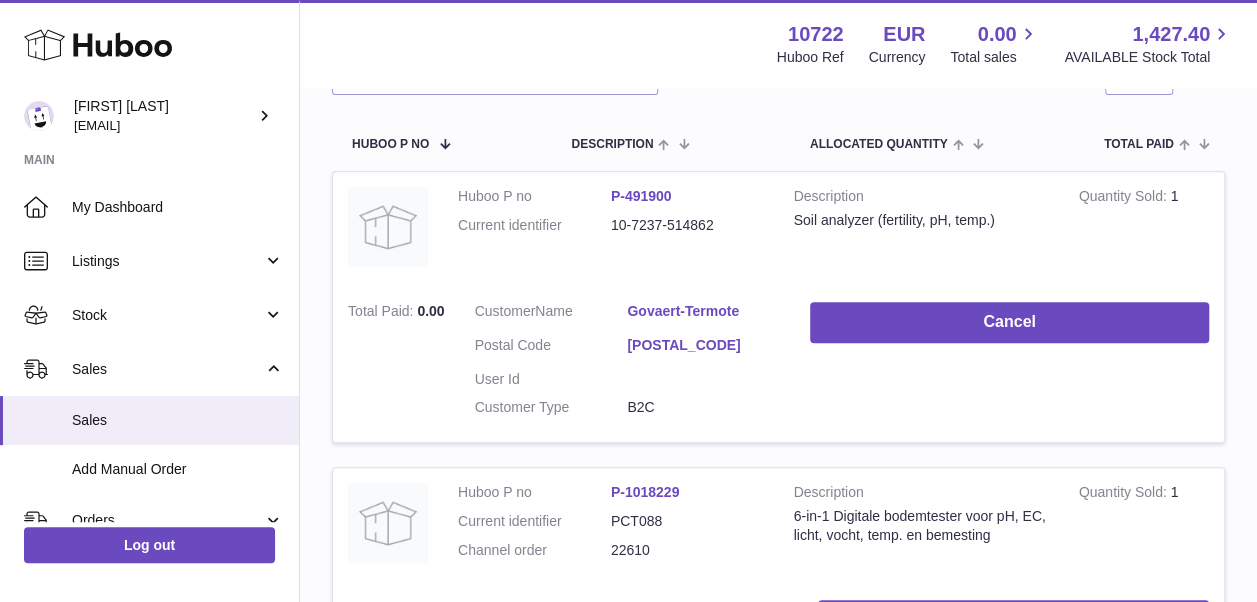 scroll, scrollTop: 400, scrollLeft: 0, axis: vertical 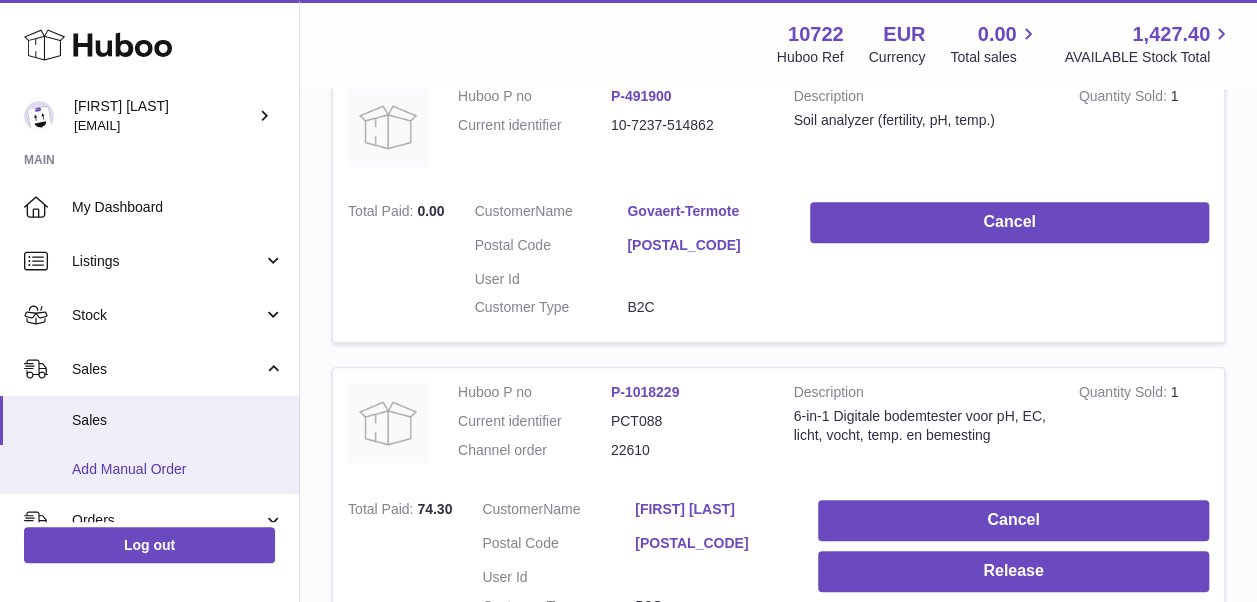 click on "Add Manual Order" at bounding box center (149, 469) 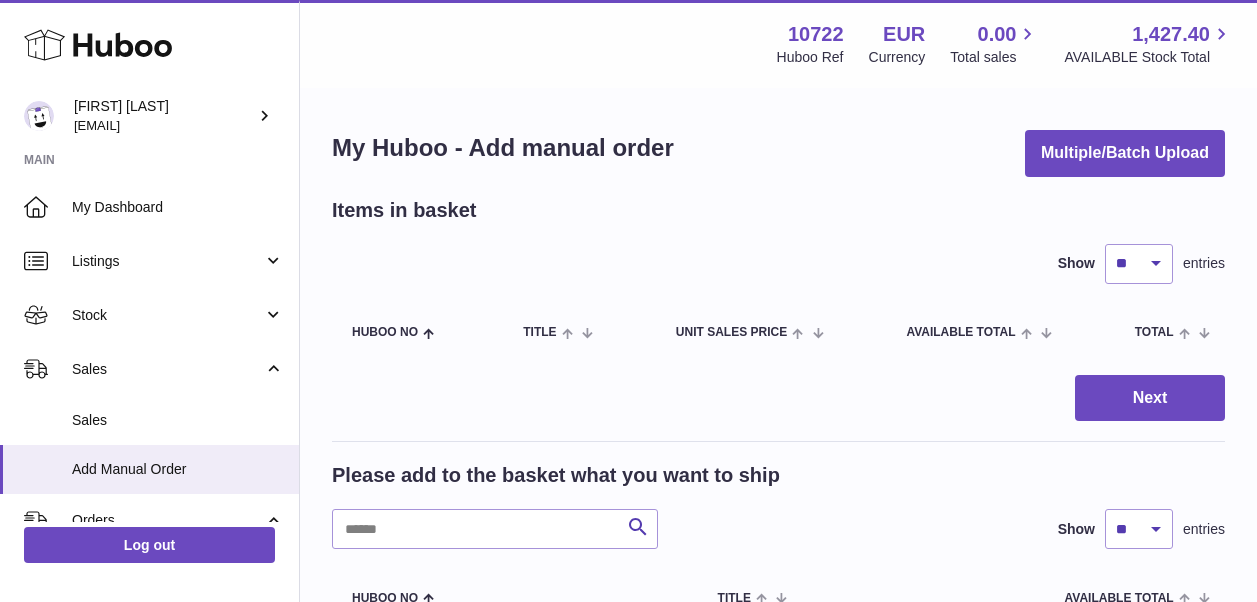 scroll, scrollTop: 0, scrollLeft: 0, axis: both 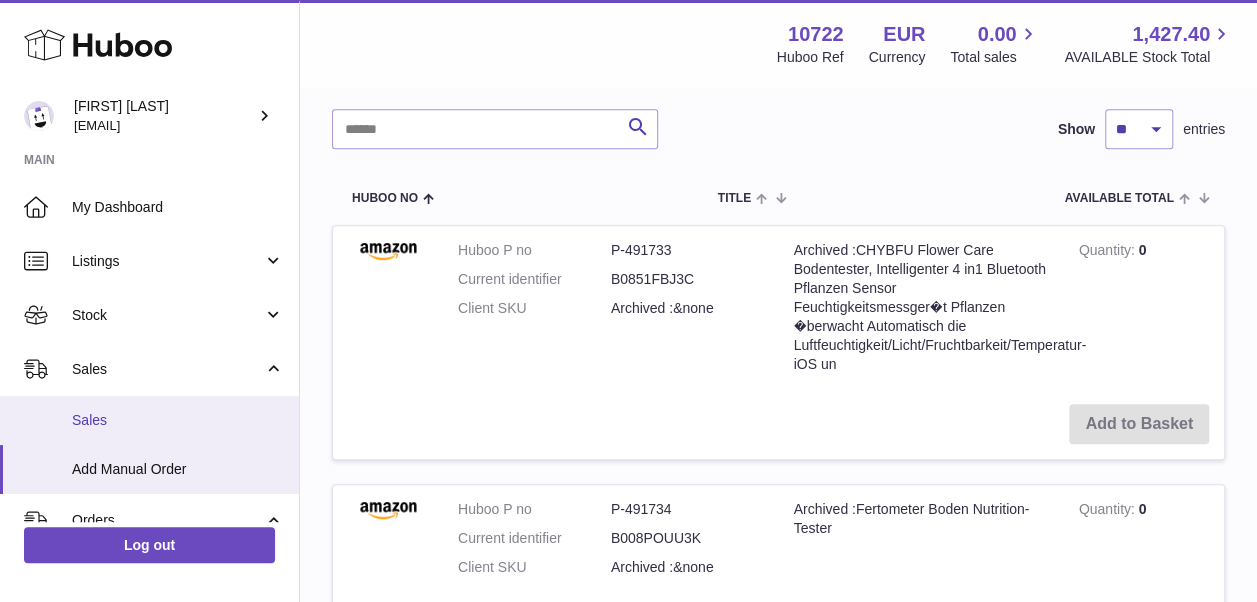 click on "Sales" at bounding box center [178, 420] 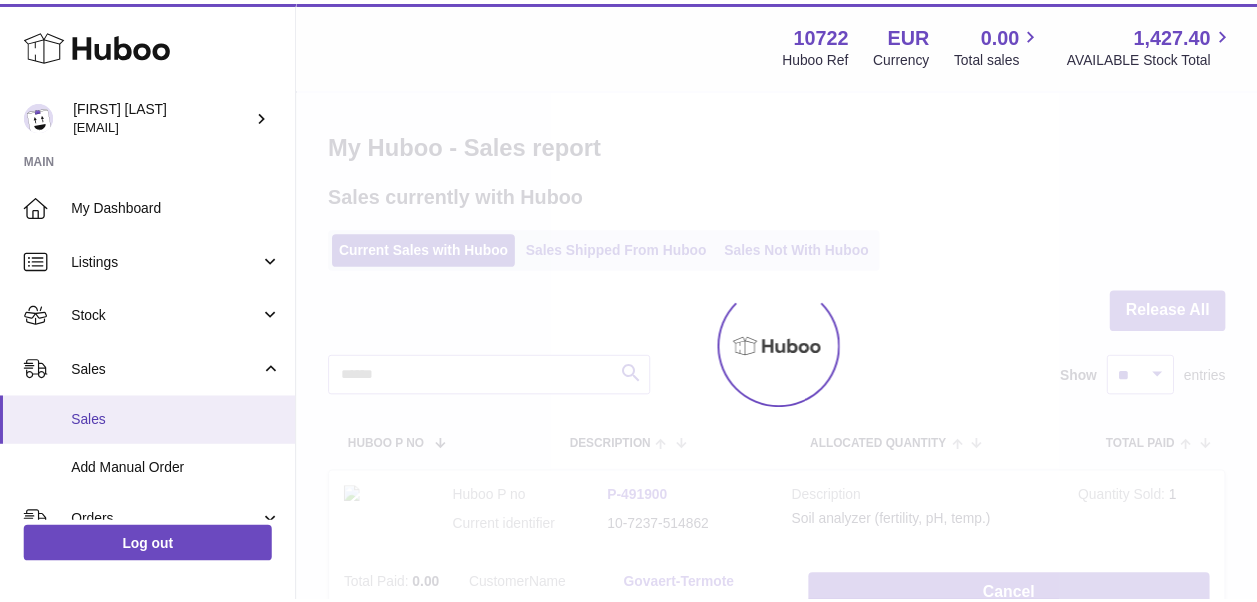 scroll, scrollTop: 0, scrollLeft: 0, axis: both 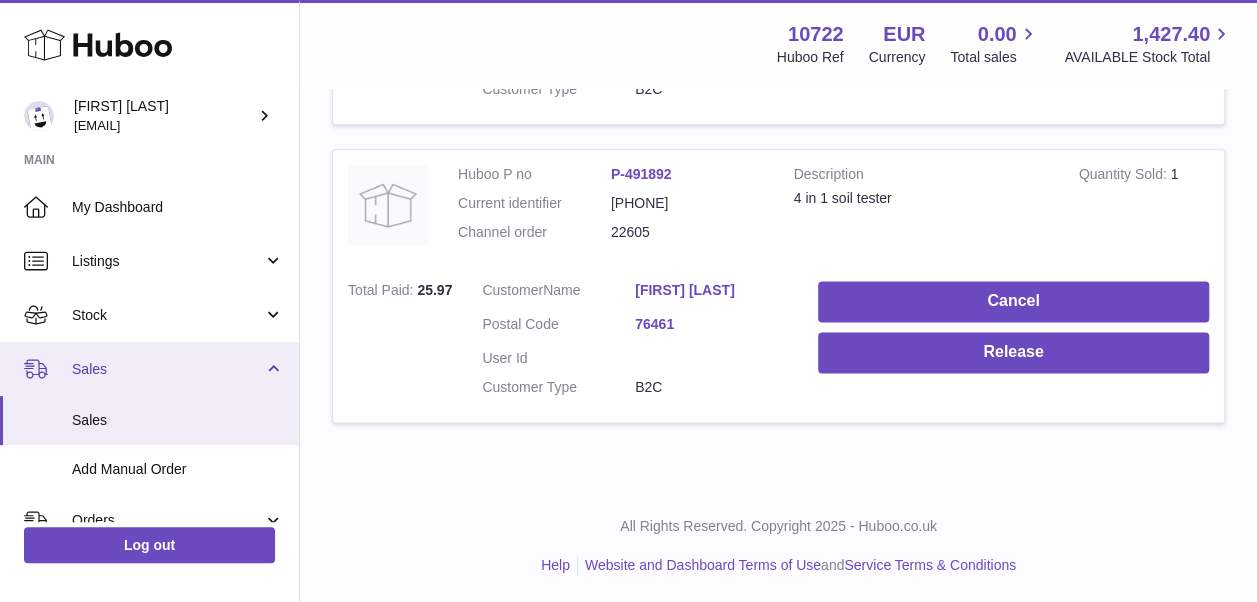 click on "Sales" at bounding box center [167, 369] 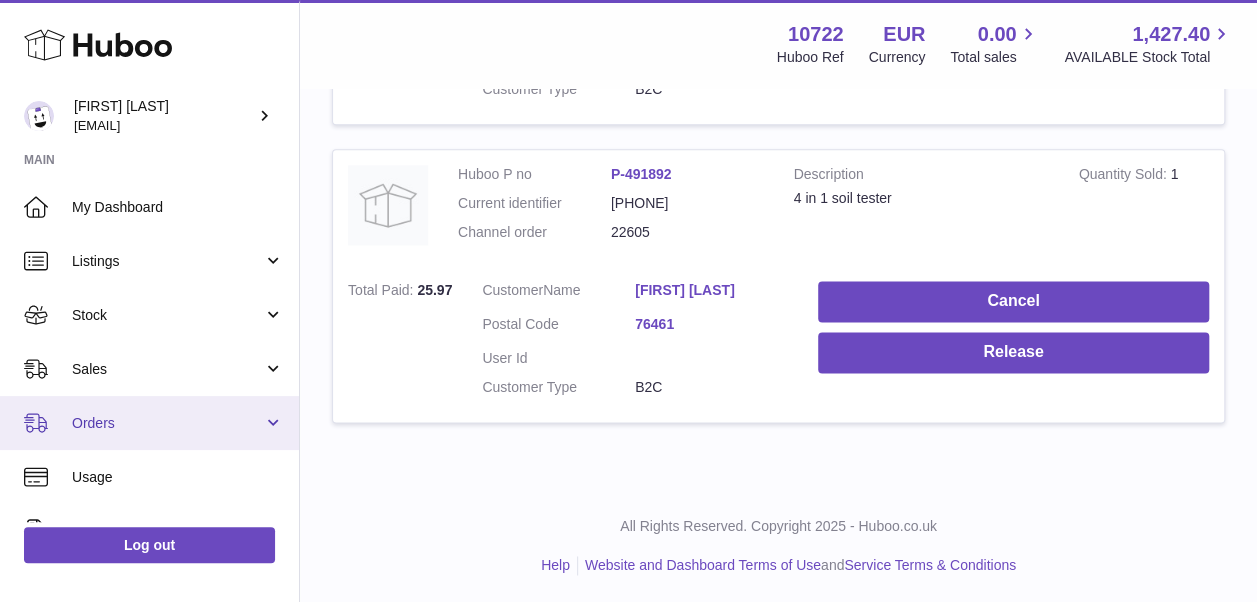 click on "Orders" at bounding box center (167, 423) 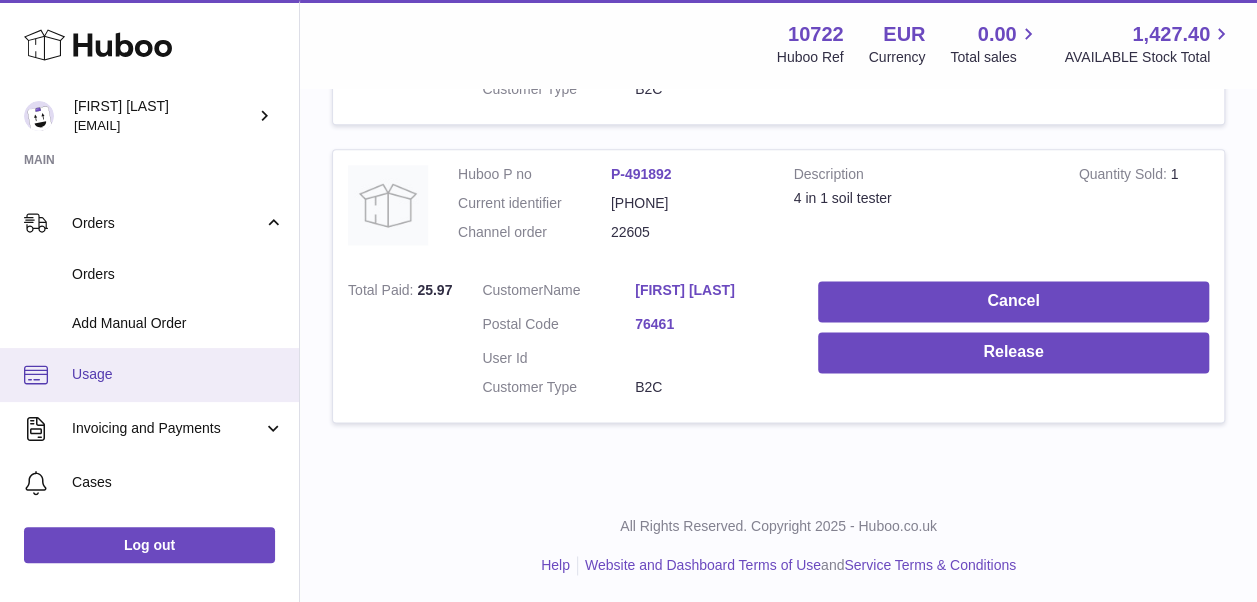 scroll, scrollTop: 300, scrollLeft: 0, axis: vertical 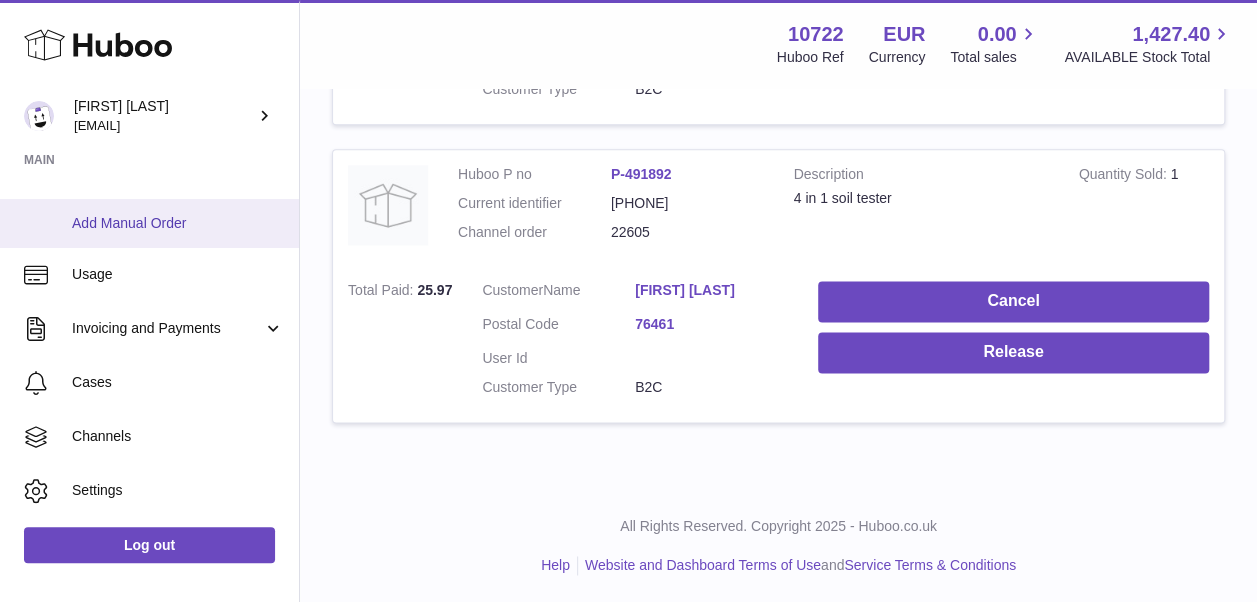 click on "Add Manual Order" at bounding box center (178, 223) 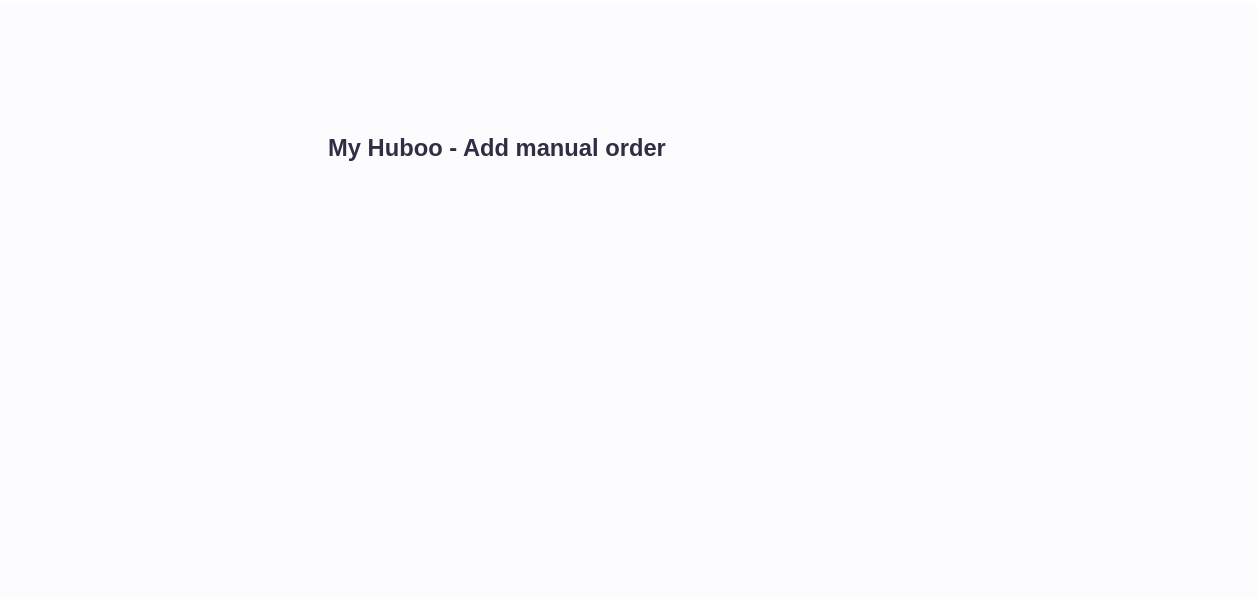 scroll, scrollTop: 0, scrollLeft: 0, axis: both 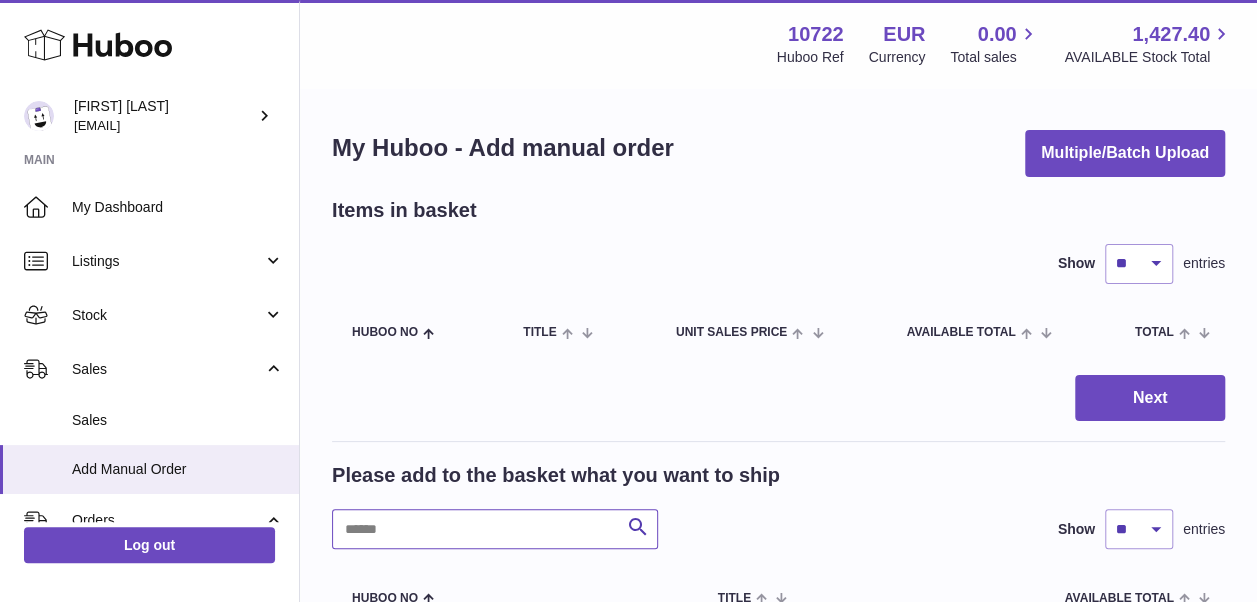 click at bounding box center [495, 529] 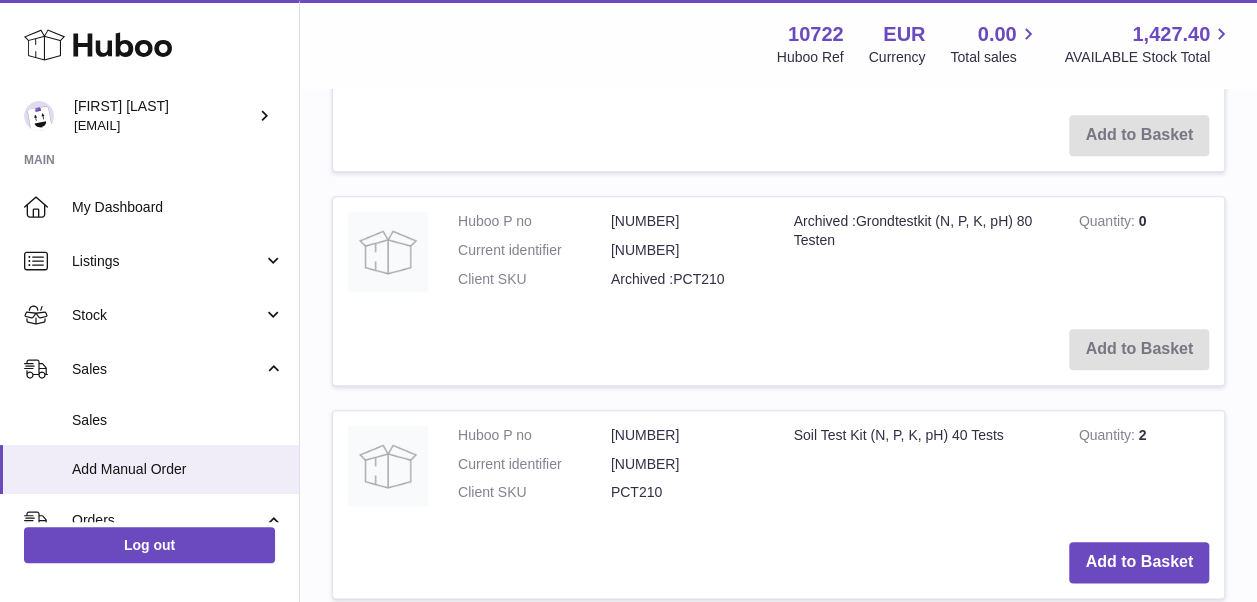 scroll, scrollTop: 900, scrollLeft: 0, axis: vertical 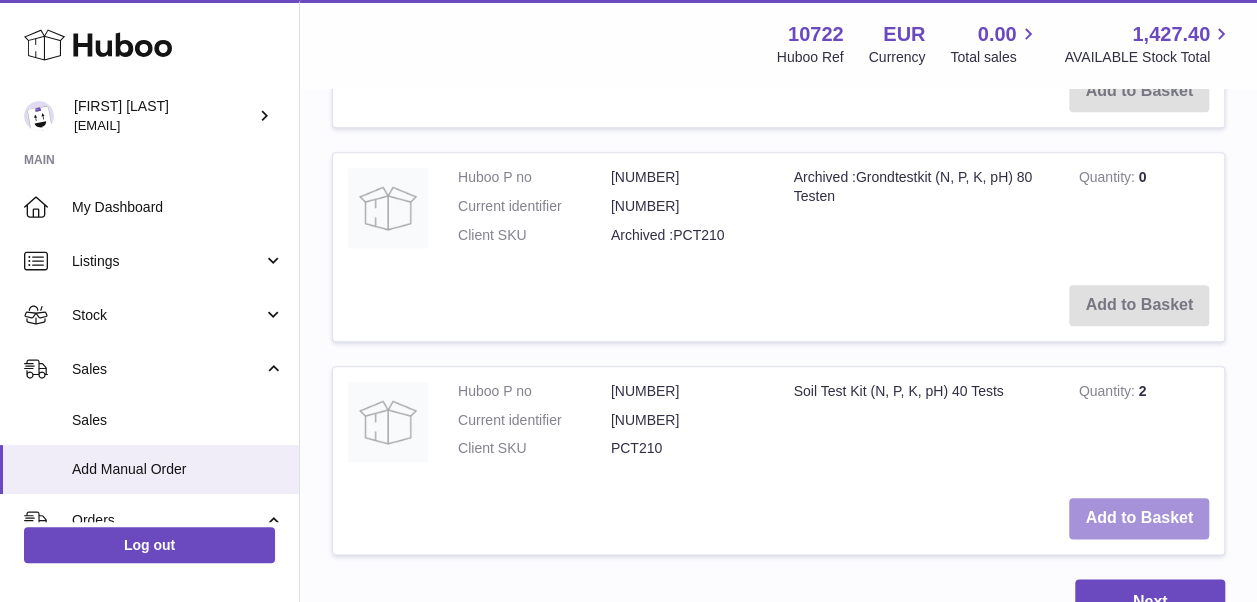 type on "******" 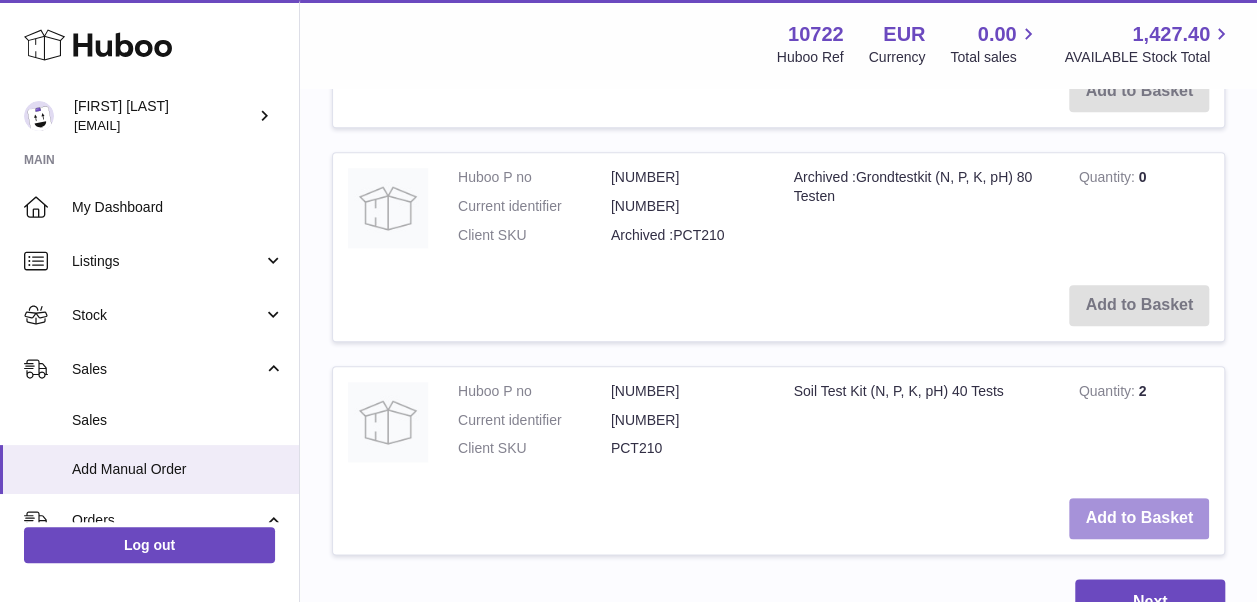 click on "Add to Basket" at bounding box center (1139, 518) 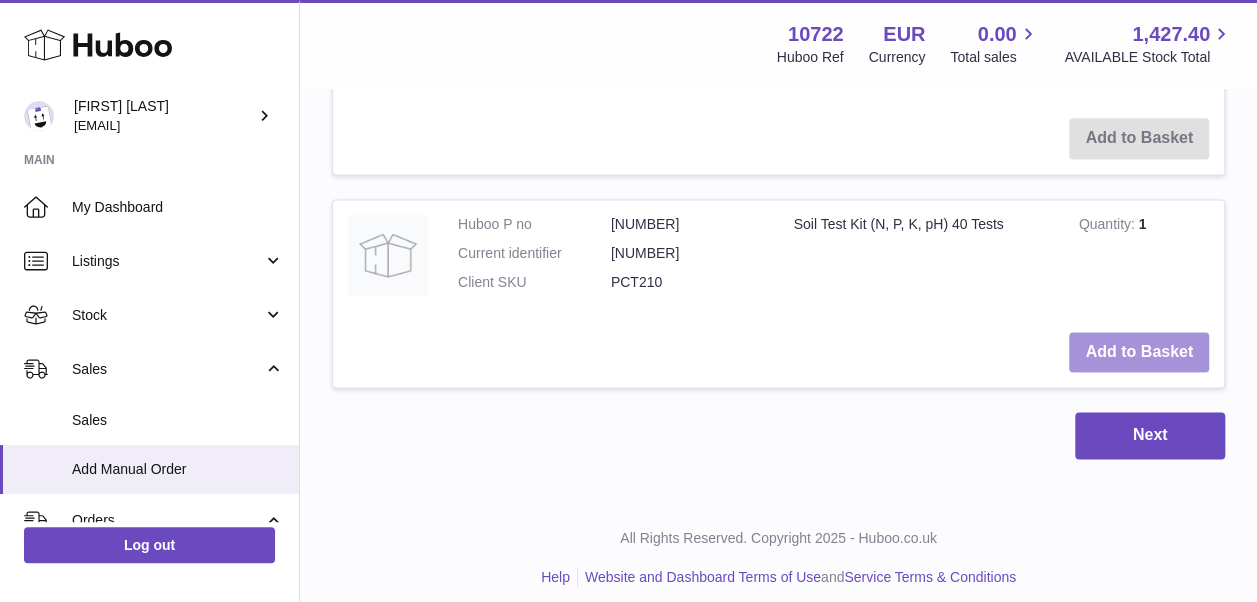 scroll, scrollTop: 1299, scrollLeft: 0, axis: vertical 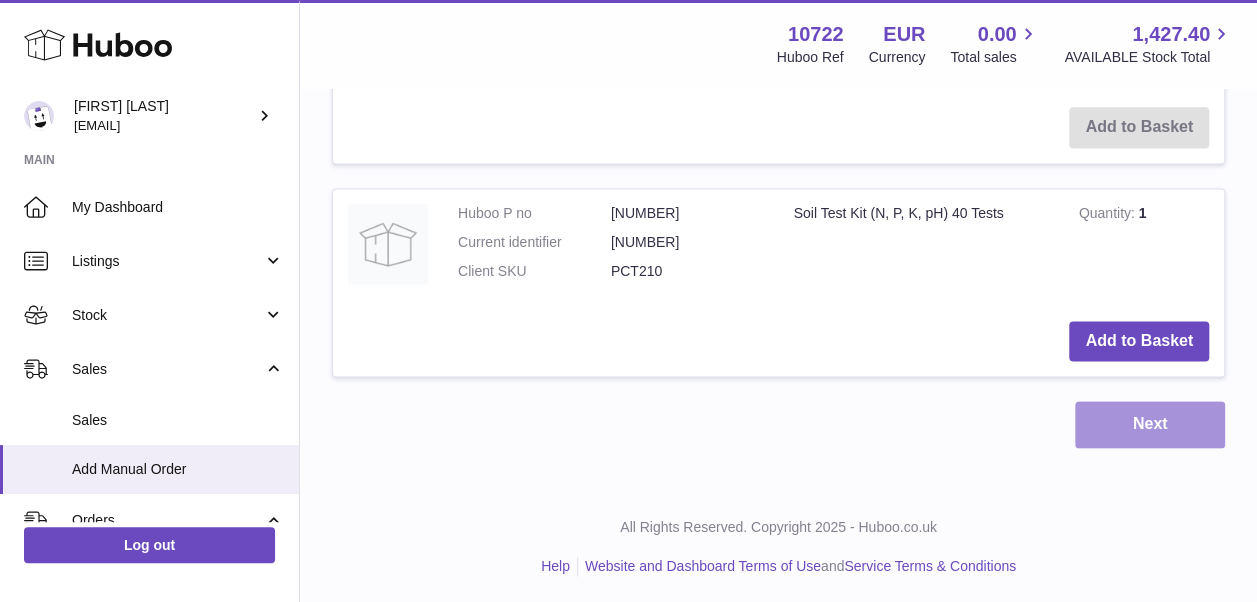 click on "Next" at bounding box center [1150, 424] 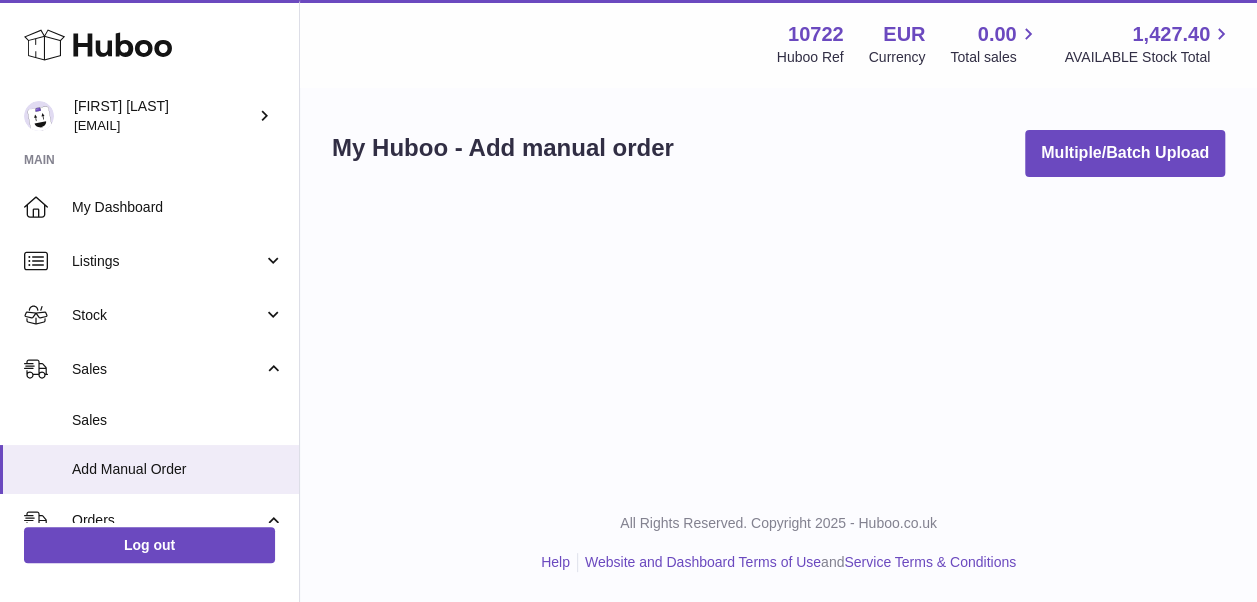 scroll, scrollTop: 0, scrollLeft: 0, axis: both 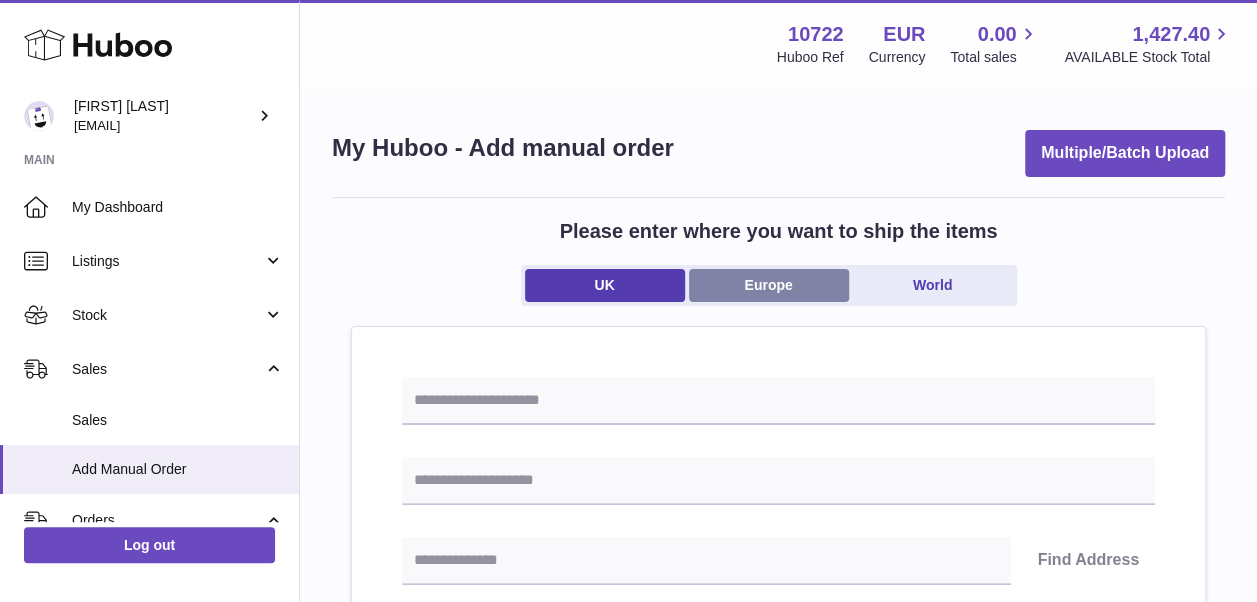 click on "Europe" at bounding box center (769, 285) 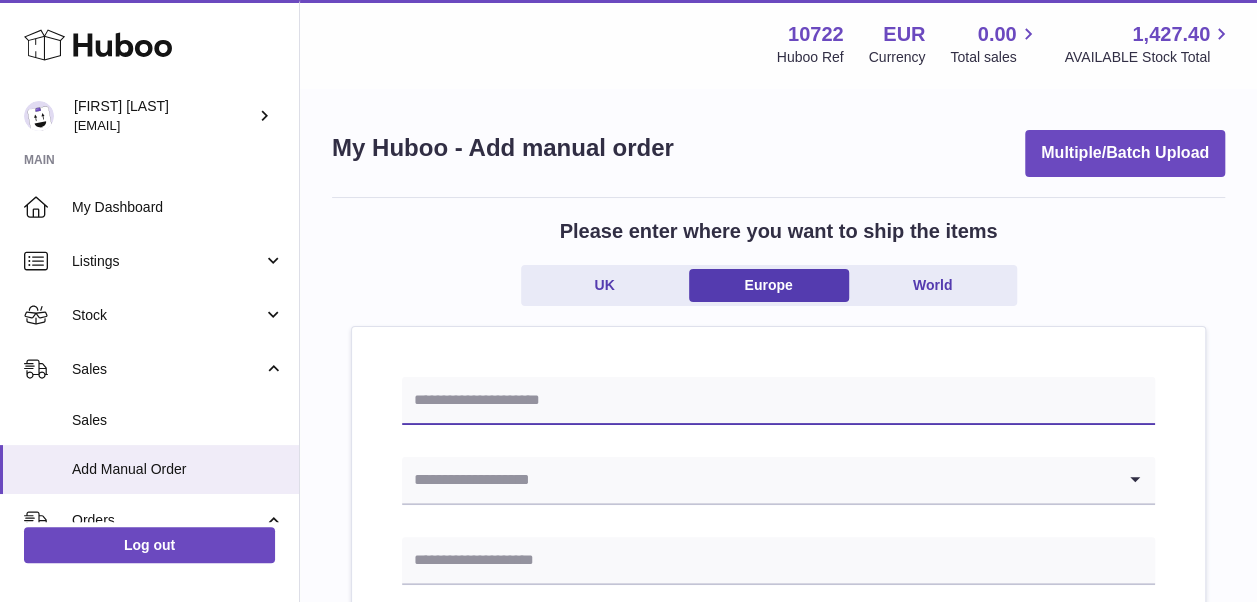 click at bounding box center [778, 401] 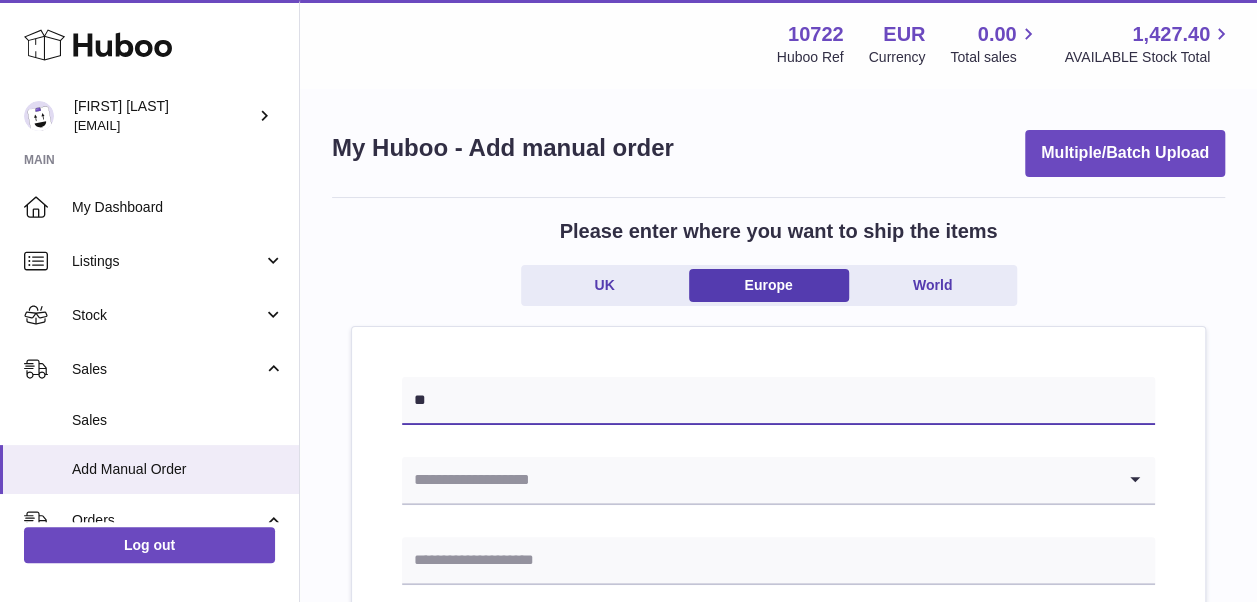 type on "*" 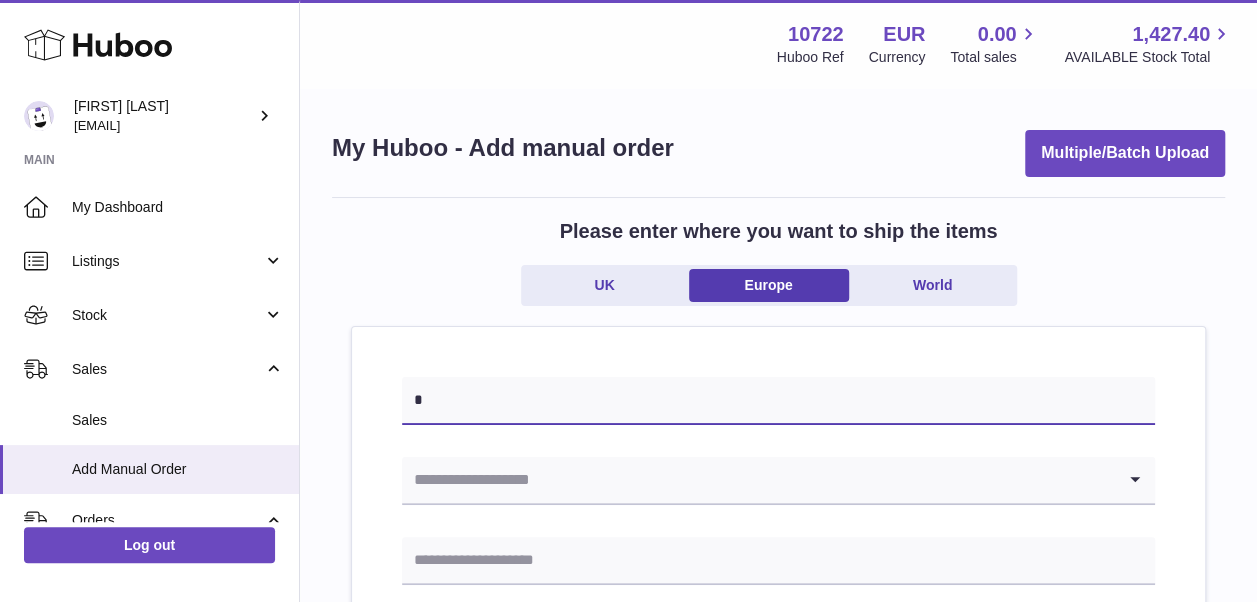 type 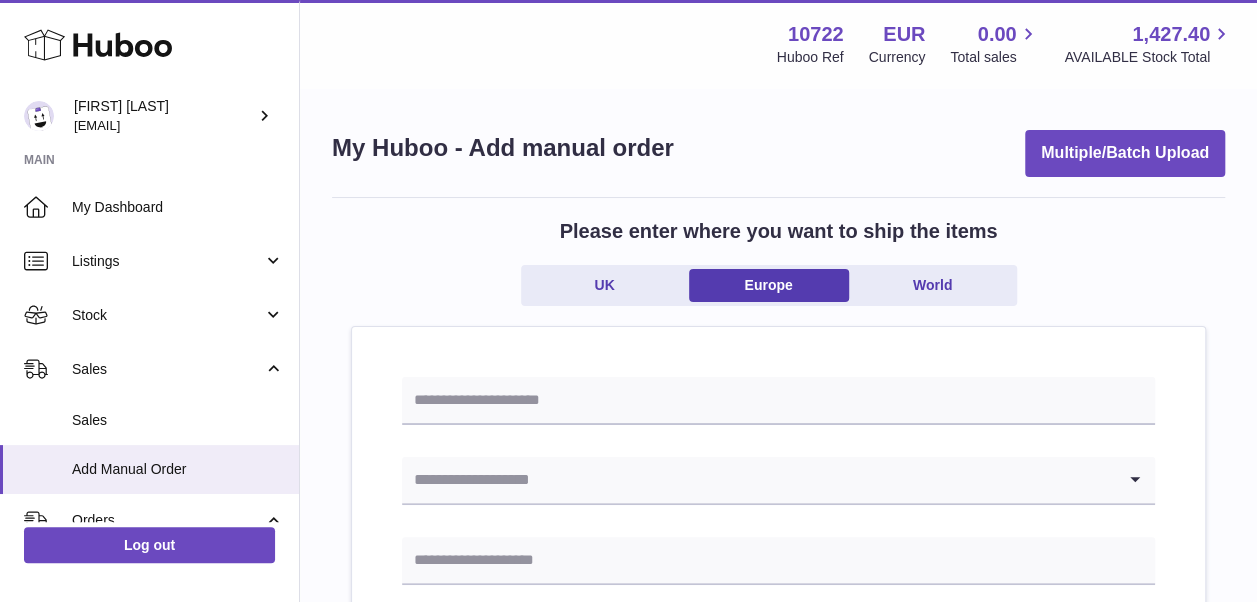 click at bounding box center (758, 480) 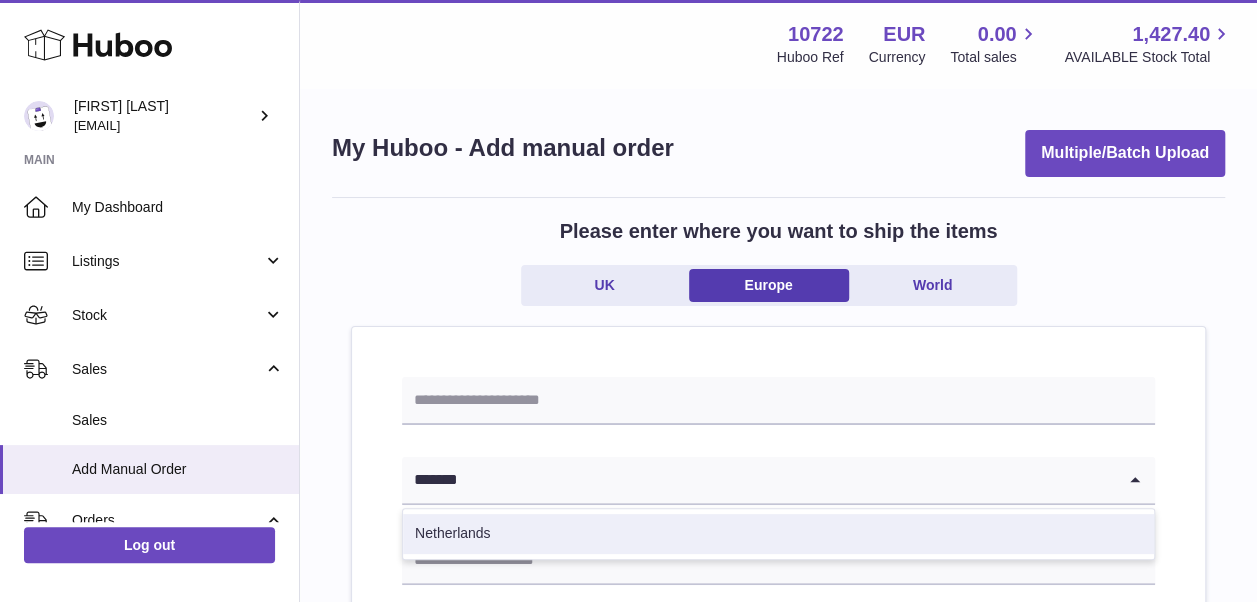 scroll, scrollTop: 200, scrollLeft: 0, axis: vertical 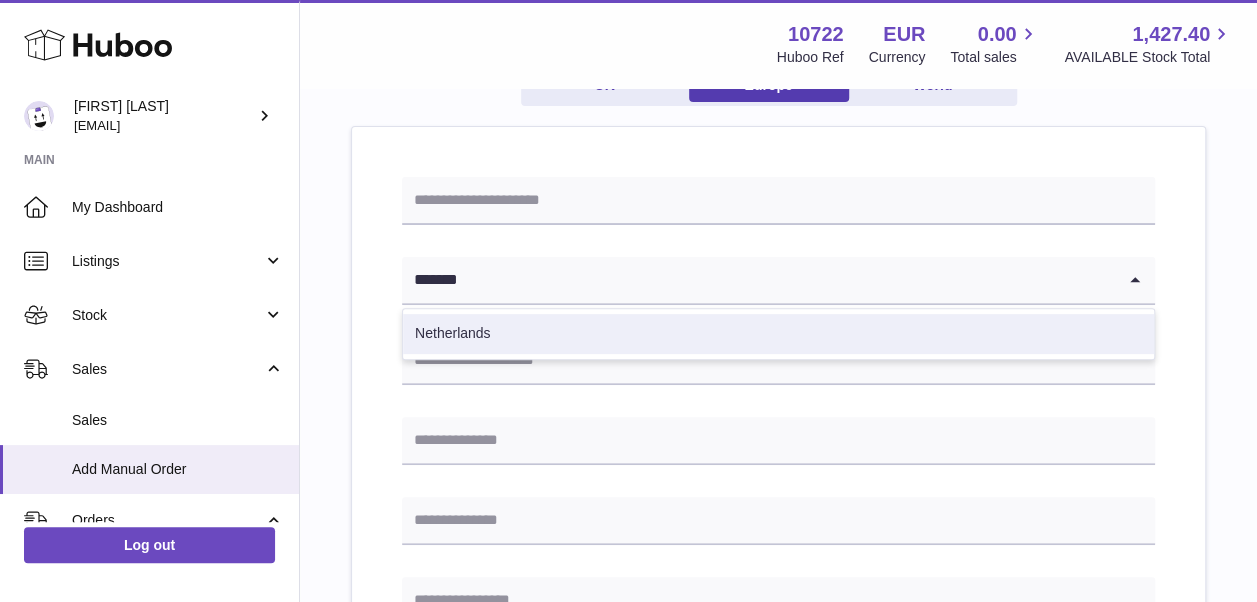 click on "Netherlands" at bounding box center [778, 334] 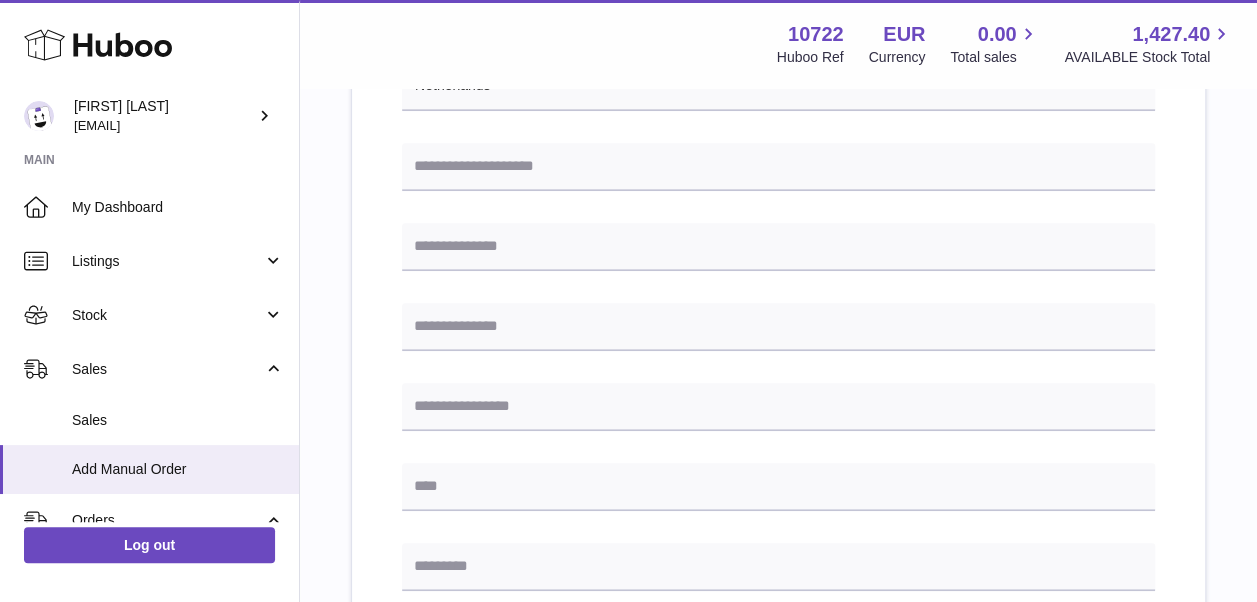 scroll, scrollTop: 400, scrollLeft: 0, axis: vertical 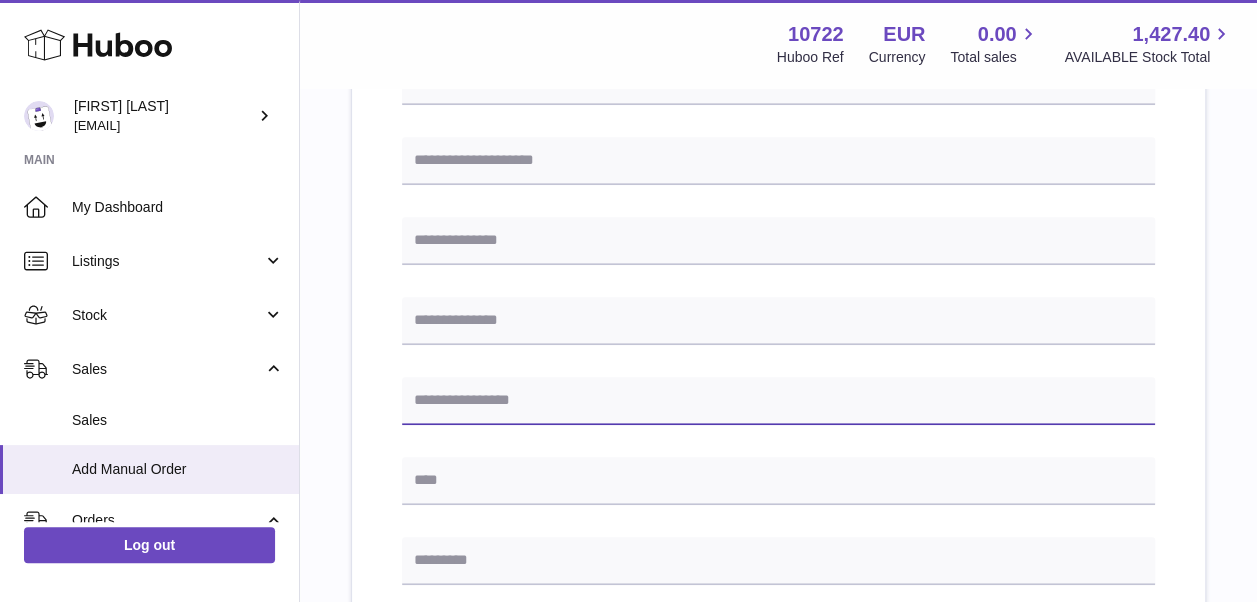 click at bounding box center [778, 401] 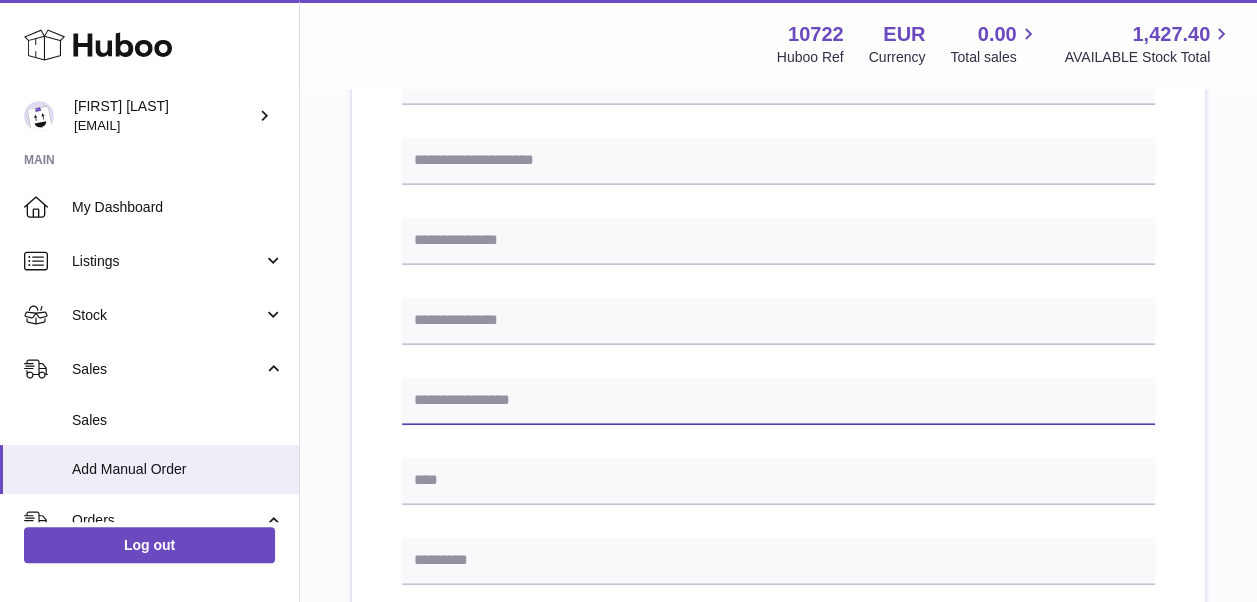 paste on "**********" 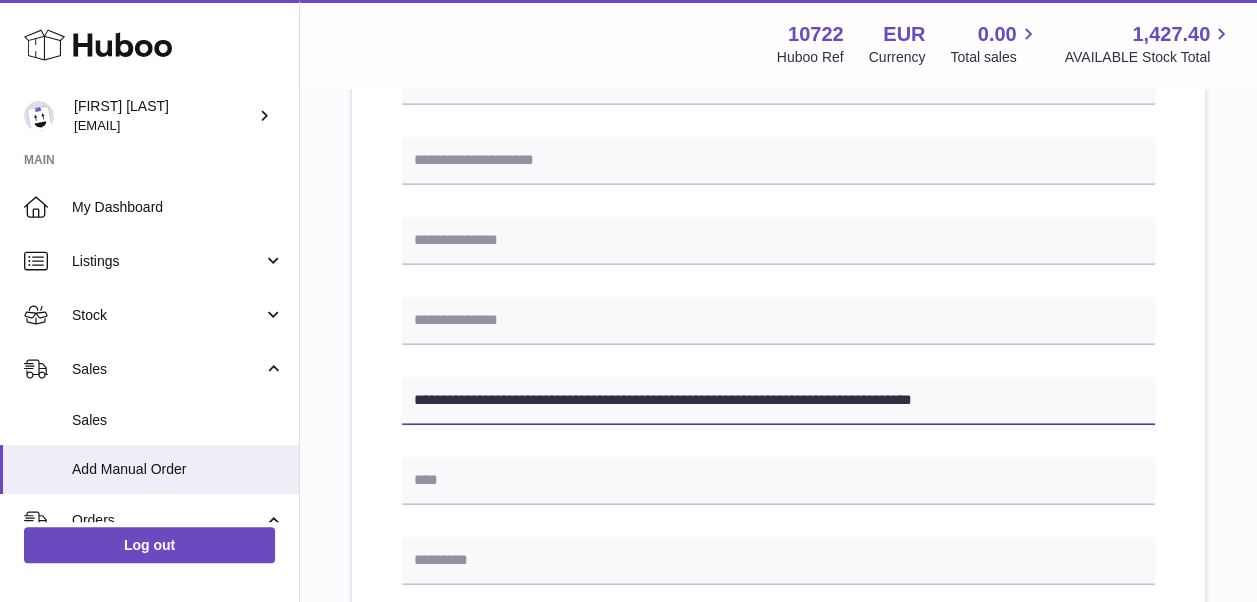 scroll, scrollTop: 500, scrollLeft: 0, axis: vertical 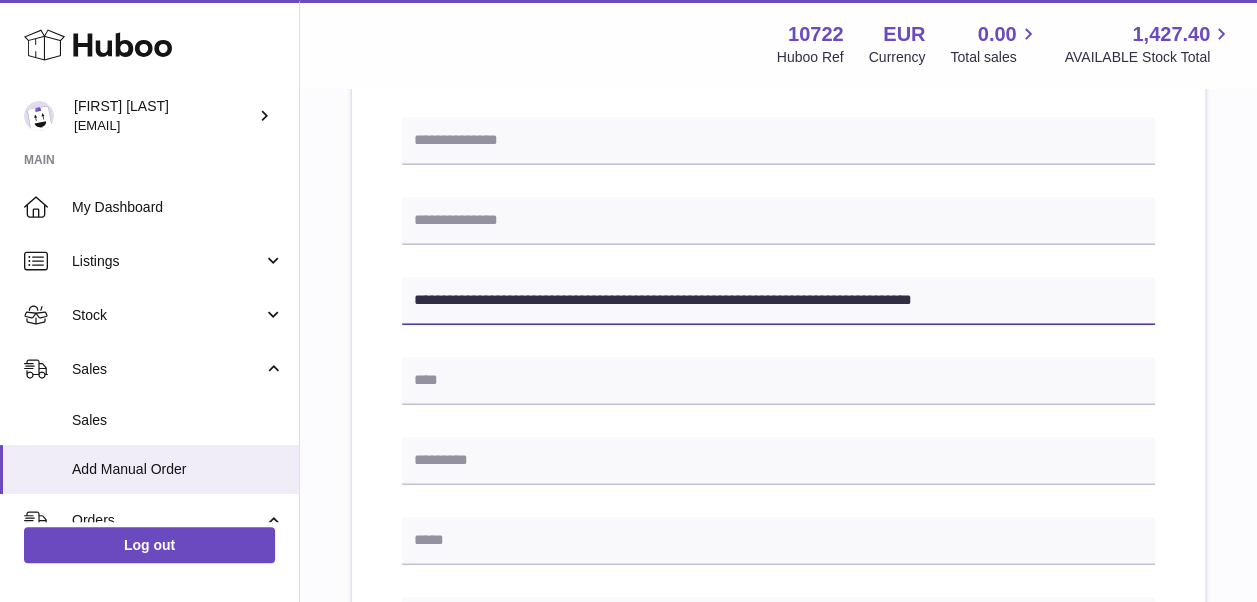 drag, startPoint x: 416, startPoint y: 299, endPoint x: 490, endPoint y: 302, distance: 74.06078 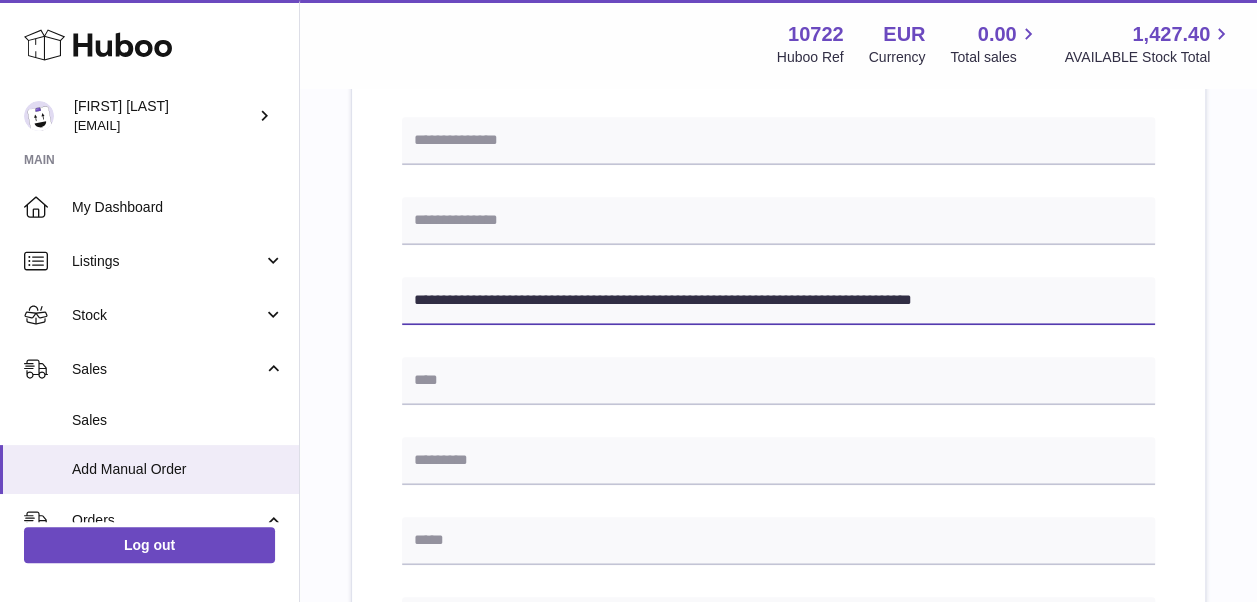click on "**********" at bounding box center [778, 301] 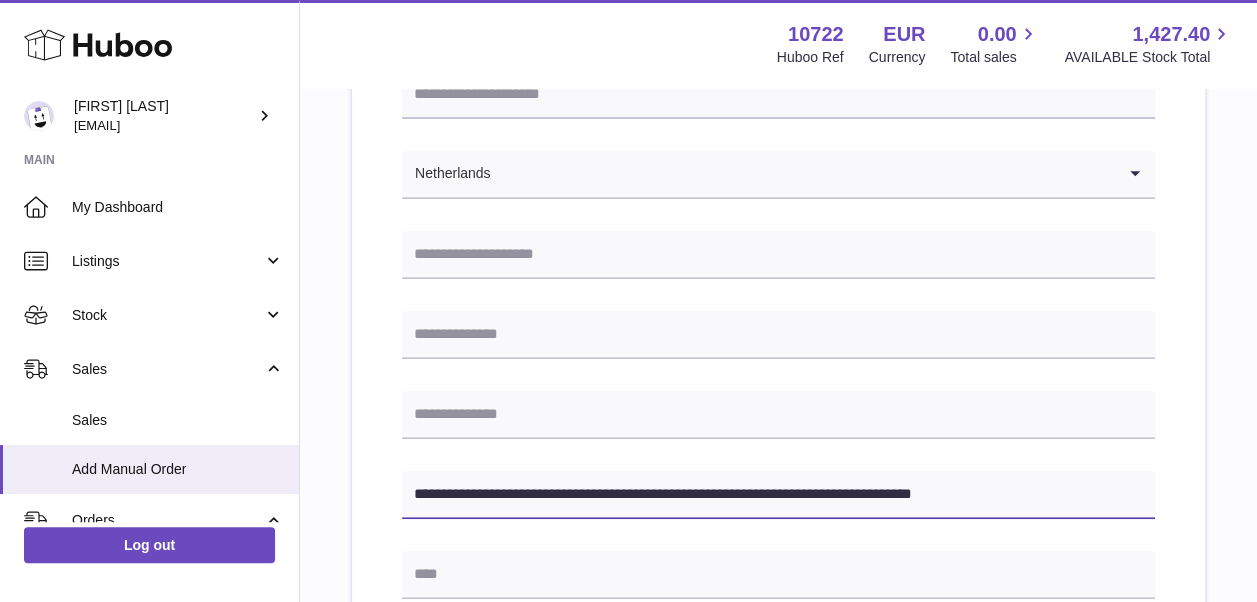 scroll, scrollTop: 300, scrollLeft: 0, axis: vertical 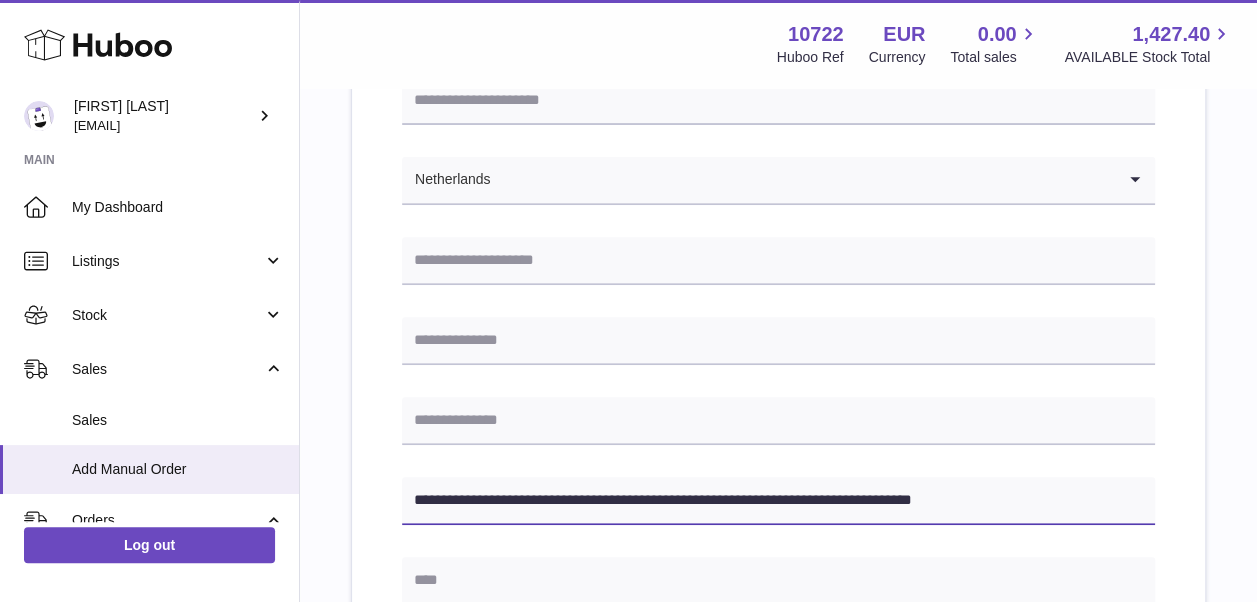 type on "**********" 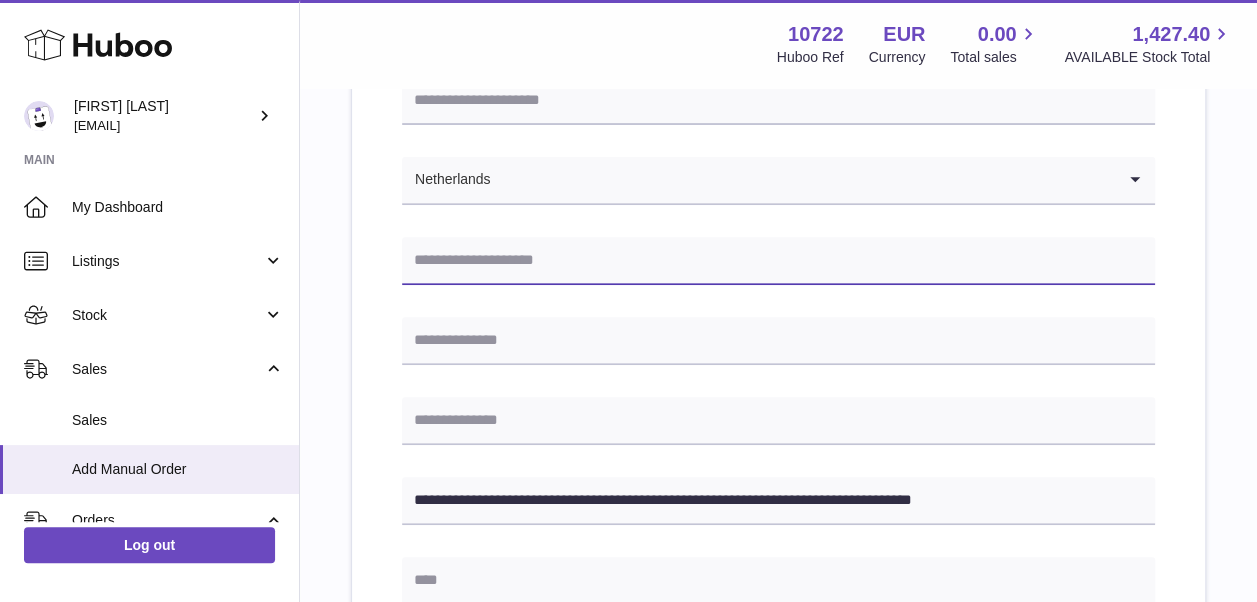 click at bounding box center (778, 261) 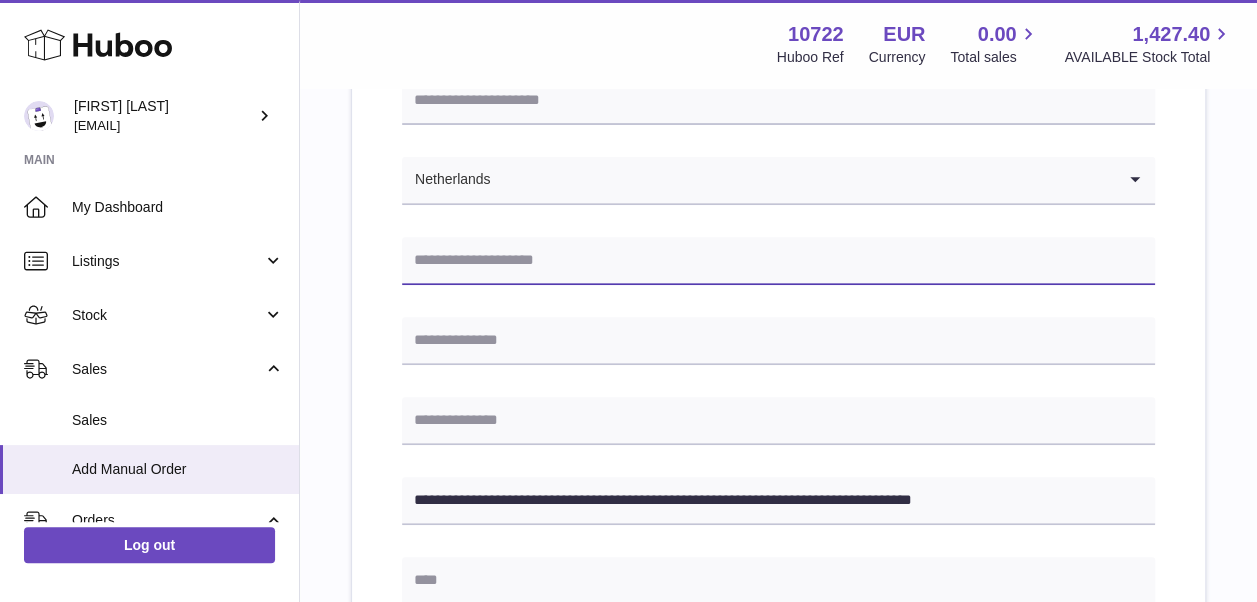 paste on "**********" 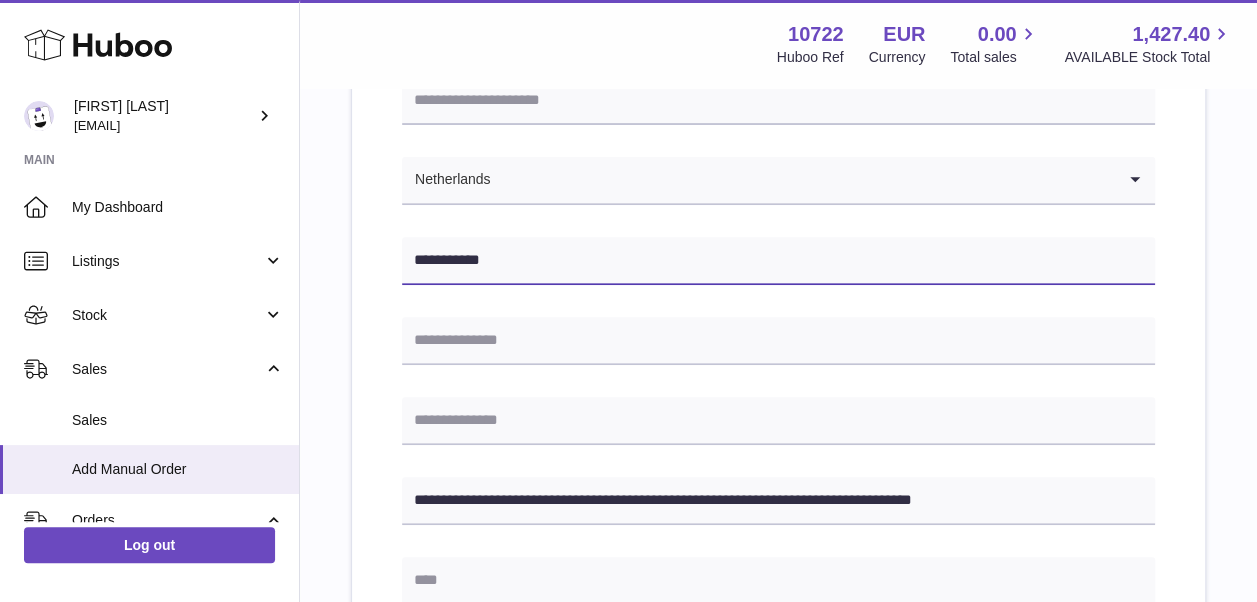 type on "**********" 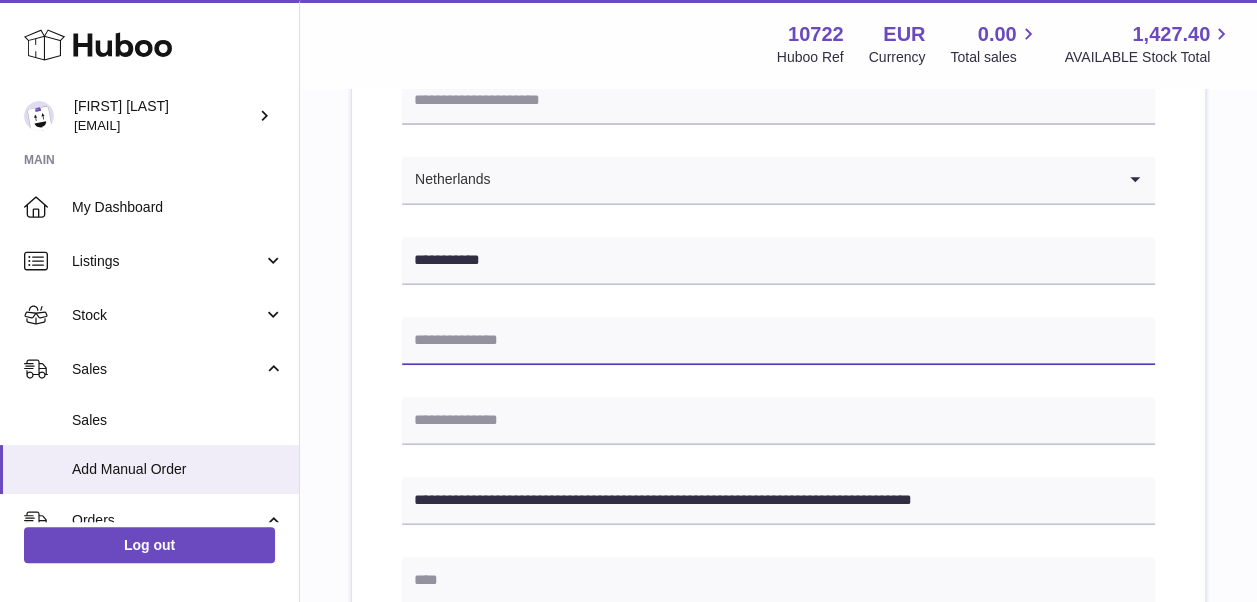 click at bounding box center [778, 341] 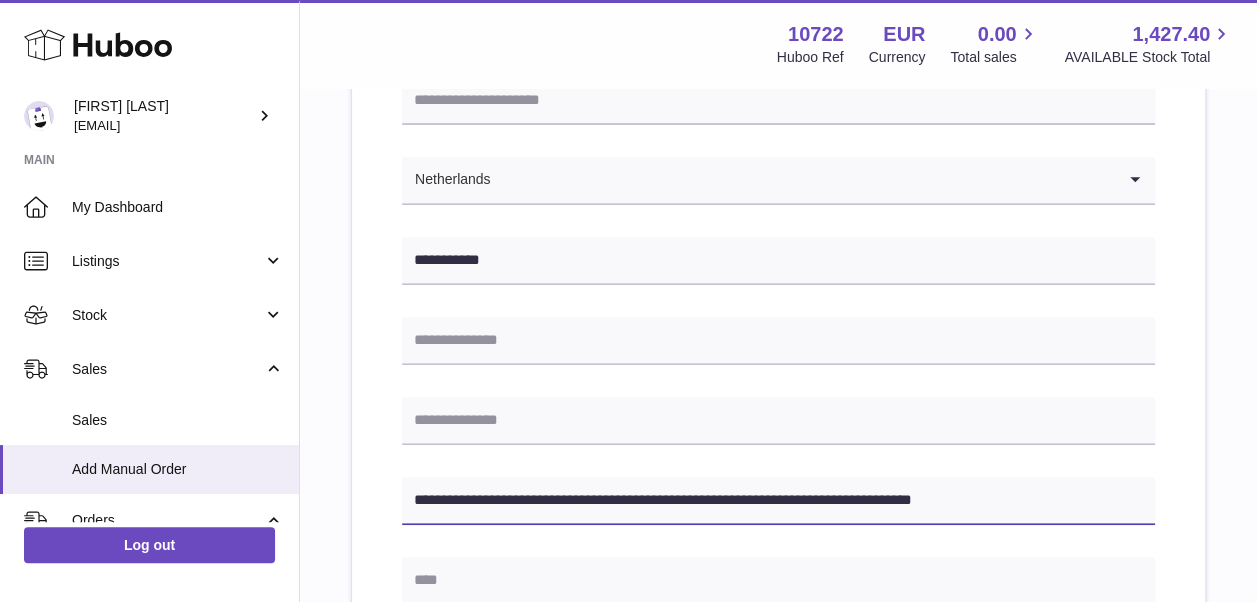 drag, startPoint x: 496, startPoint y: 498, endPoint x: 567, endPoint y: 498, distance: 71 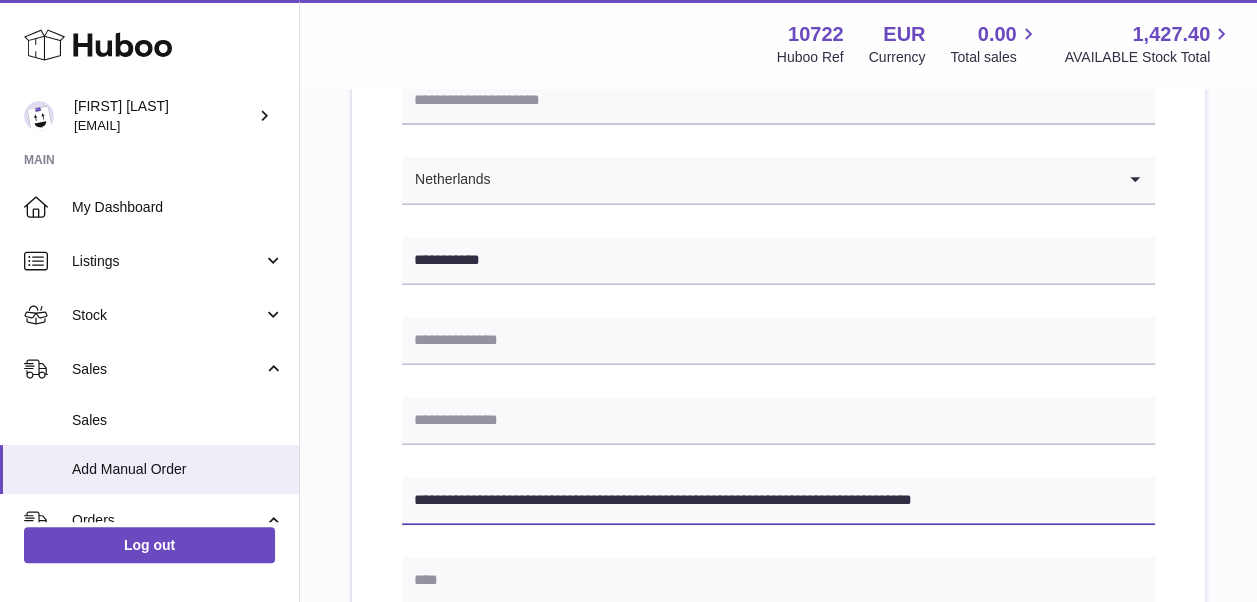 click on "**********" at bounding box center (778, 501) 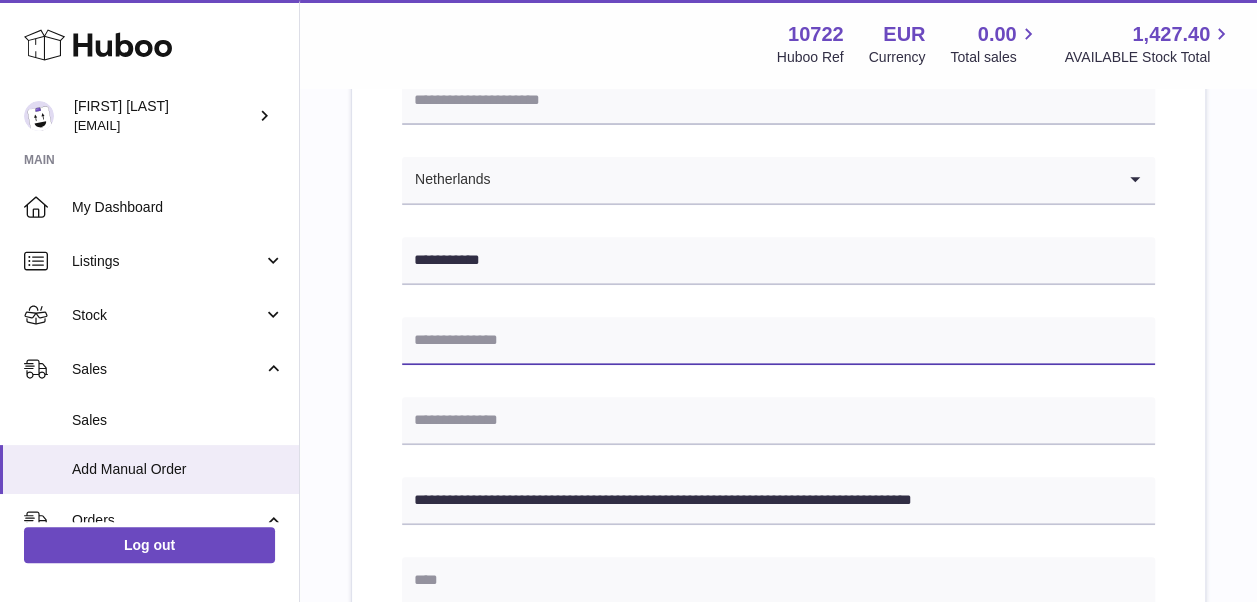 click at bounding box center [778, 341] 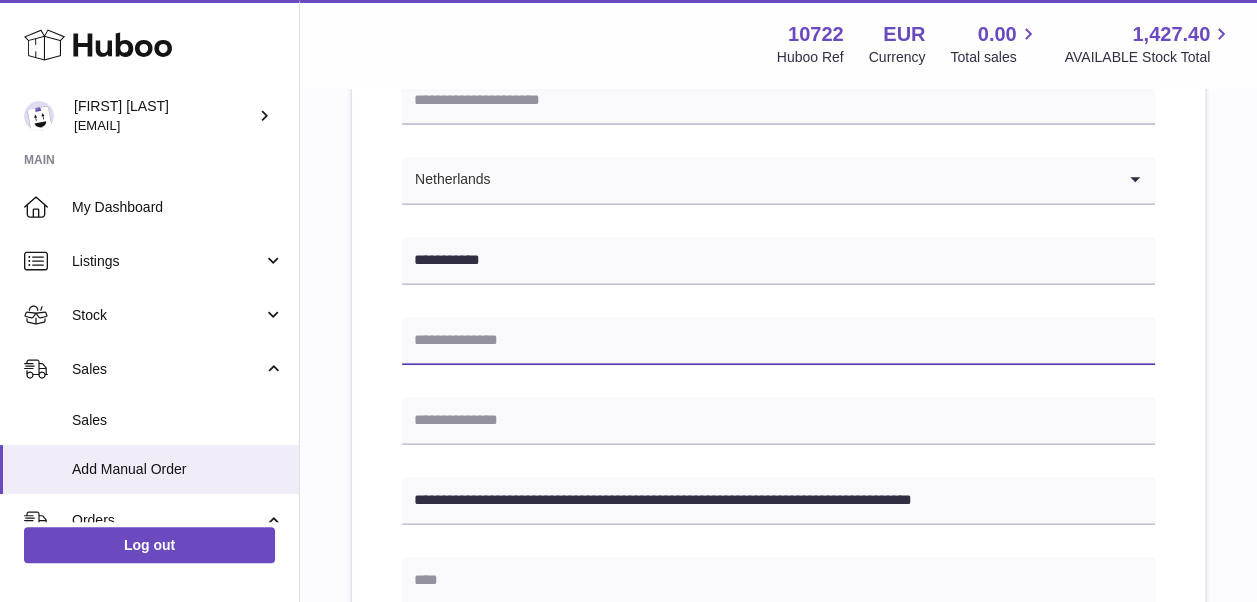 paste on "**********" 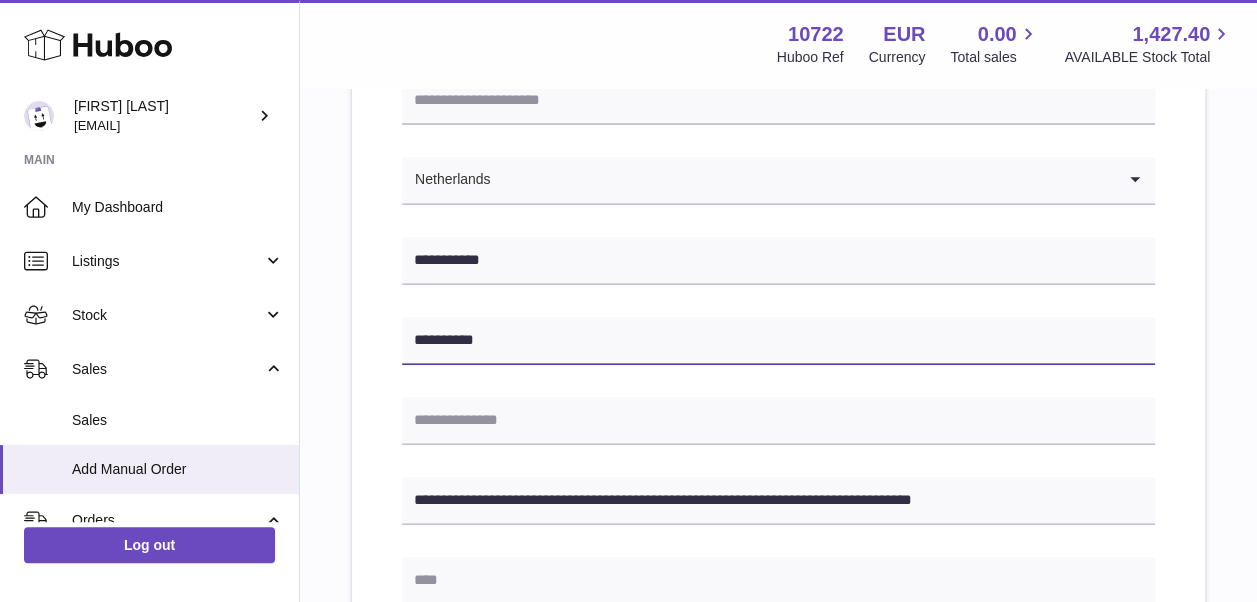 type on "**********" 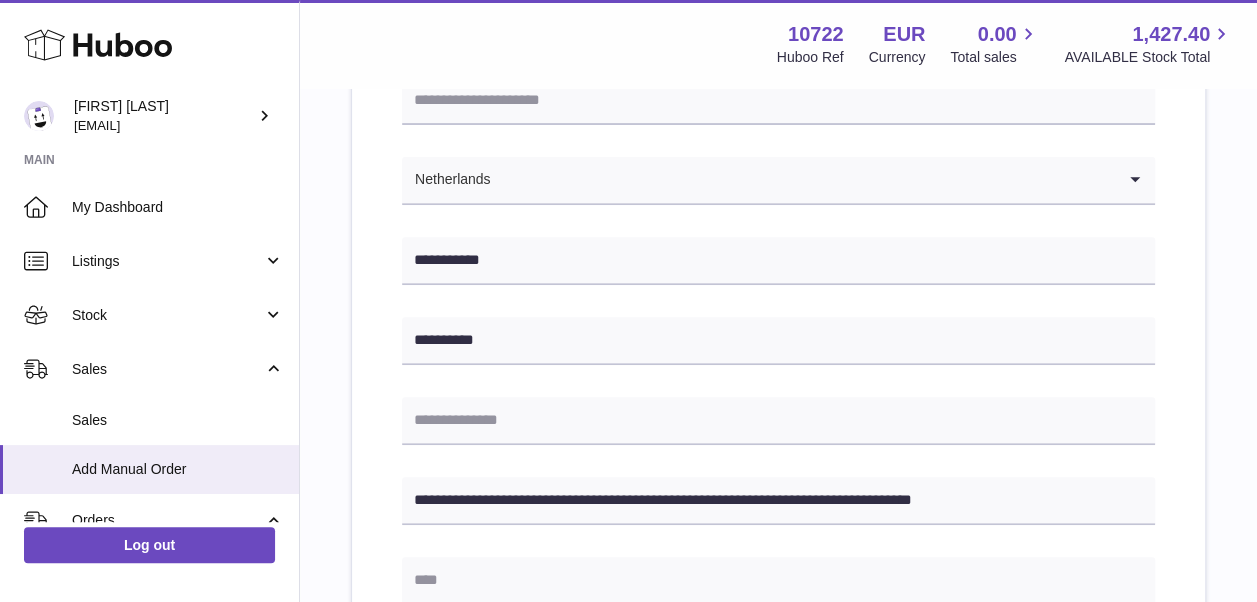 click at bounding box center [778, 581] 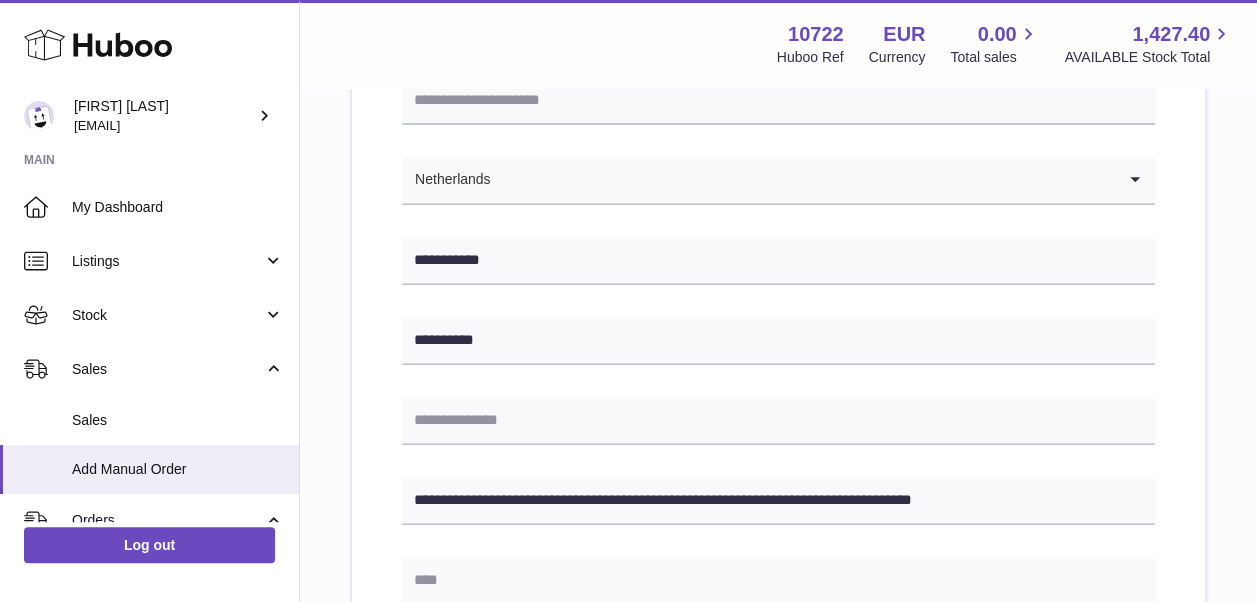 click on "**********" at bounding box center (778, 645) 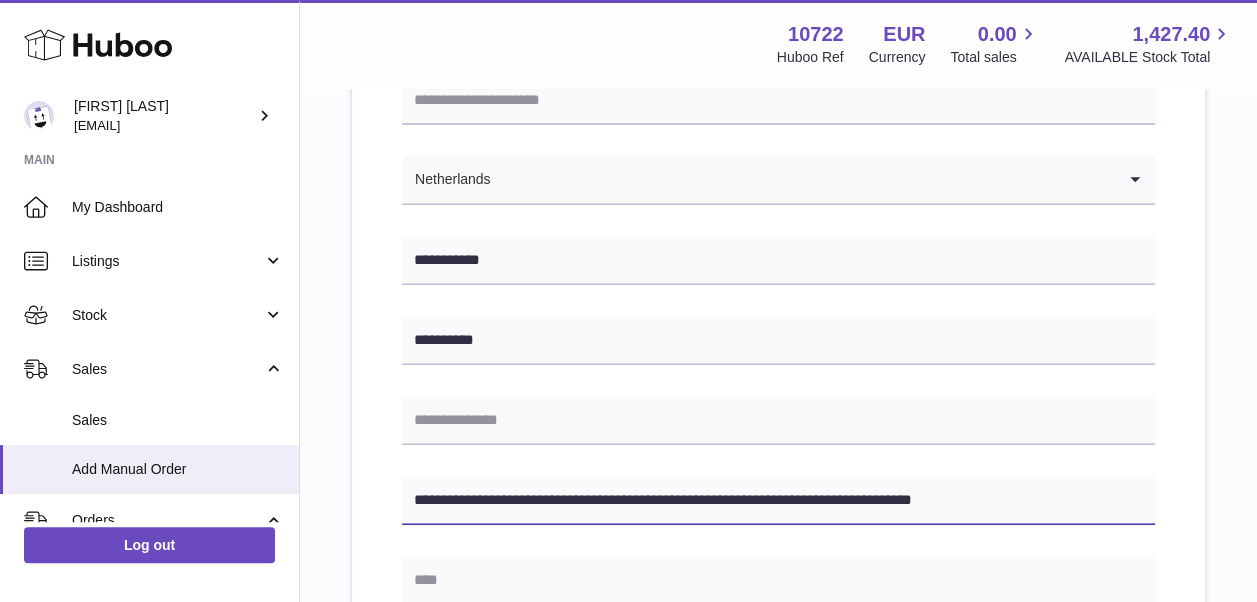 drag, startPoint x: 574, startPoint y: 498, endPoint x: 632, endPoint y: 498, distance: 58 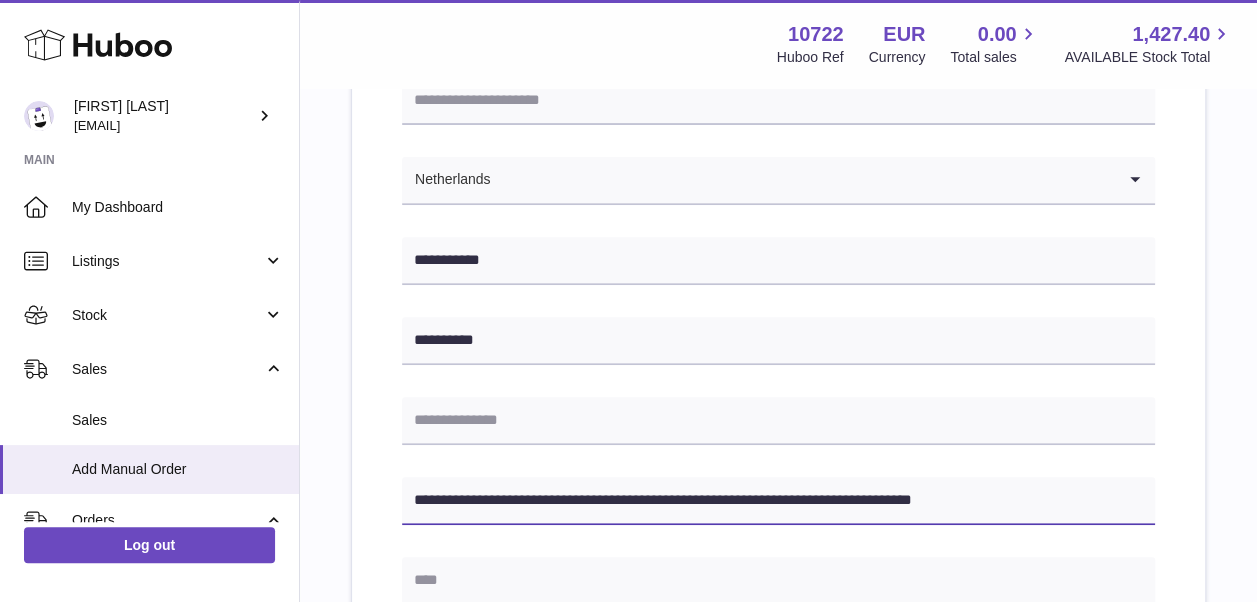 click on "**********" at bounding box center [778, 501] 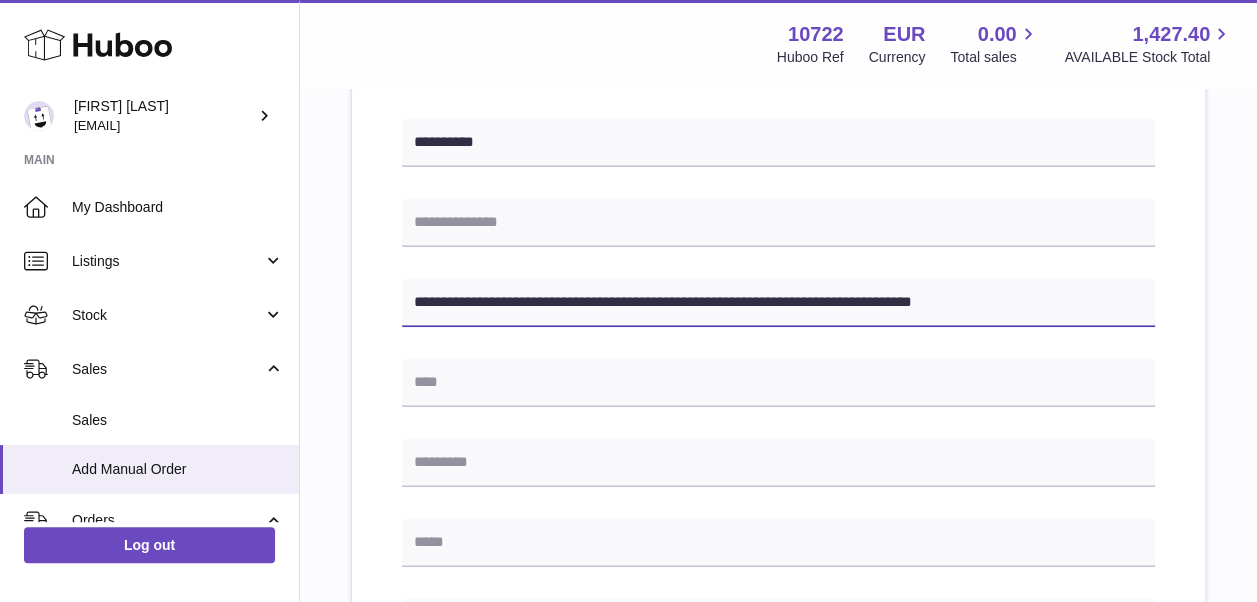 scroll, scrollTop: 500, scrollLeft: 0, axis: vertical 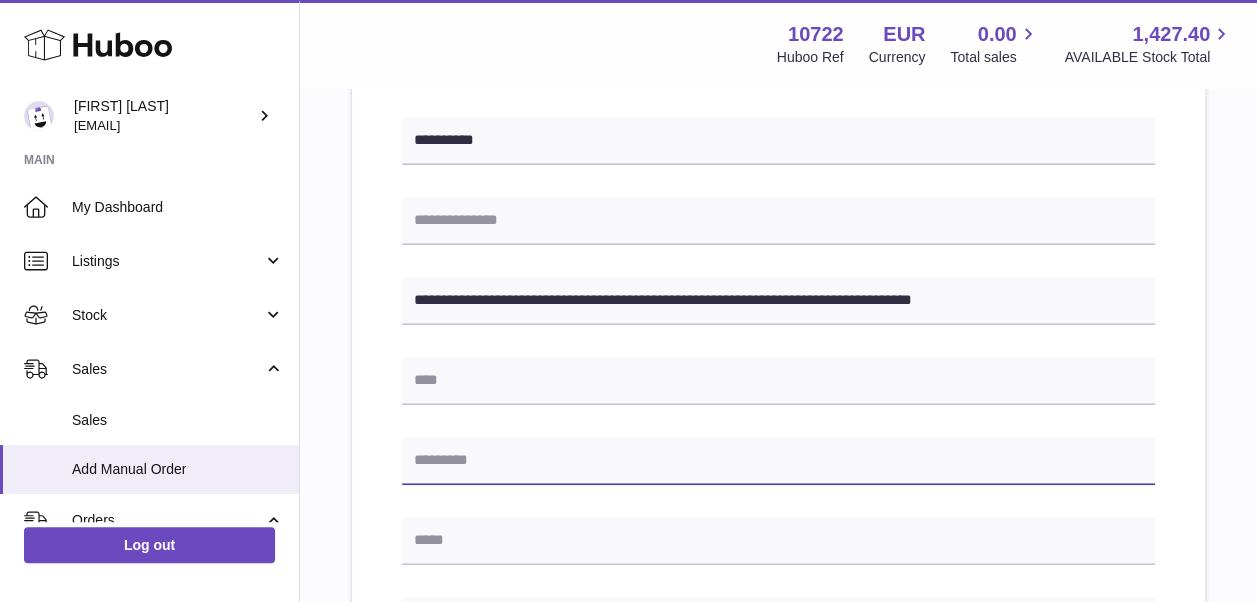 click at bounding box center [778, 461] 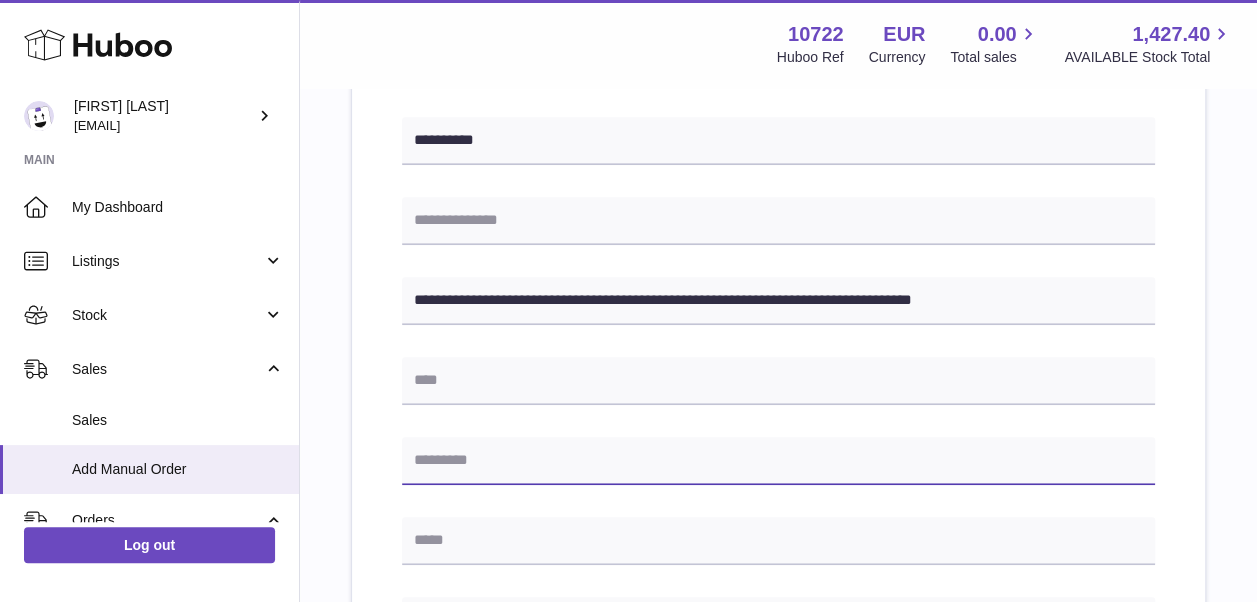 paste on "*******" 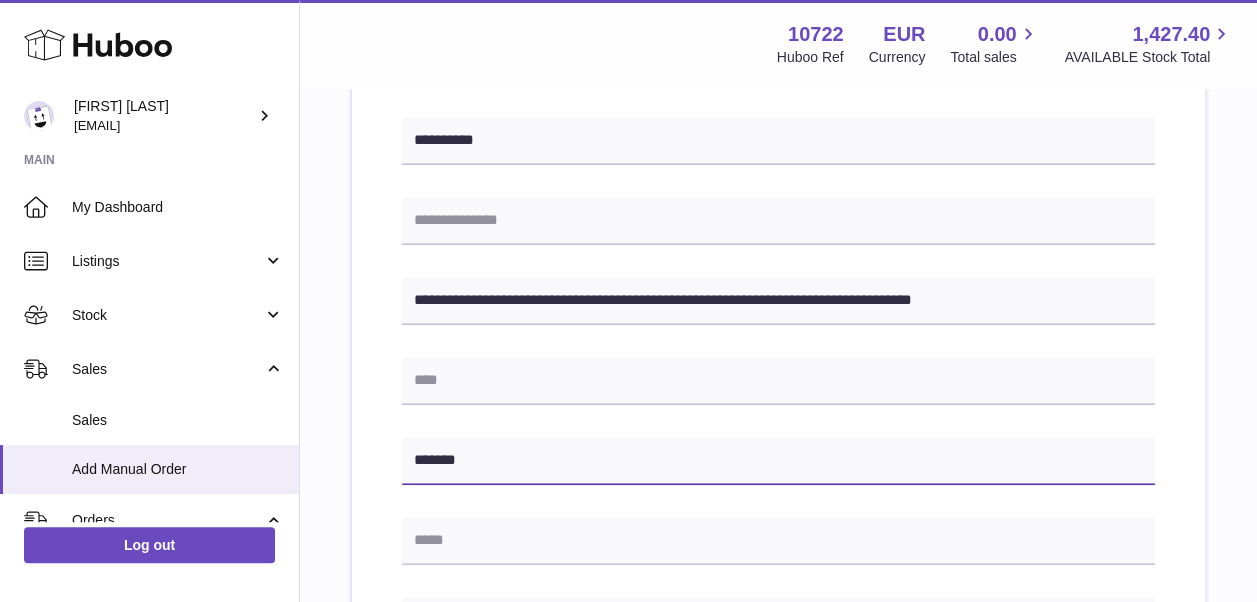 type on "*******" 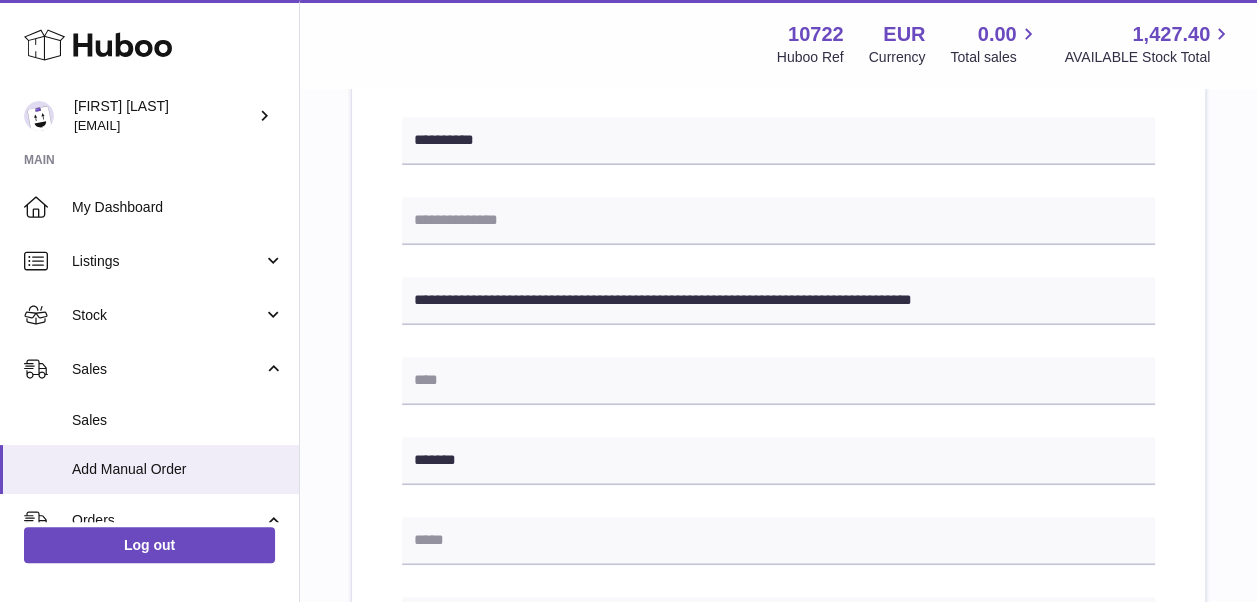 click on "**********" at bounding box center (778, 445) 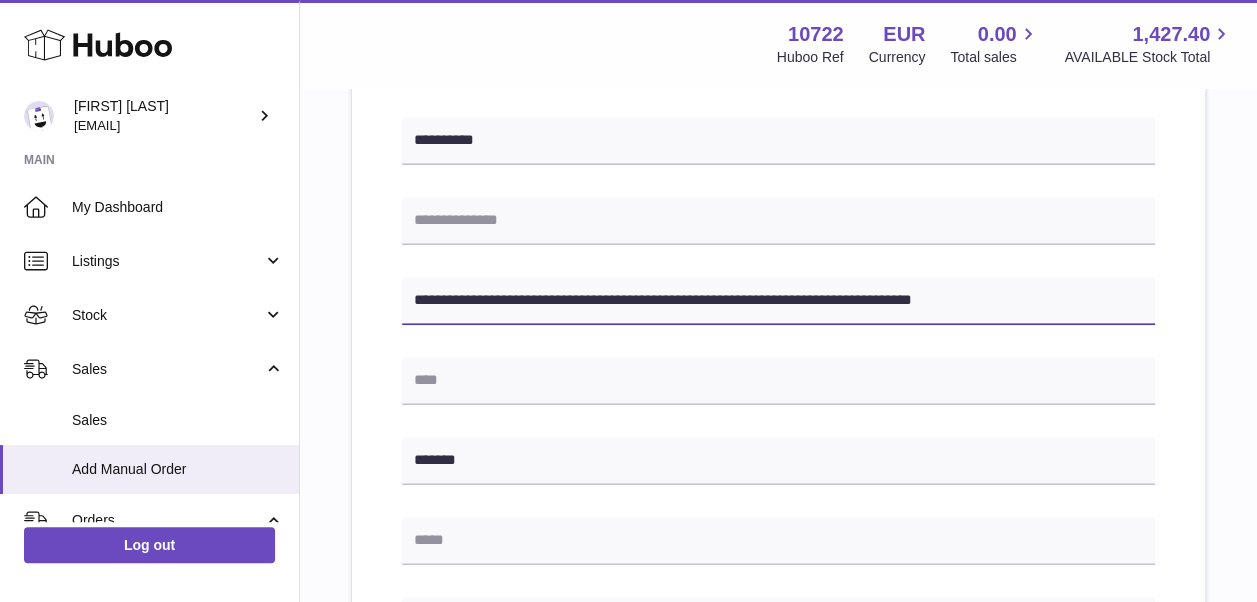 drag, startPoint x: 637, startPoint y: 295, endPoint x: 704, endPoint y: 301, distance: 67.26812 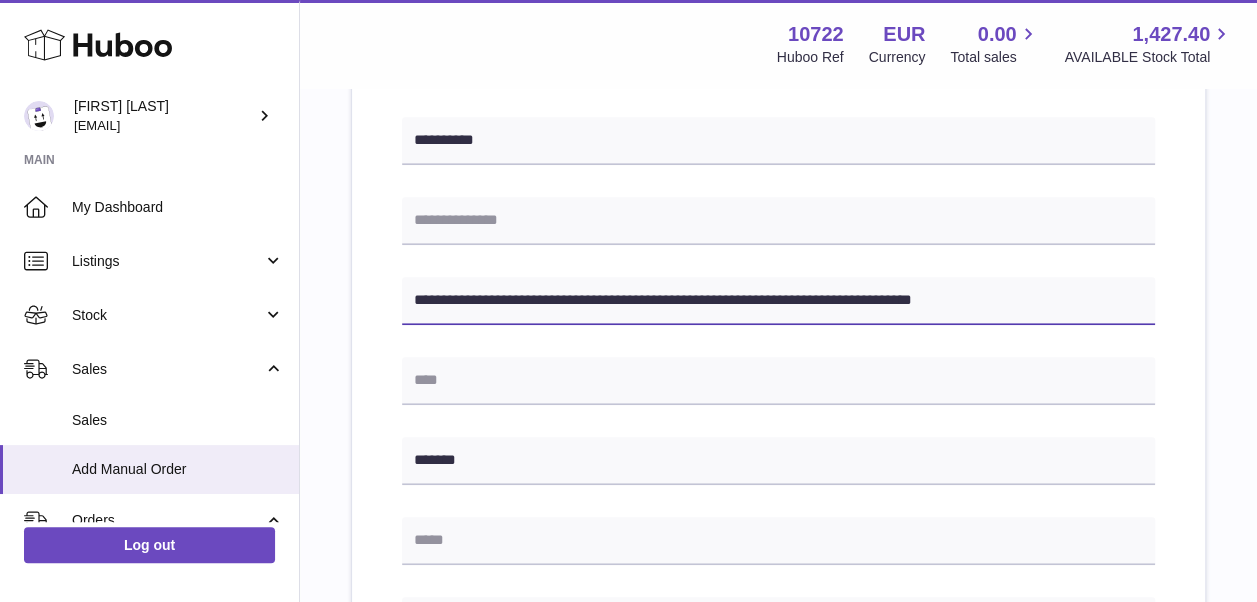 click on "**********" at bounding box center [778, 301] 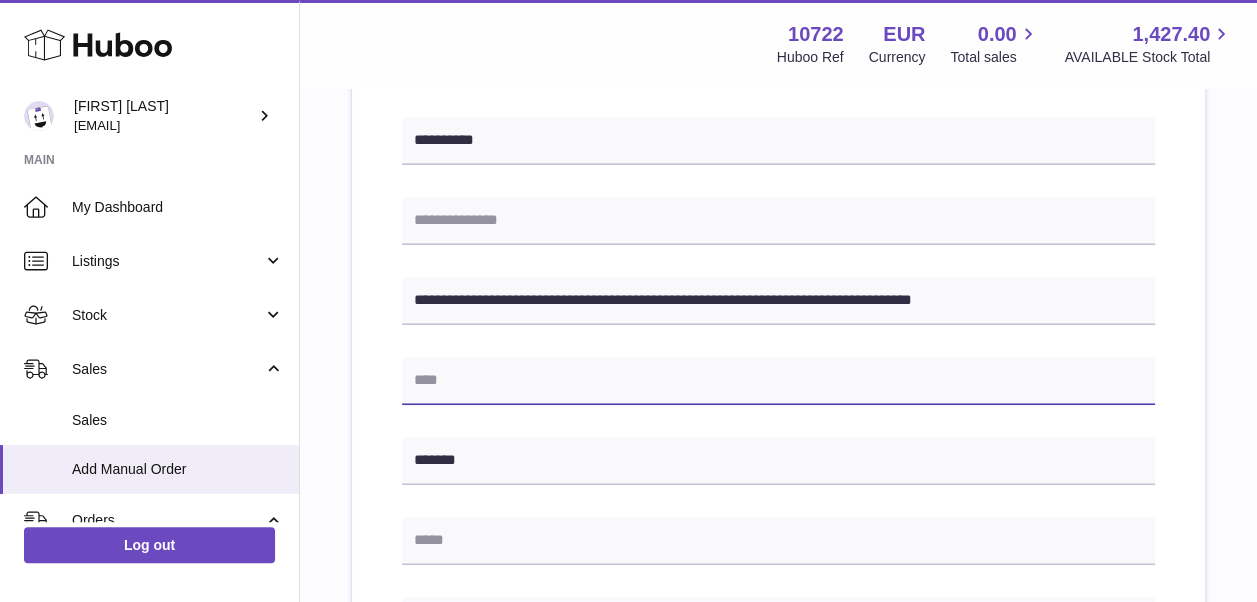 click at bounding box center (778, 381) 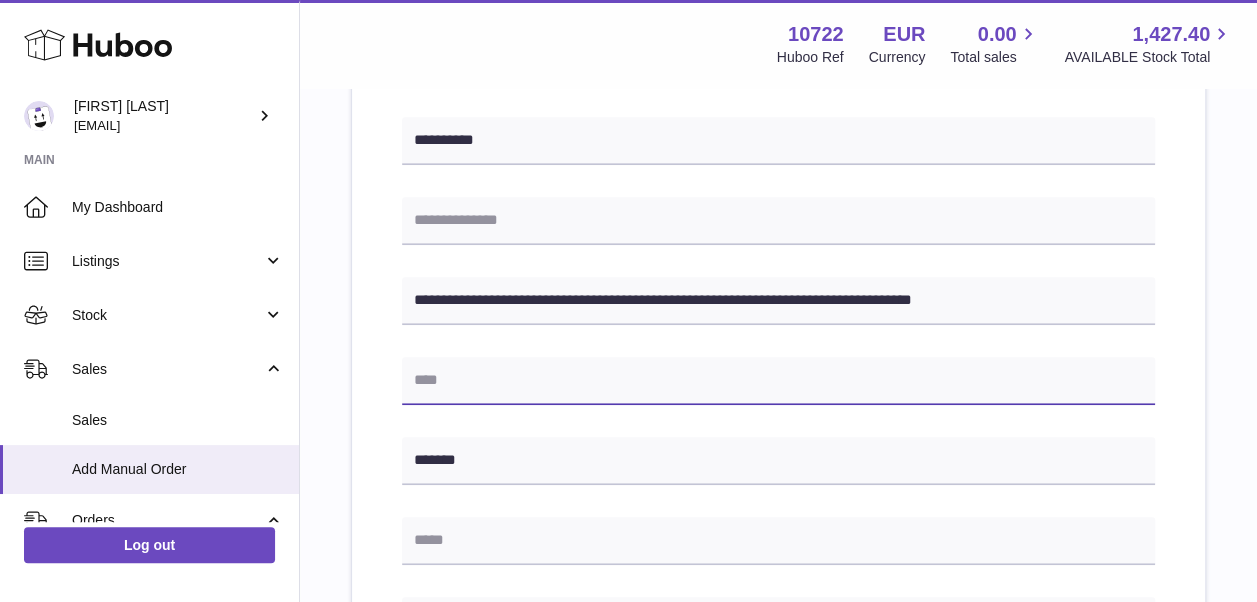 paste on "********" 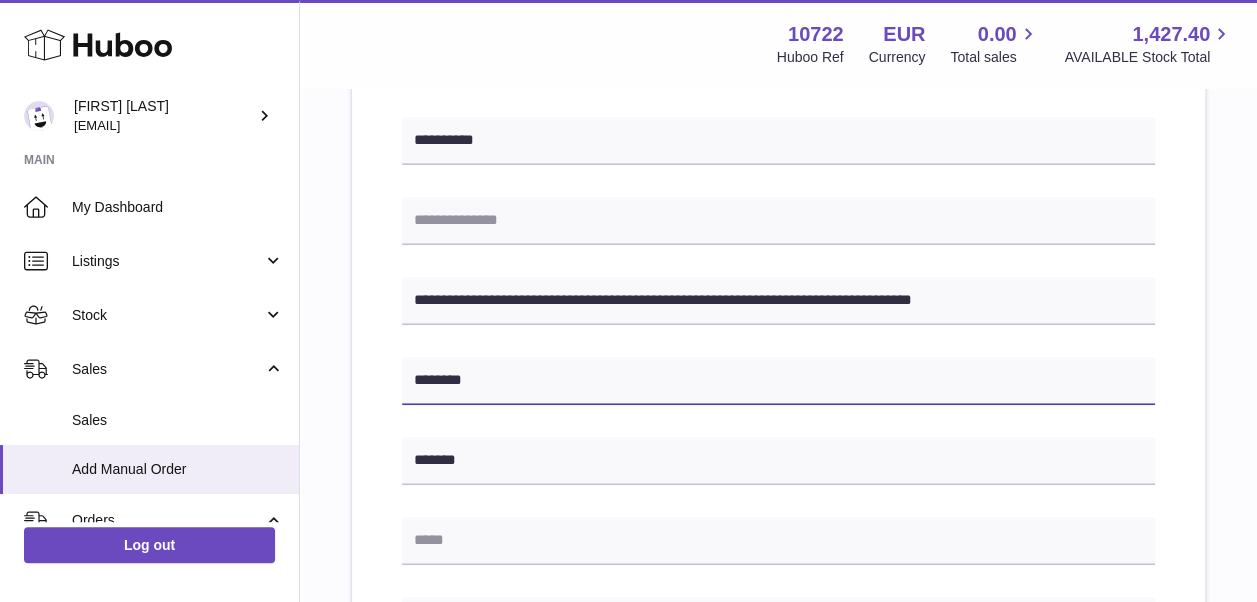 type on "********" 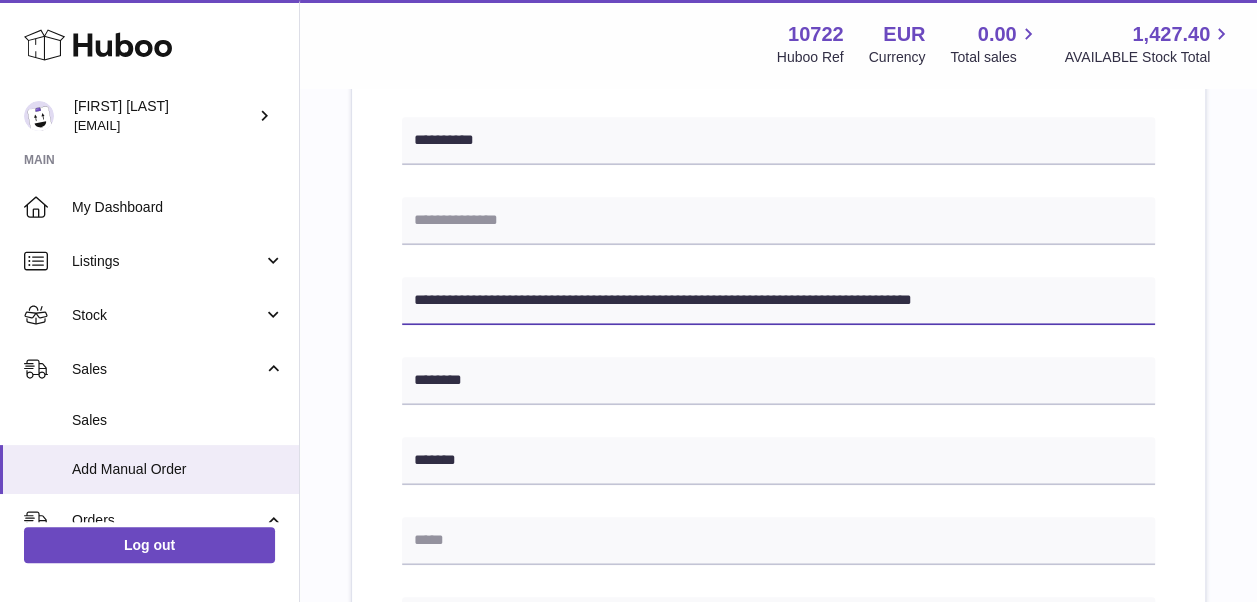 drag, startPoint x: 808, startPoint y: 305, endPoint x: 885, endPoint y: 310, distance: 77.16217 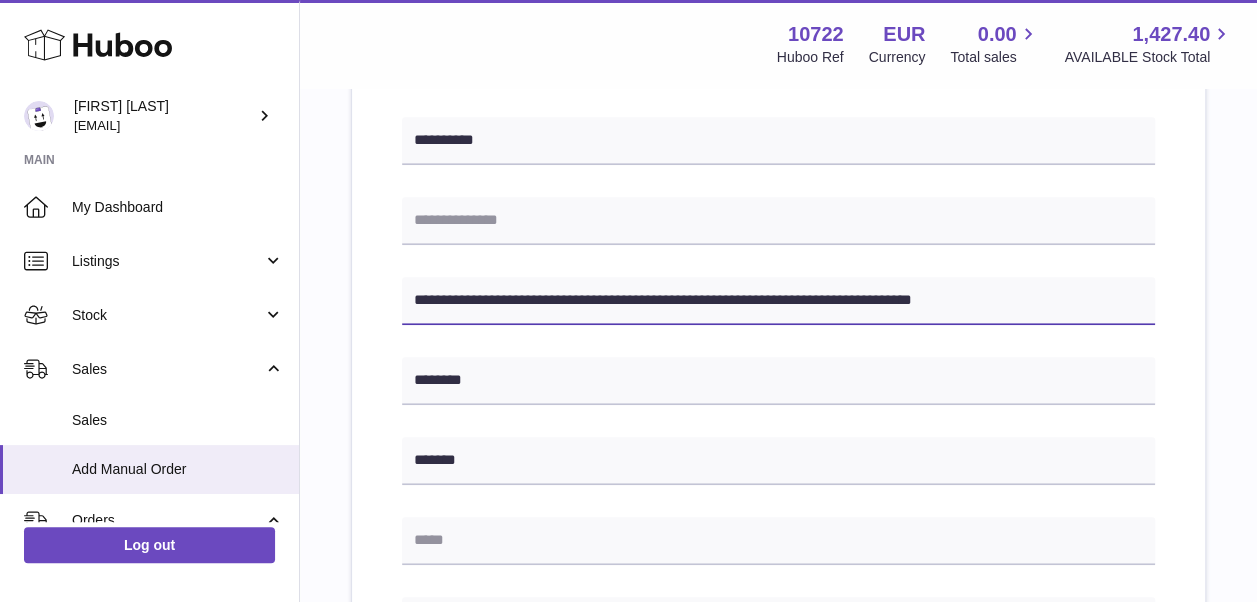 click on "**********" at bounding box center (778, 301) 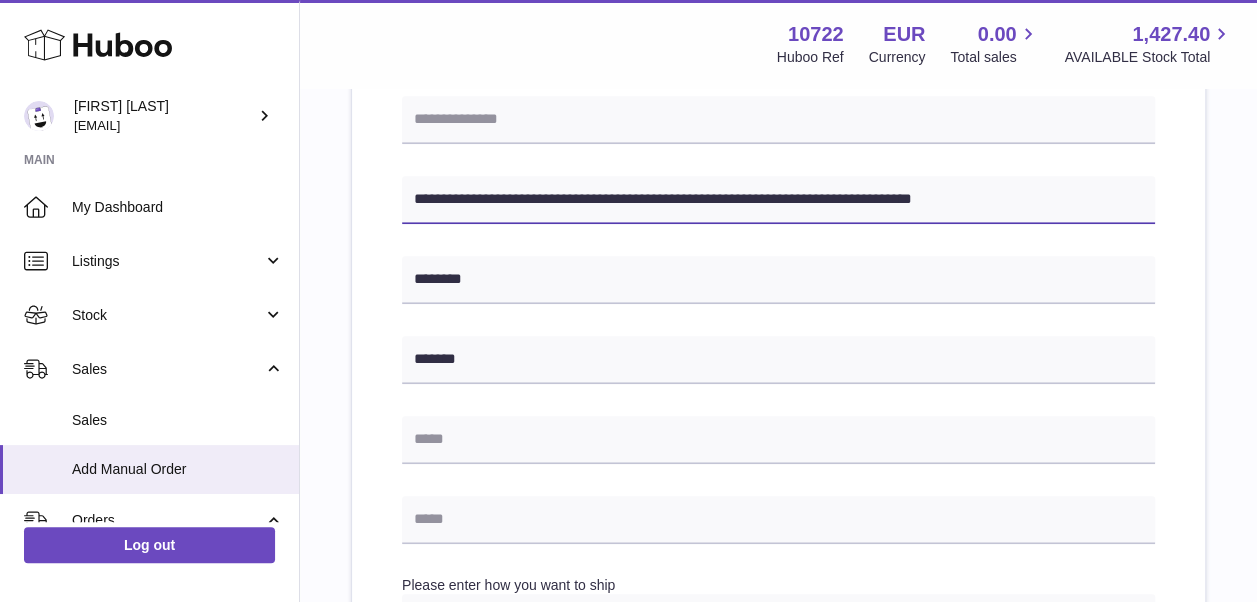 scroll, scrollTop: 700, scrollLeft: 0, axis: vertical 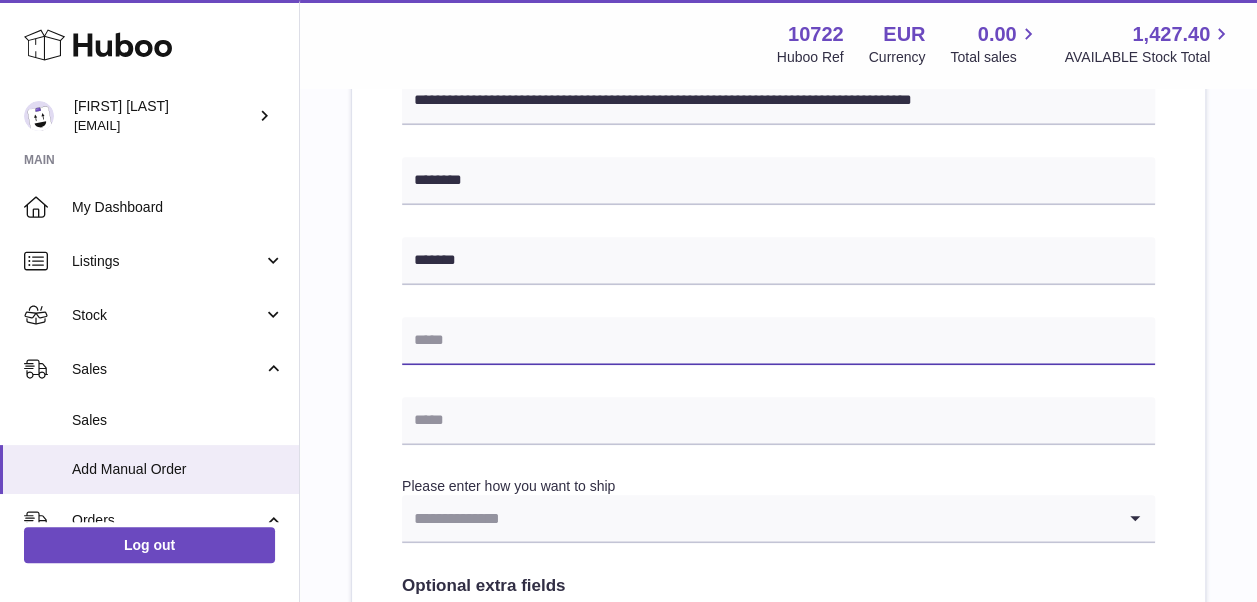 click at bounding box center (778, 341) 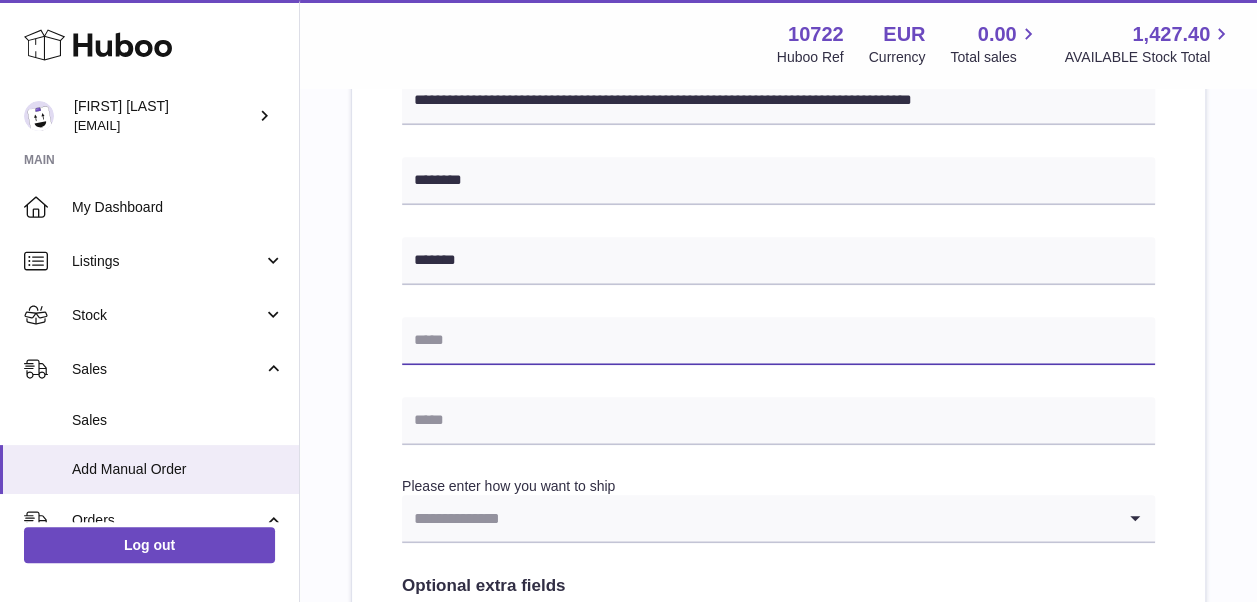 paste on "*********" 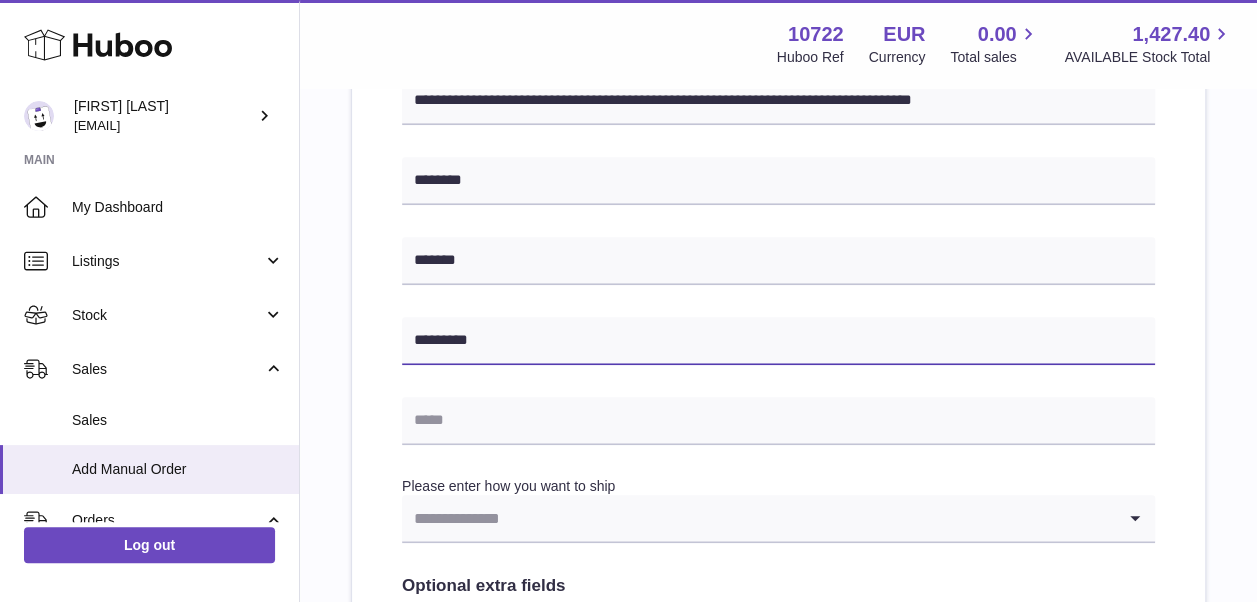 click on "*********" at bounding box center (778, 341) 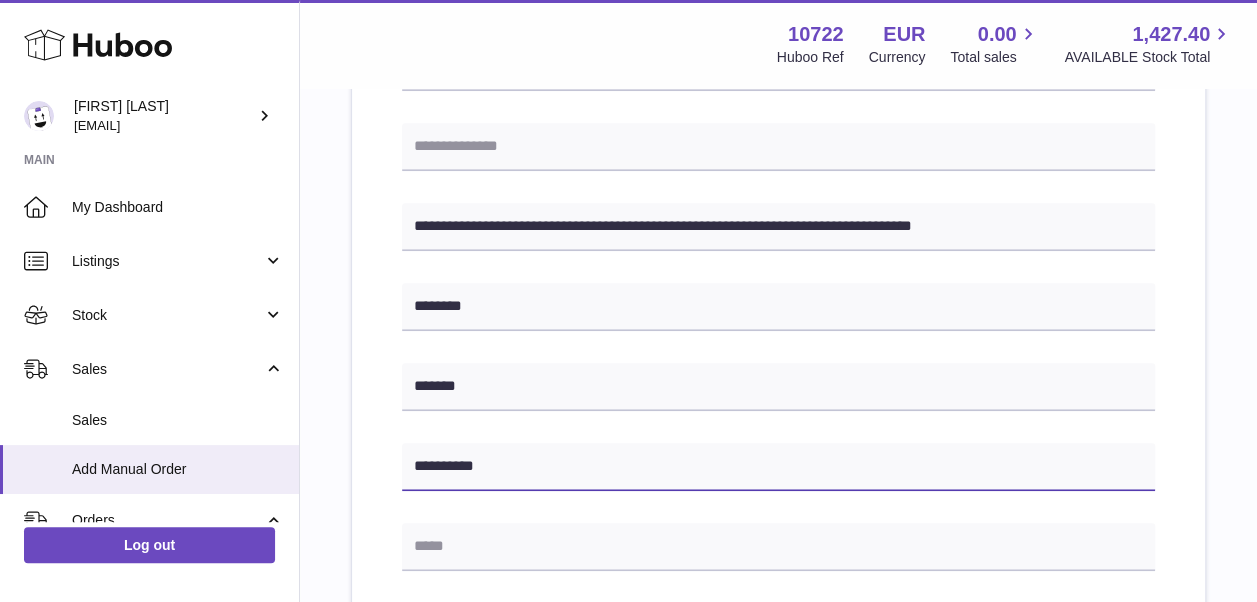 scroll, scrollTop: 400, scrollLeft: 0, axis: vertical 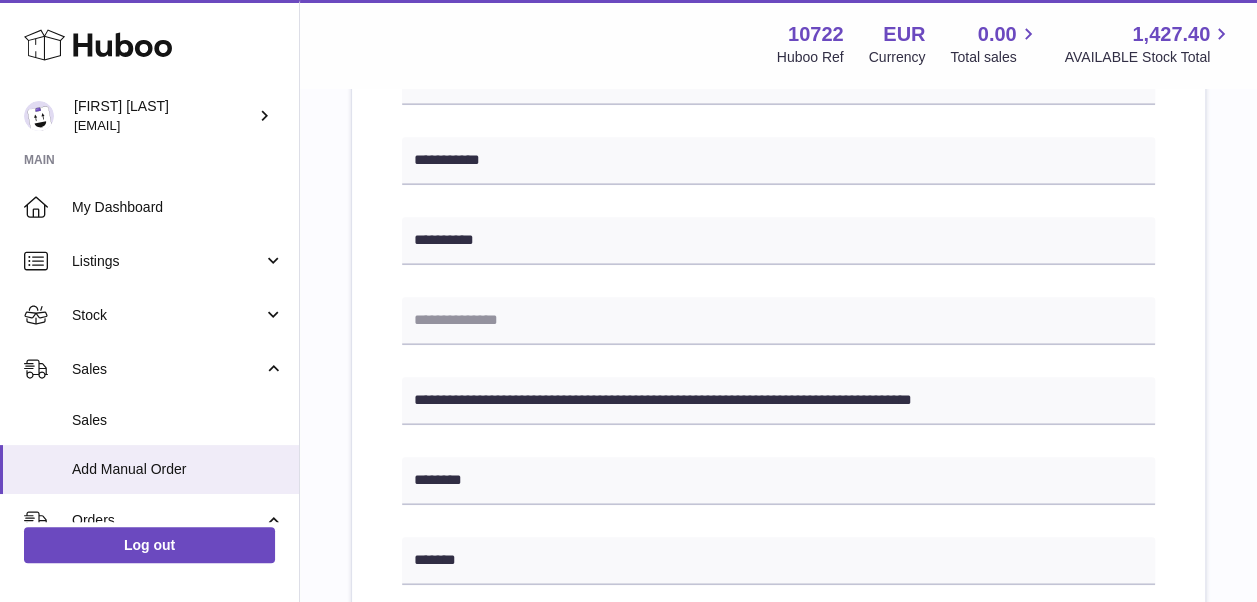 type on "**********" 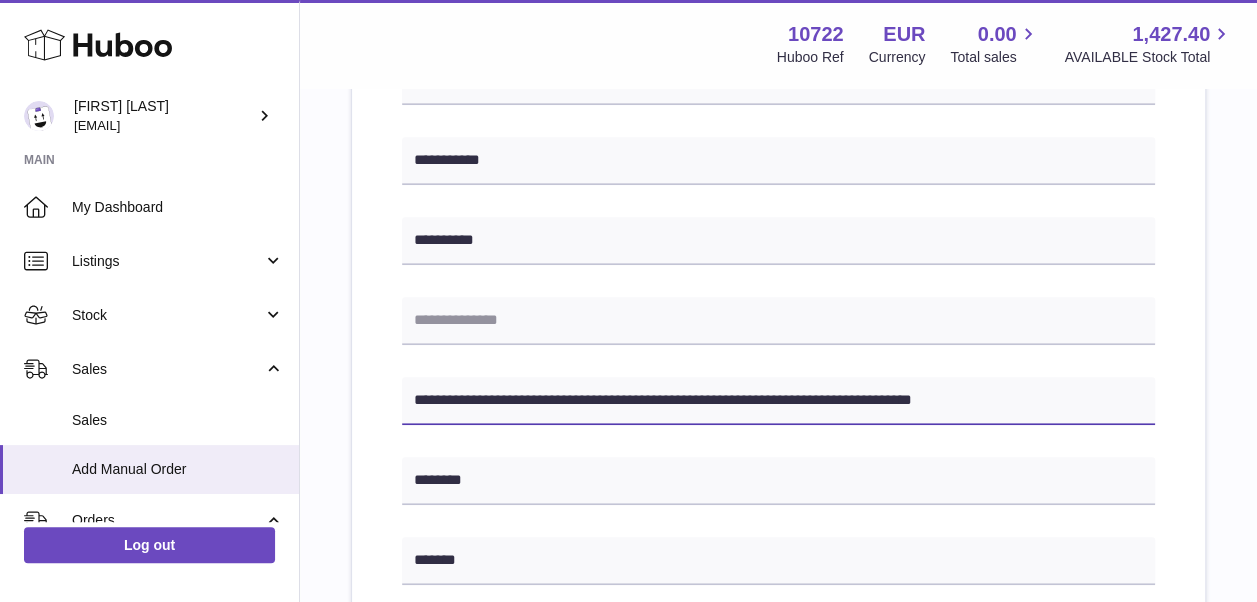 drag, startPoint x: 896, startPoint y: 402, endPoint x: 1029, endPoint y: 401, distance: 133.00375 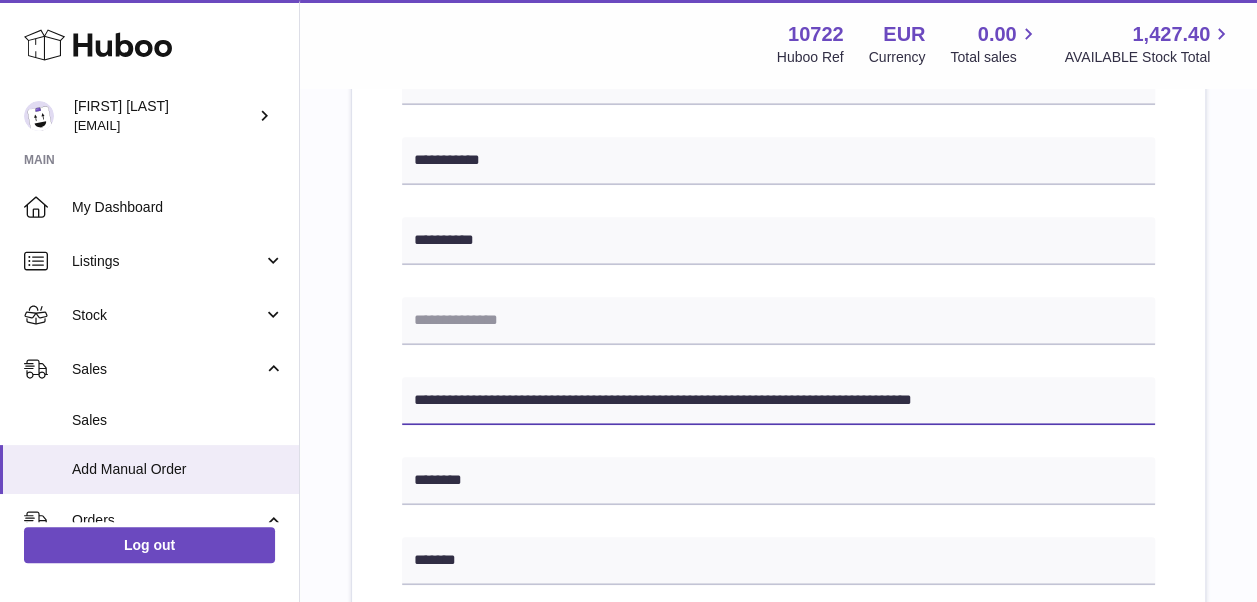 click on "**********" at bounding box center (778, 401) 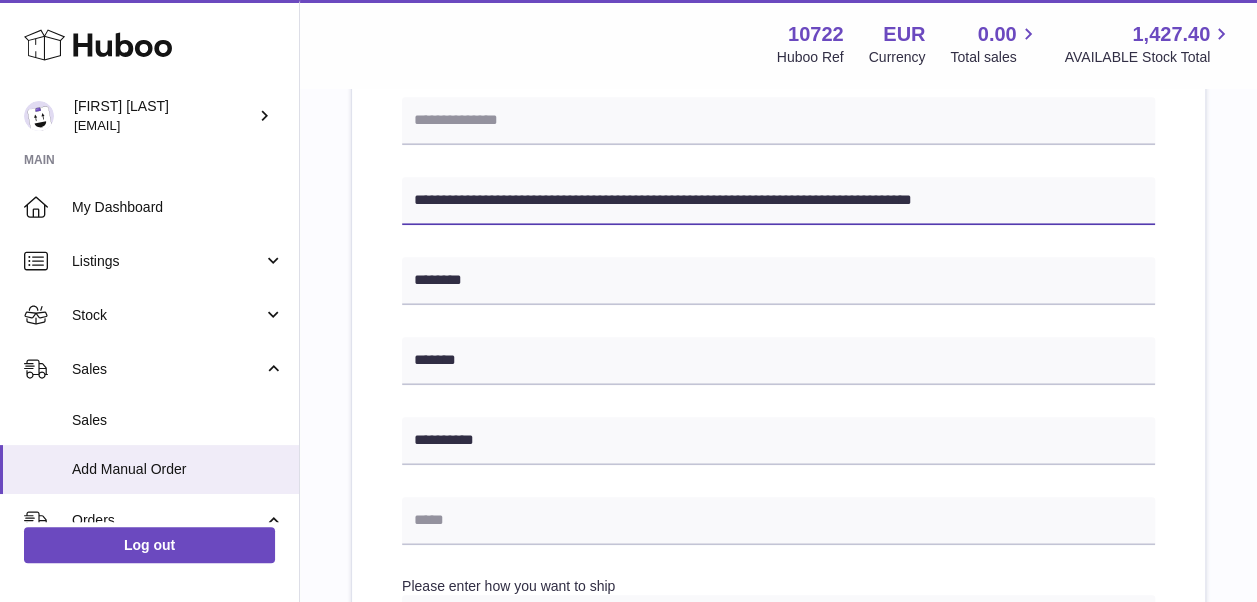 scroll, scrollTop: 800, scrollLeft: 0, axis: vertical 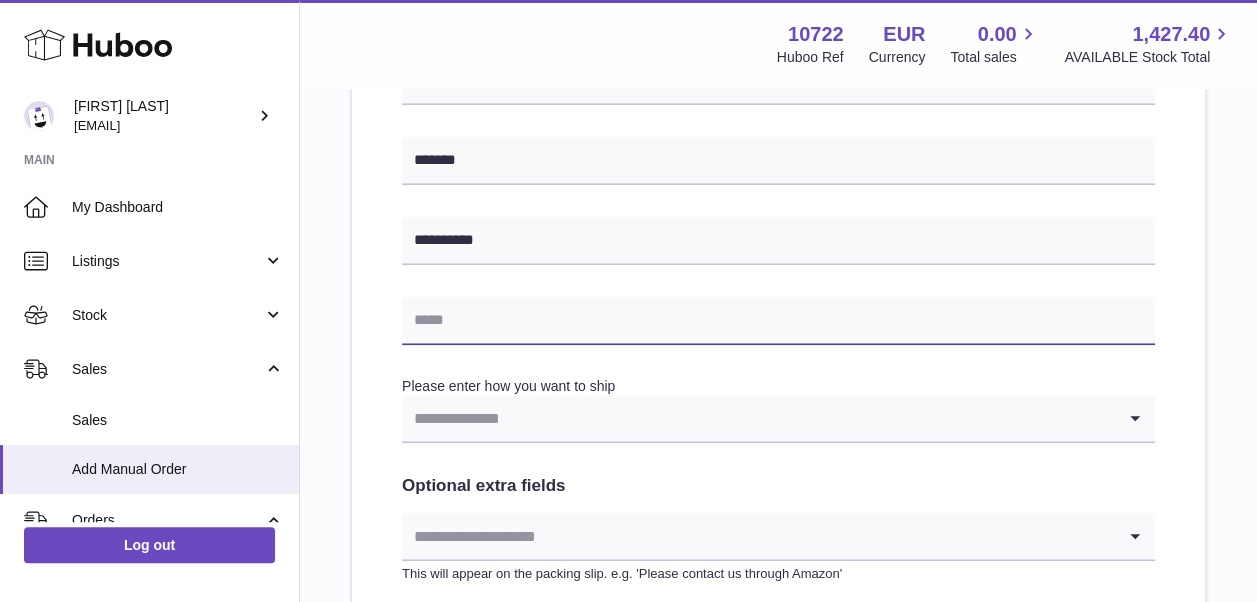 click at bounding box center [778, 321] 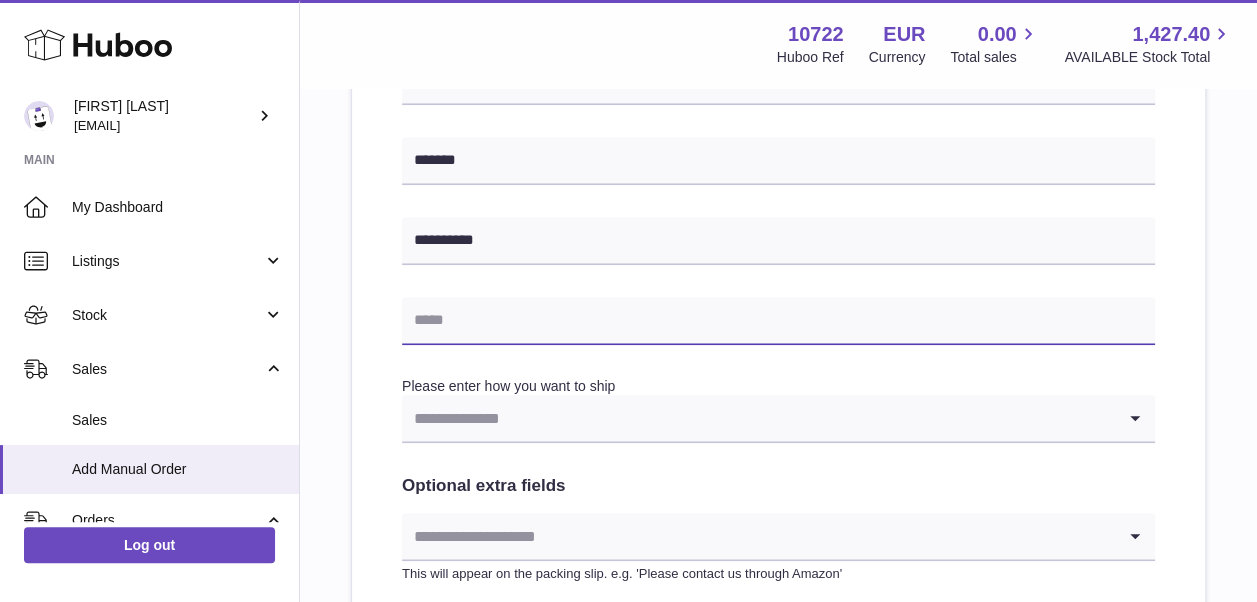 paste on "**********" 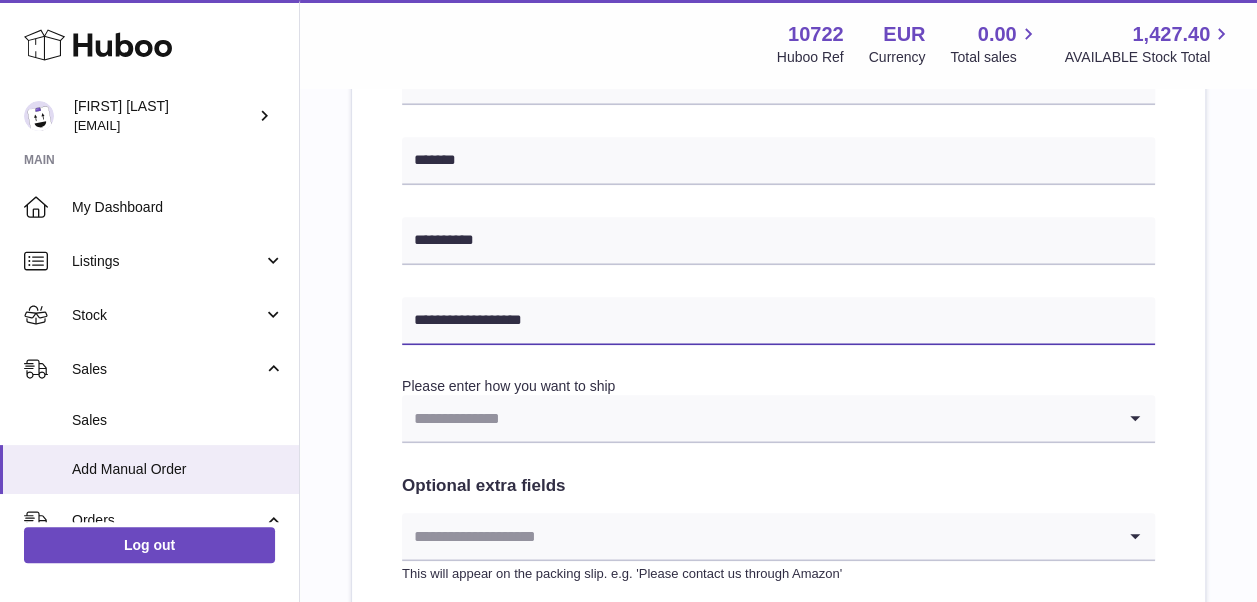 type on "**********" 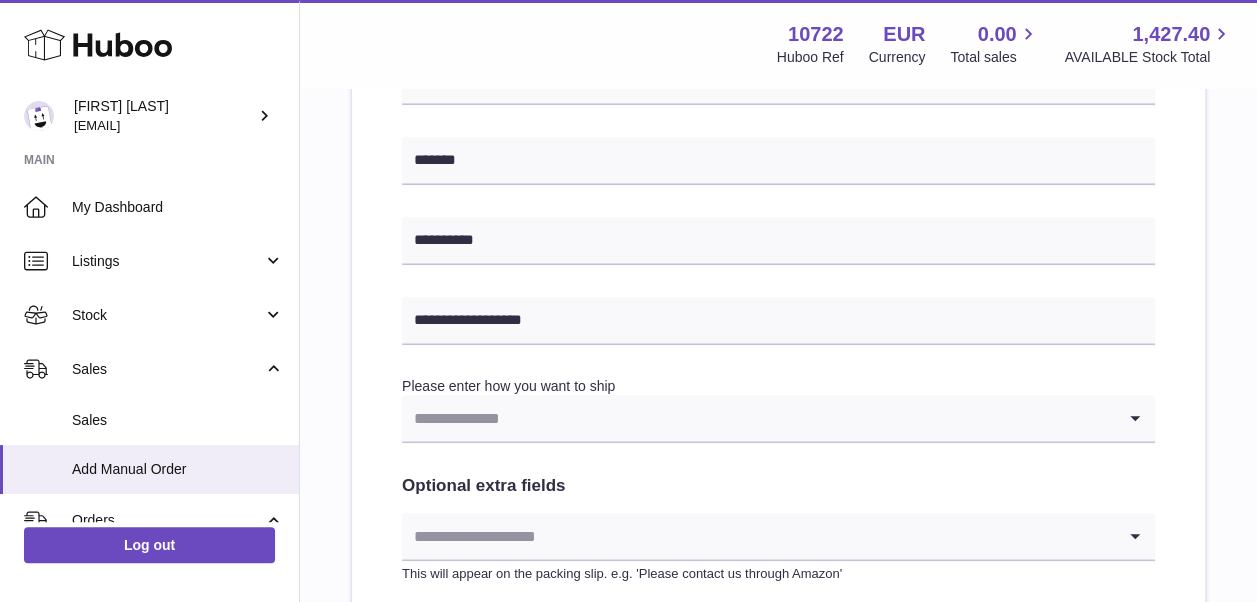 click 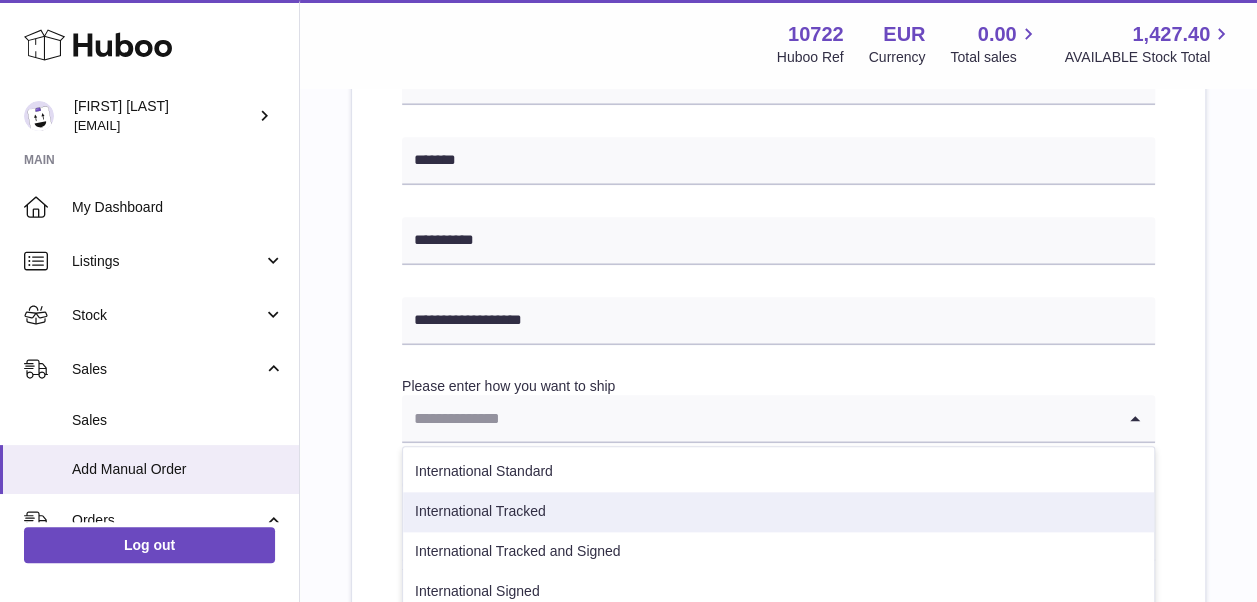 click on "International Tracked" at bounding box center (778, 512) 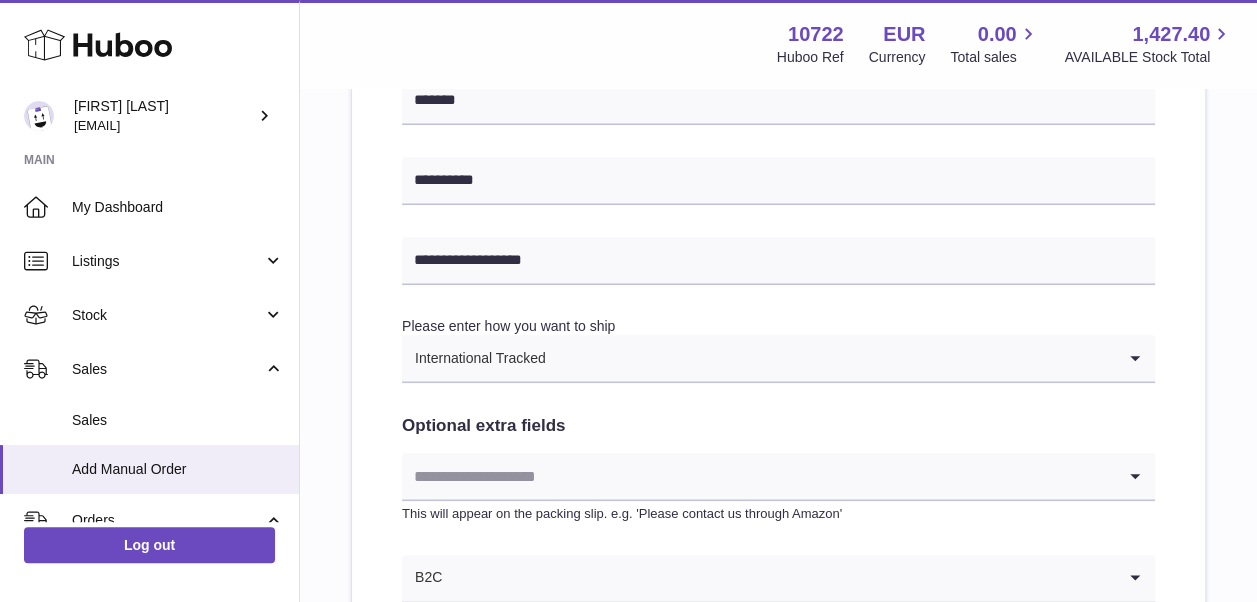 scroll, scrollTop: 1000, scrollLeft: 0, axis: vertical 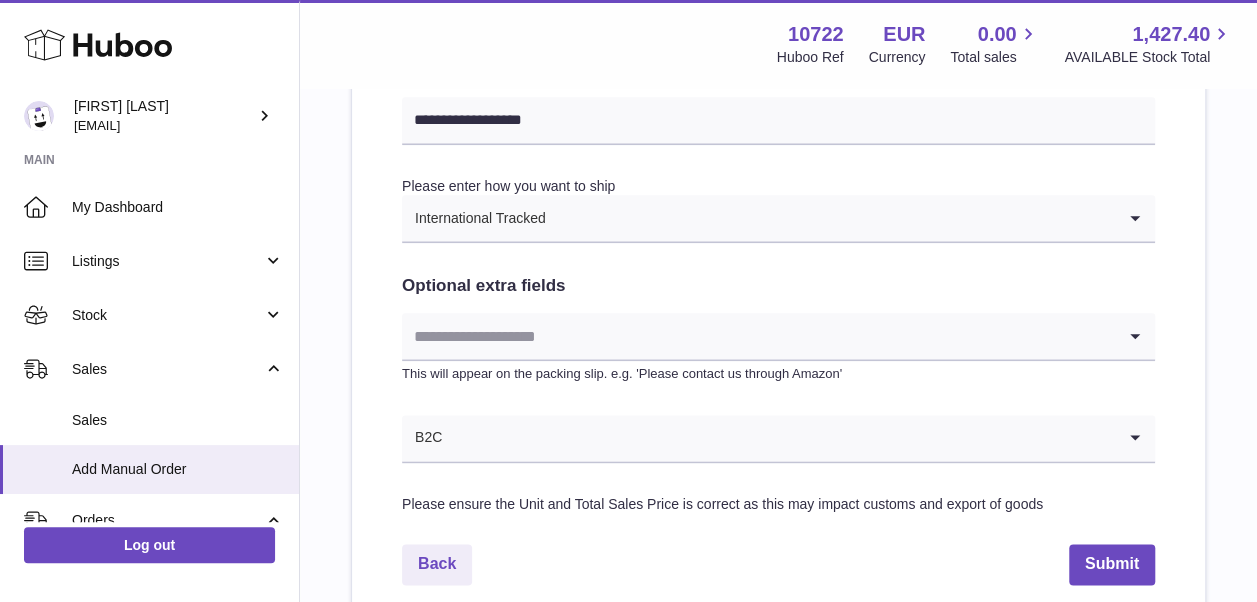 click 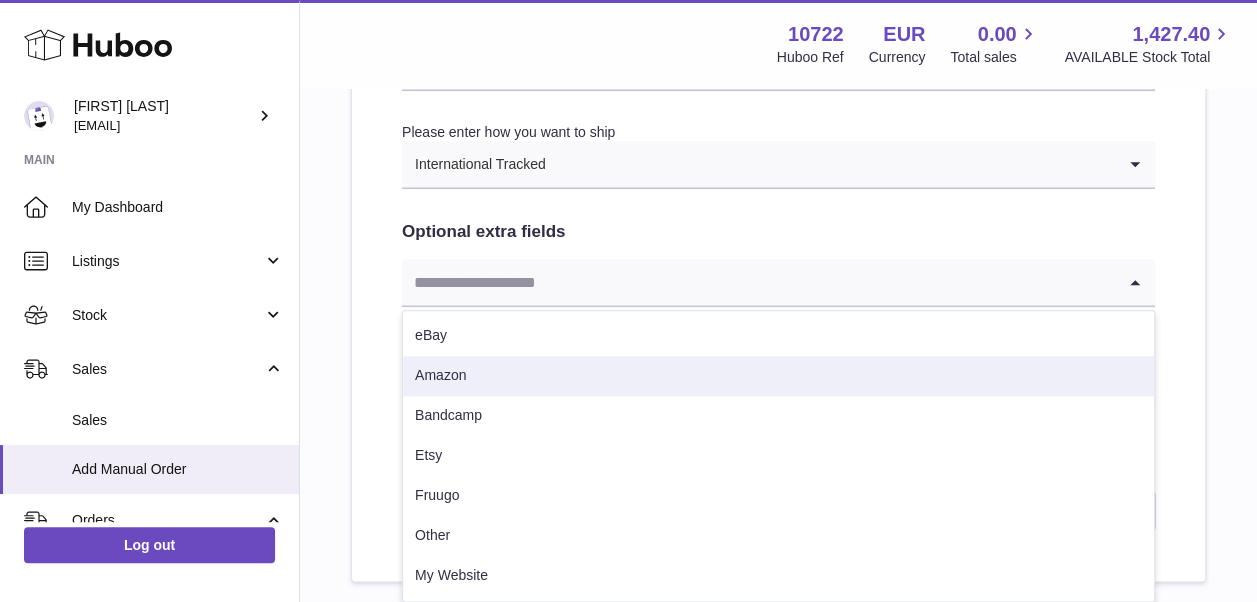 scroll, scrollTop: 1100, scrollLeft: 0, axis: vertical 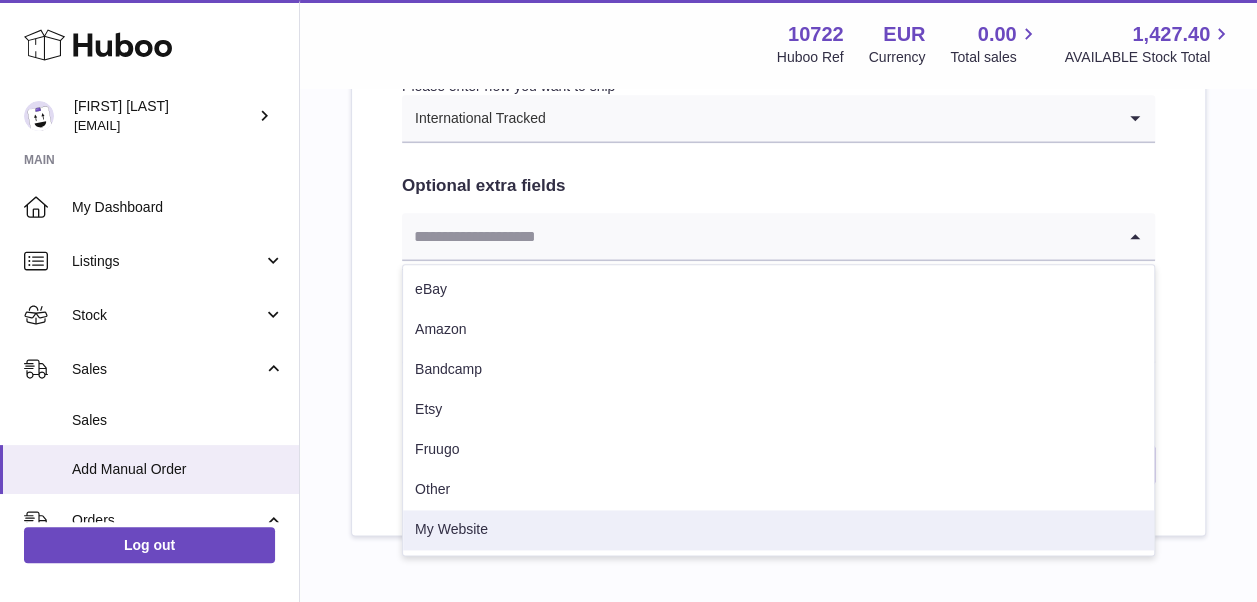 click on "My Website" at bounding box center (778, 530) 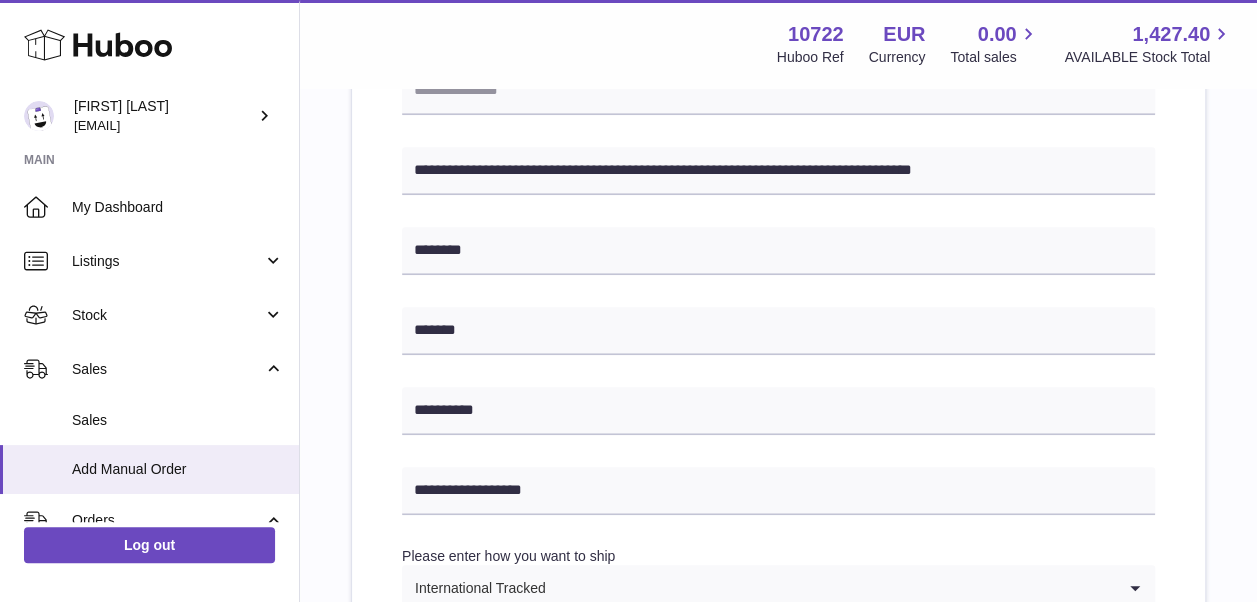 scroll, scrollTop: 600, scrollLeft: 0, axis: vertical 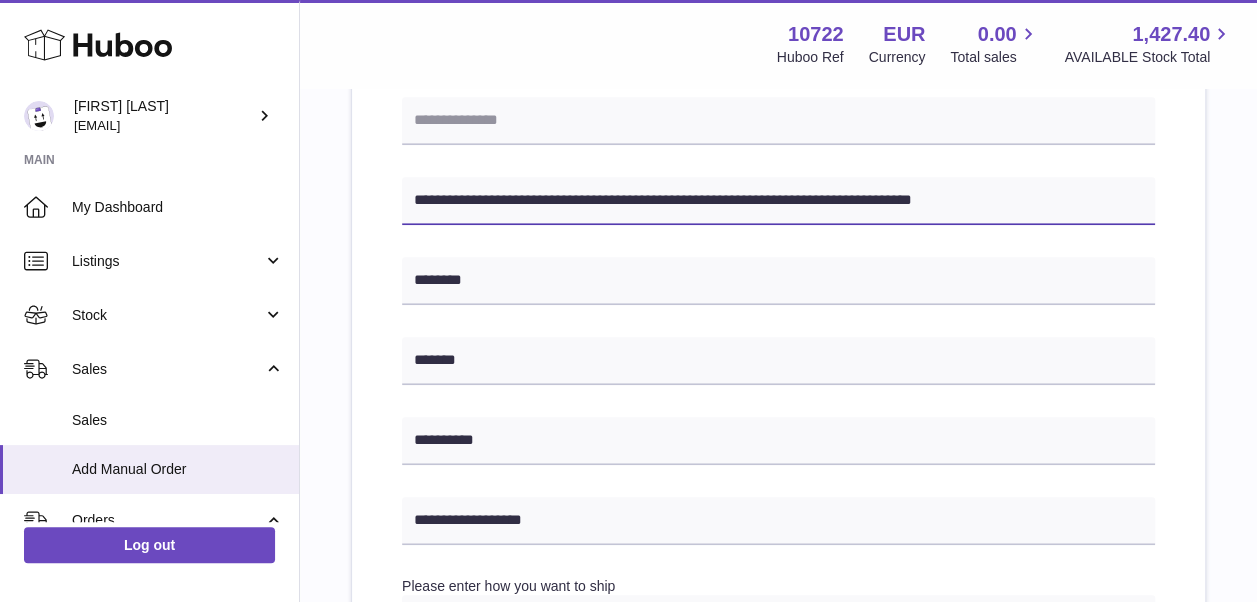 click on "**********" at bounding box center (778, 201) 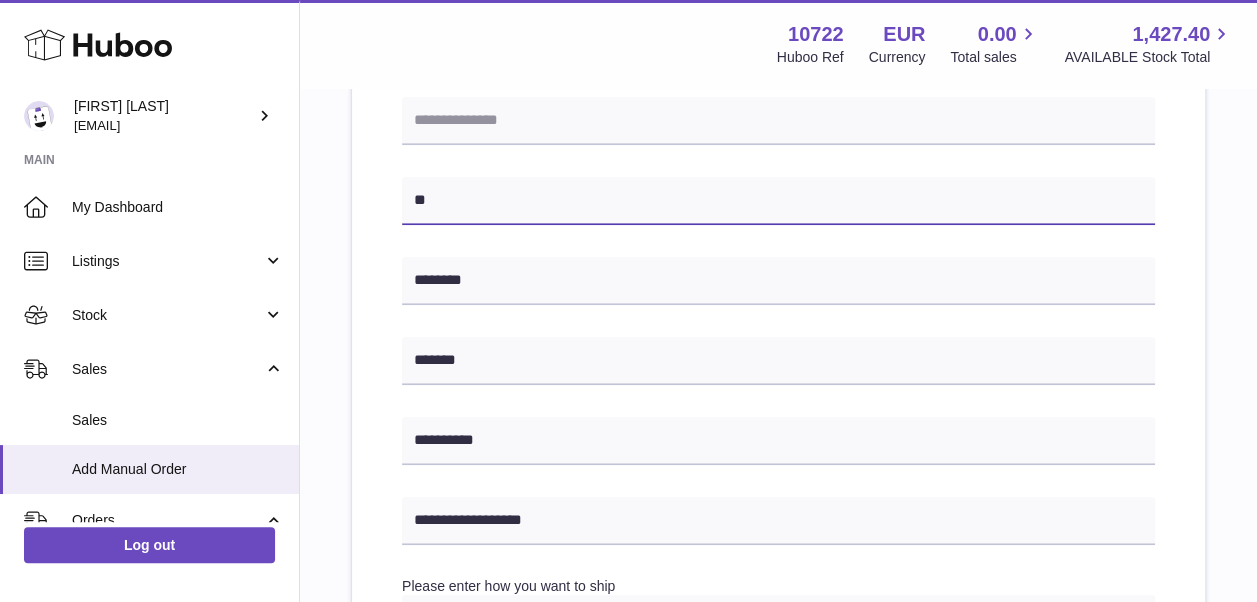 type on "*" 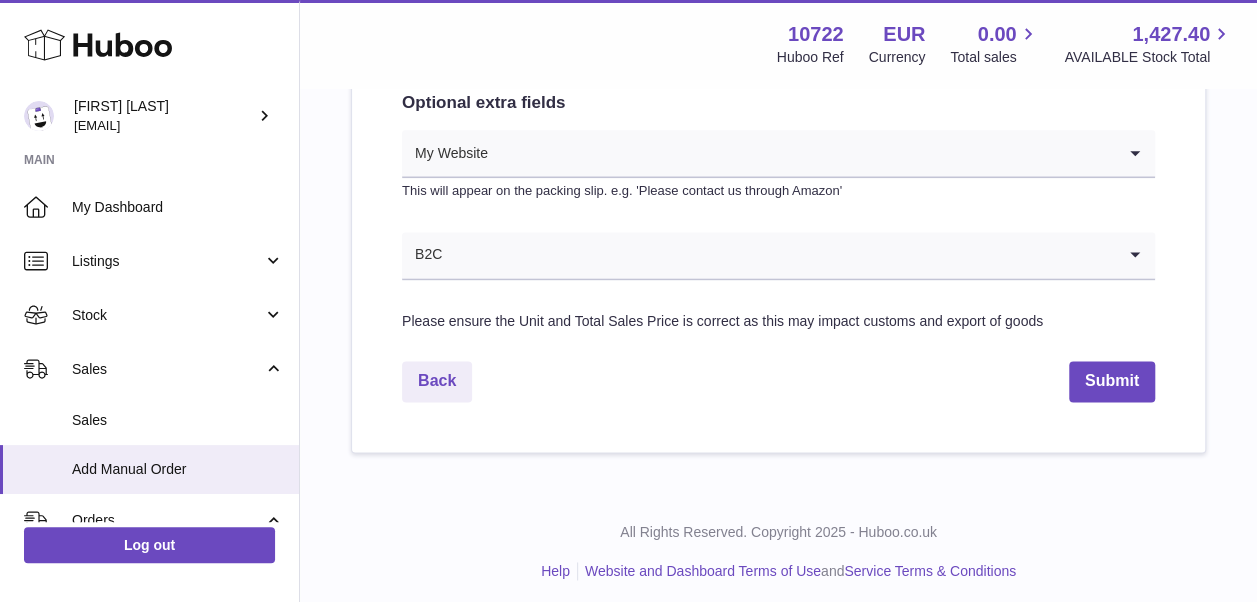 scroll, scrollTop: 1190, scrollLeft: 0, axis: vertical 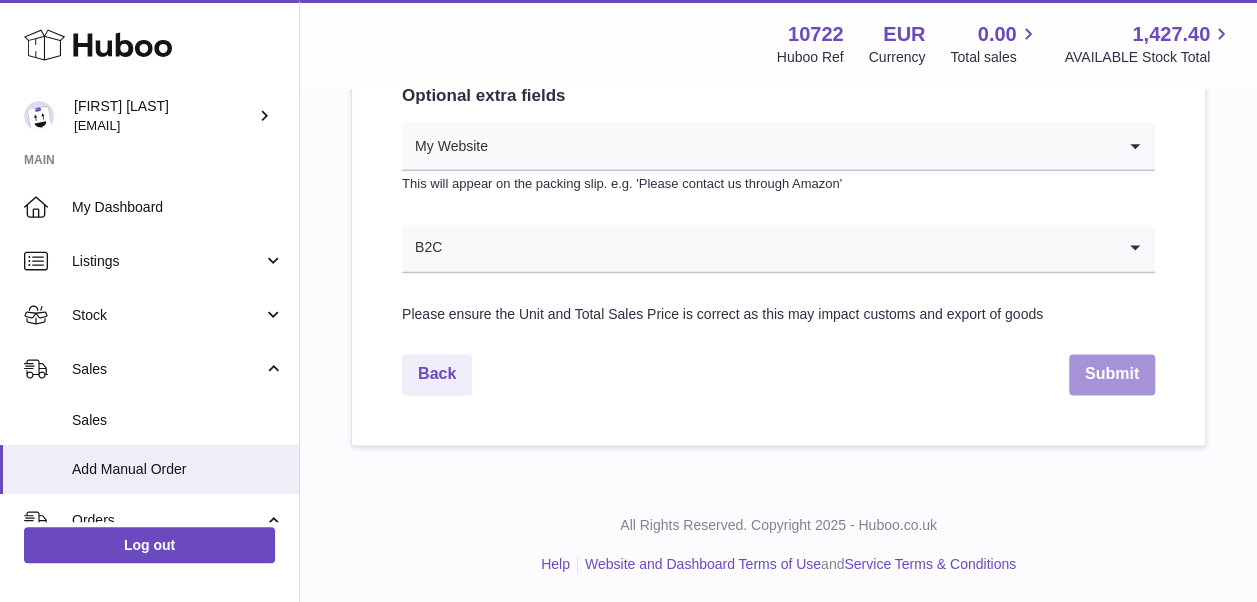 type 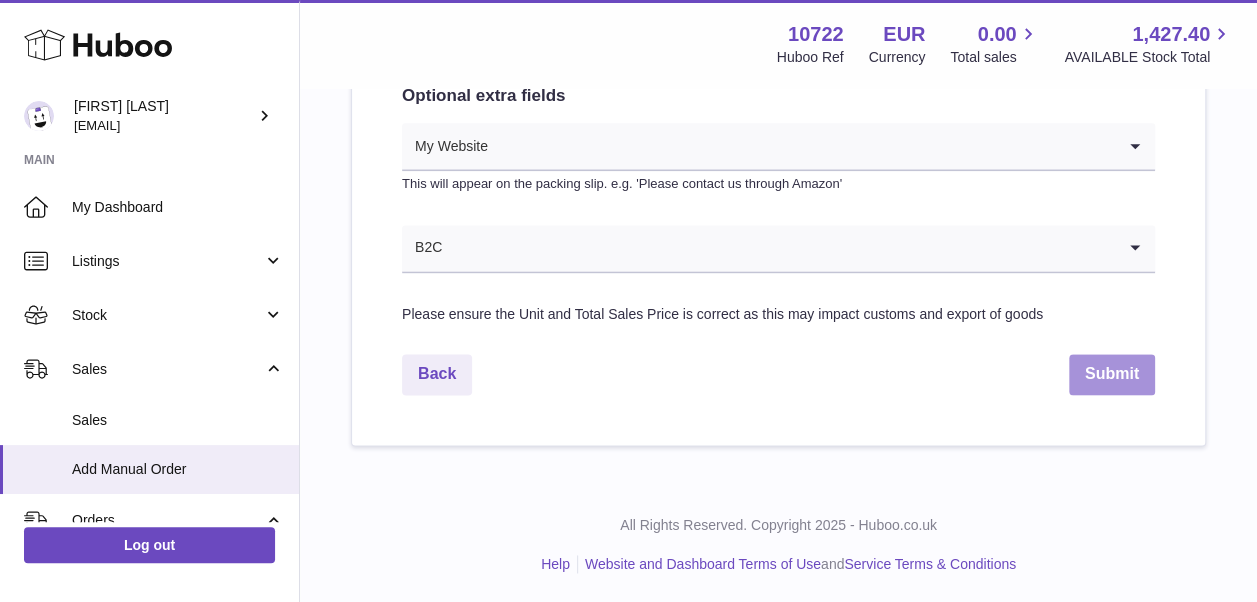 click on "Submit" at bounding box center [1112, 374] 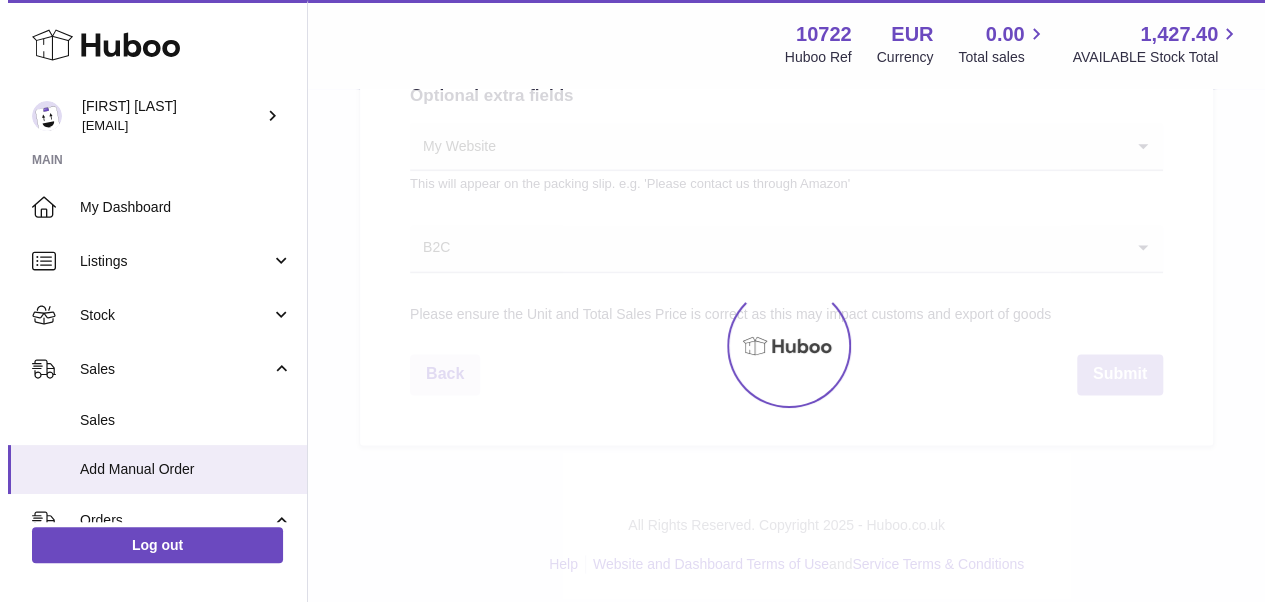 scroll, scrollTop: 0, scrollLeft: 0, axis: both 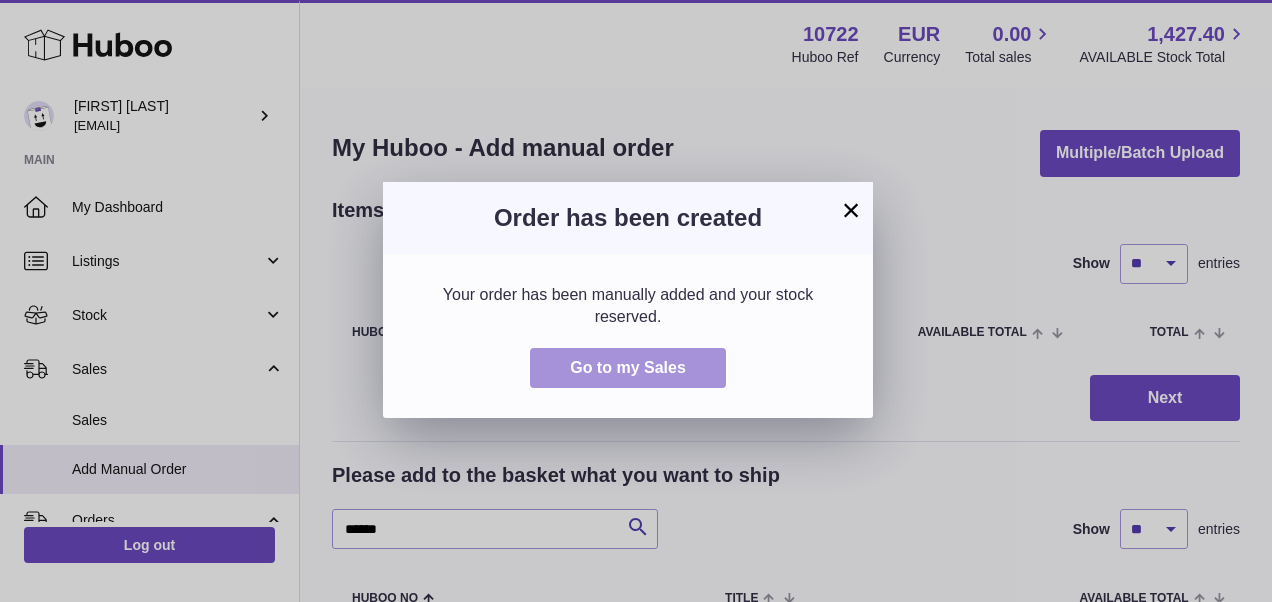 click on "Go to my Sales" at bounding box center (628, 368) 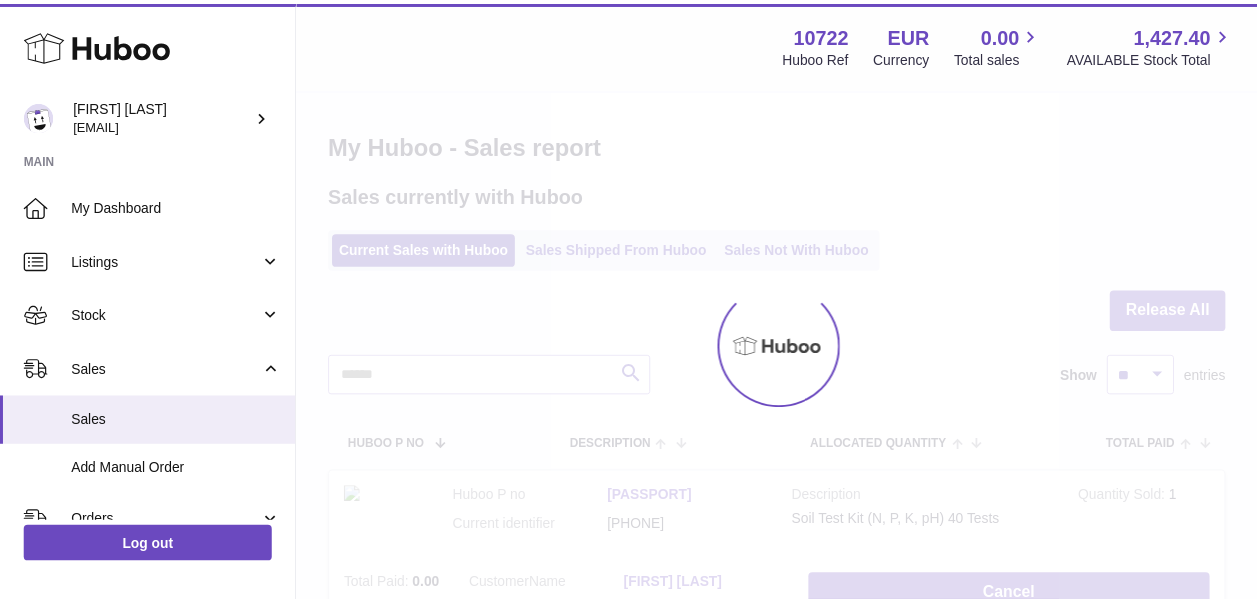 scroll, scrollTop: 0, scrollLeft: 0, axis: both 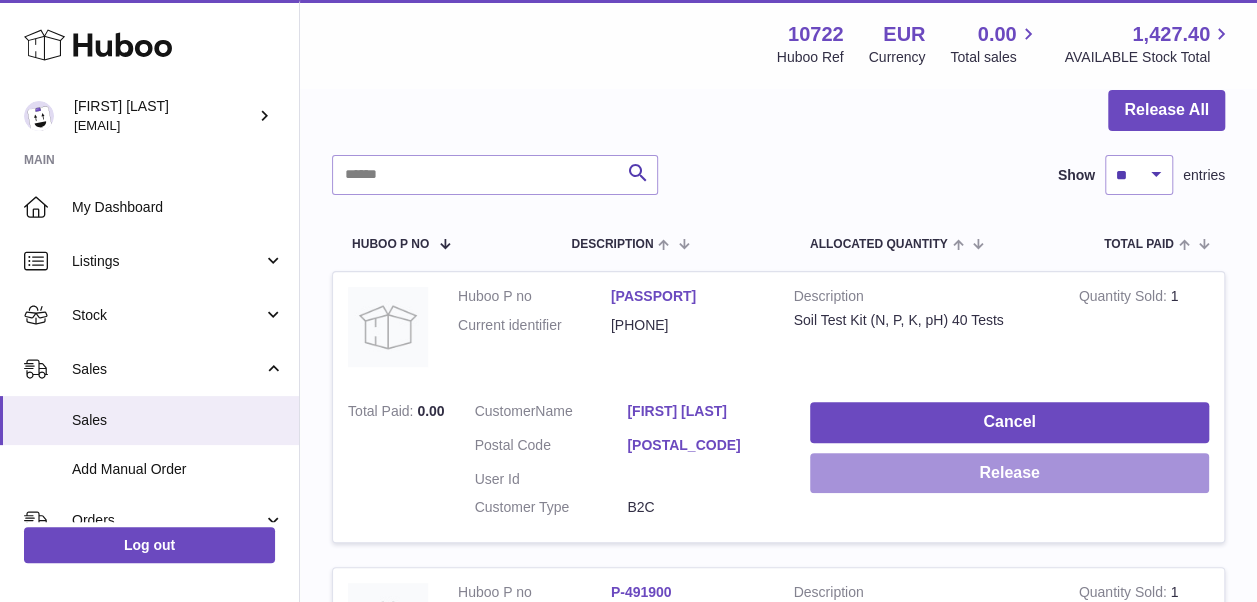 click on "Release" at bounding box center [1009, 473] 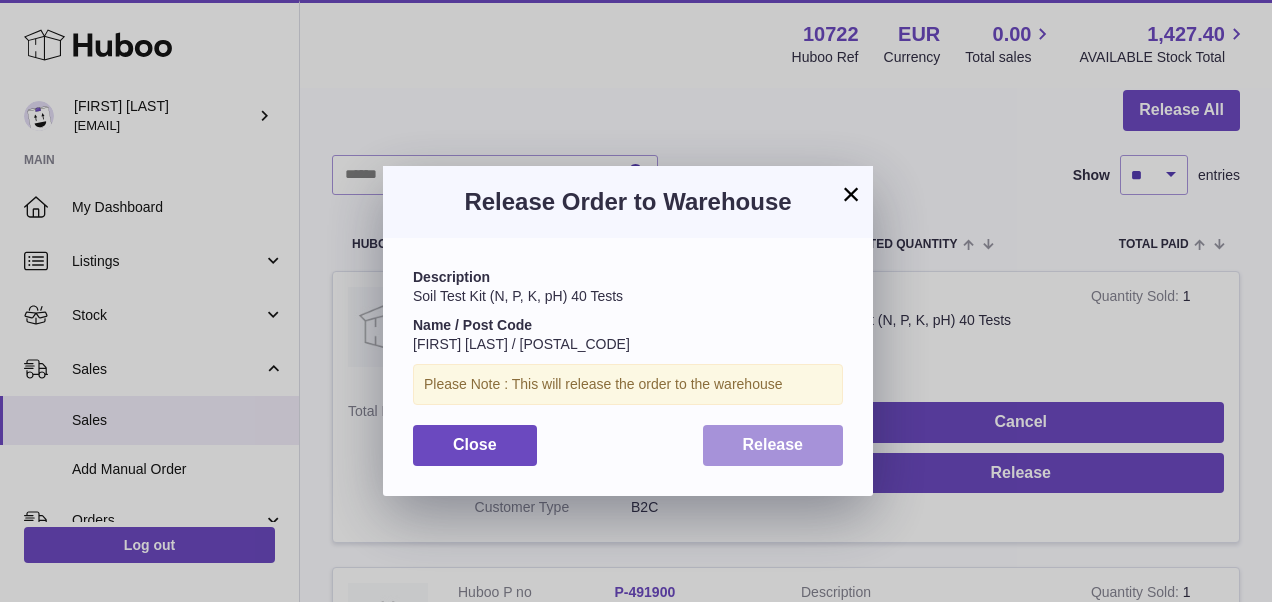 click on "Release" at bounding box center [773, 445] 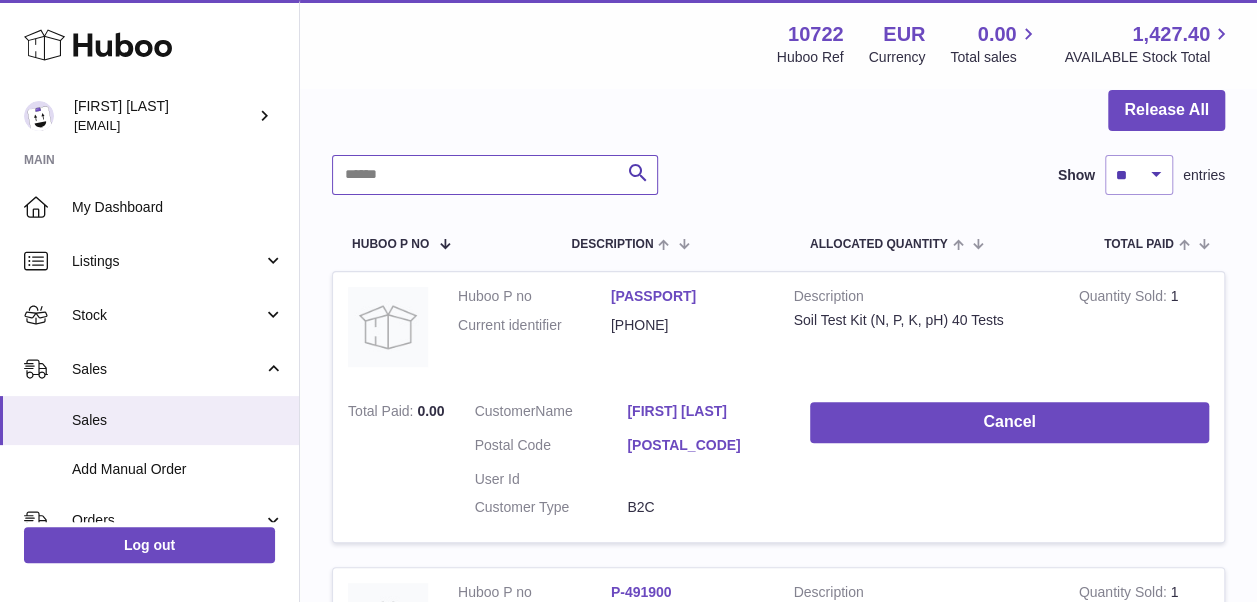 click at bounding box center (495, 175) 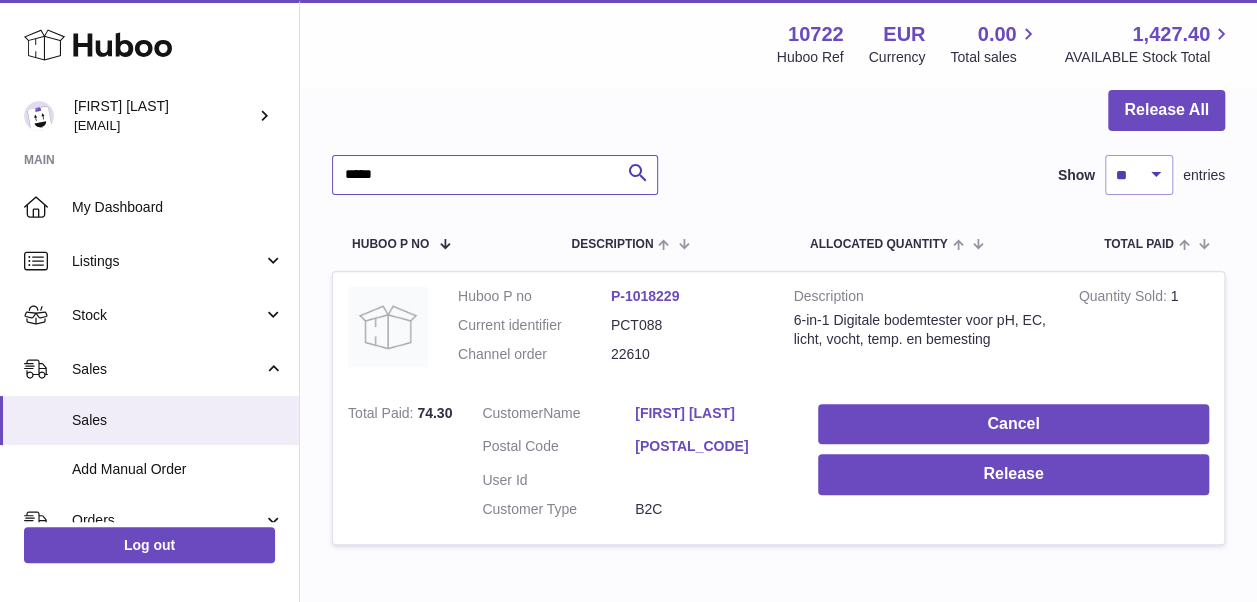 scroll, scrollTop: 26, scrollLeft: 0, axis: vertical 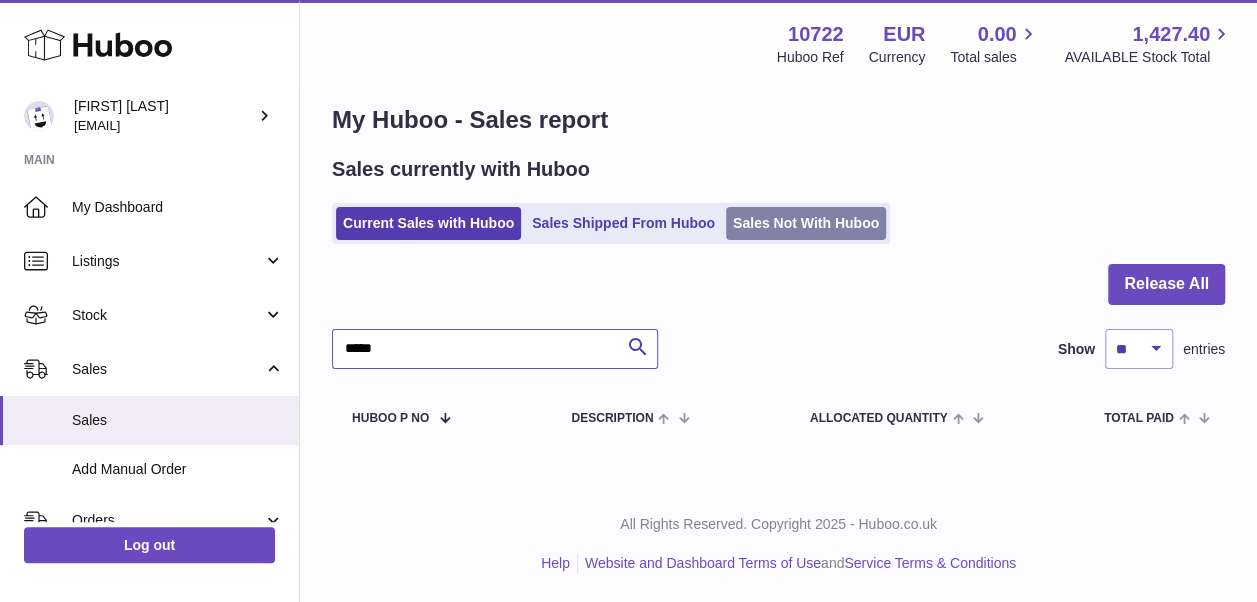 type on "*****" 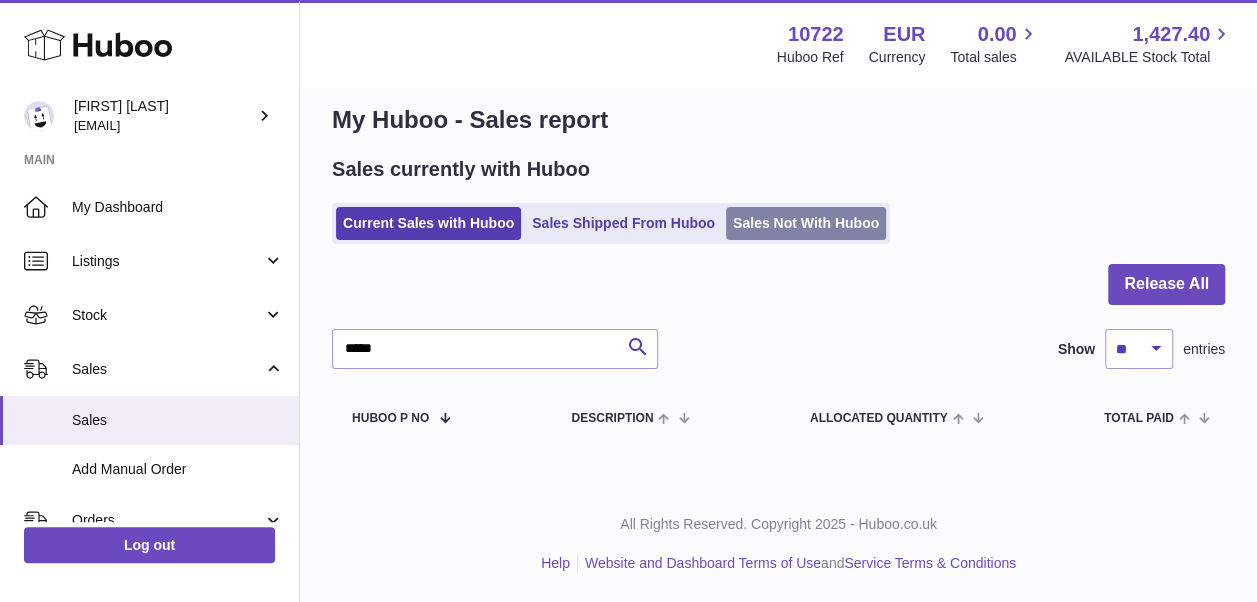 click on "Sales Not With Huboo" at bounding box center (806, 223) 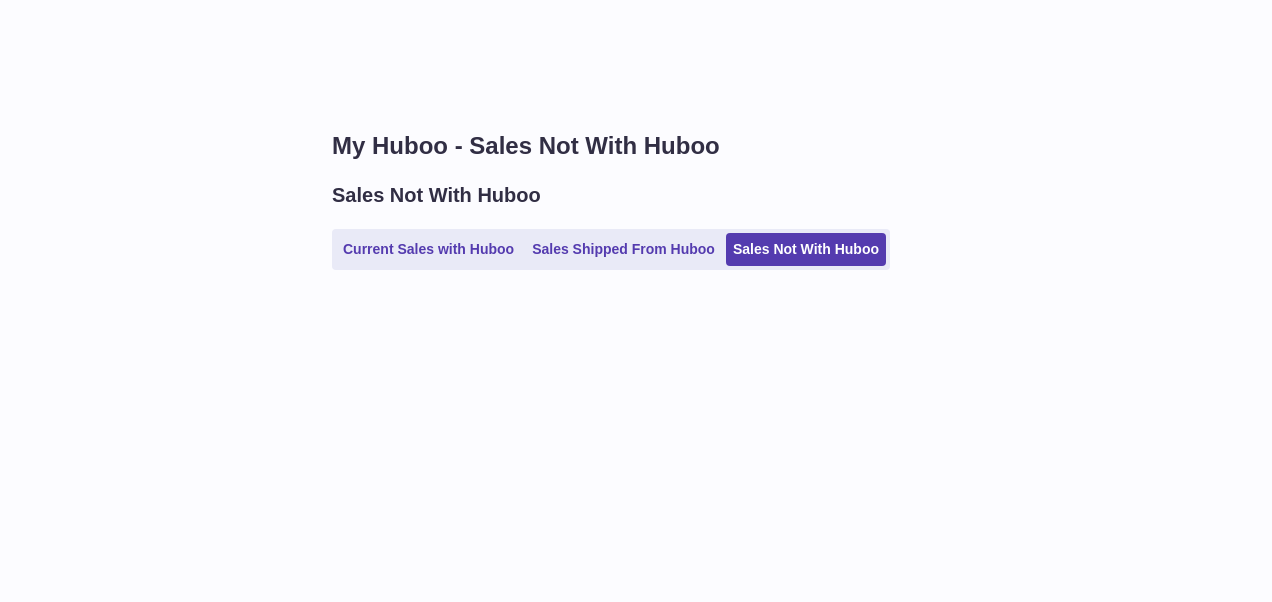 scroll, scrollTop: 0, scrollLeft: 0, axis: both 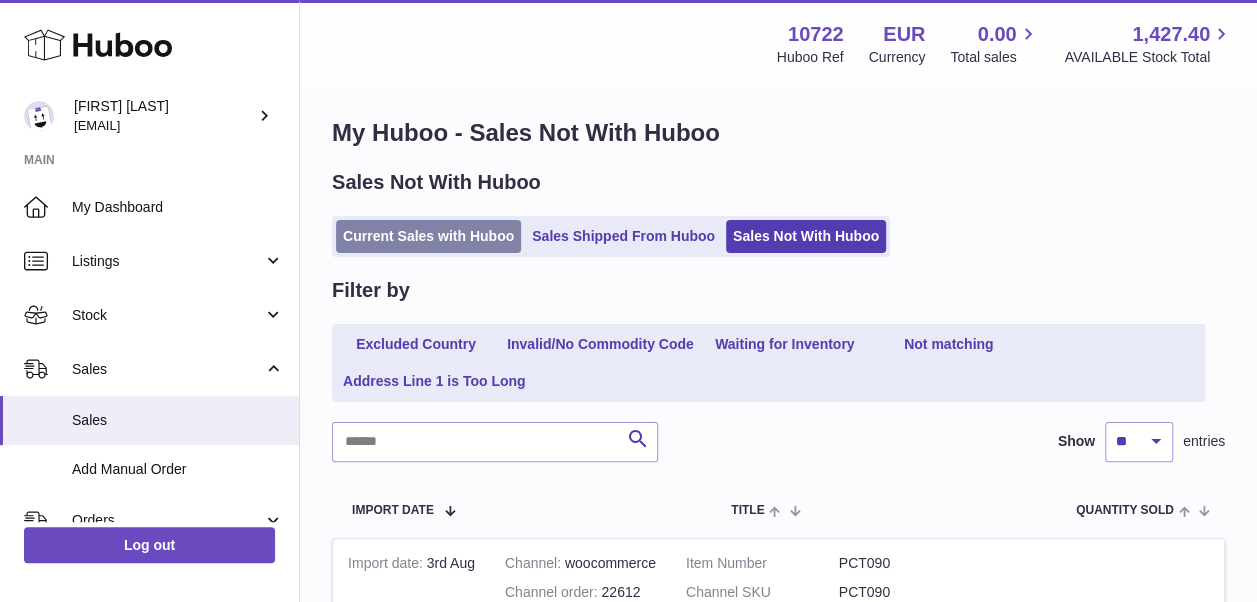 click on "Current Sales with Huboo" at bounding box center (428, 236) 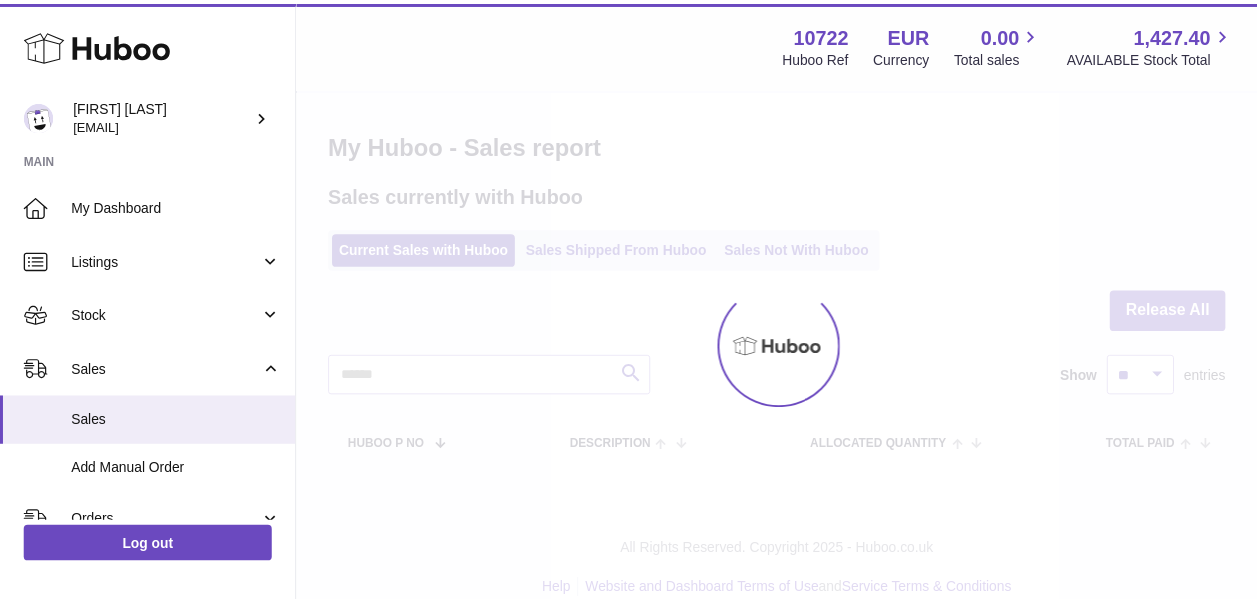 scroll, scrollTop: 0, scrollLeft: 0, axis: both 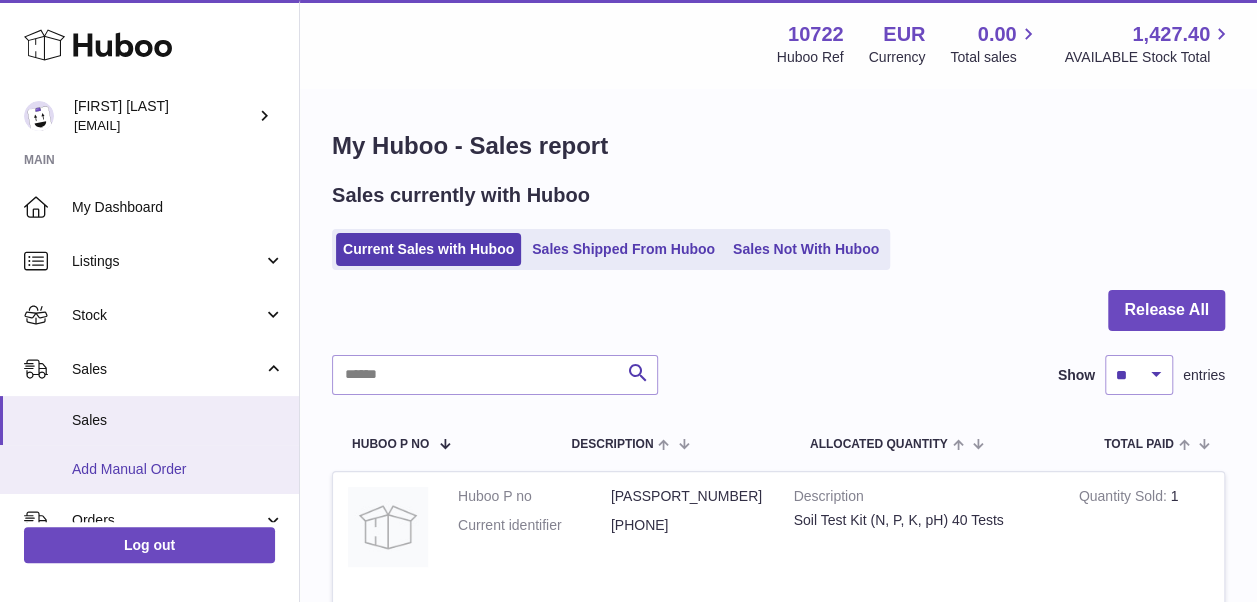 click on "Add Manual Order" at bounding box center (178, 469) 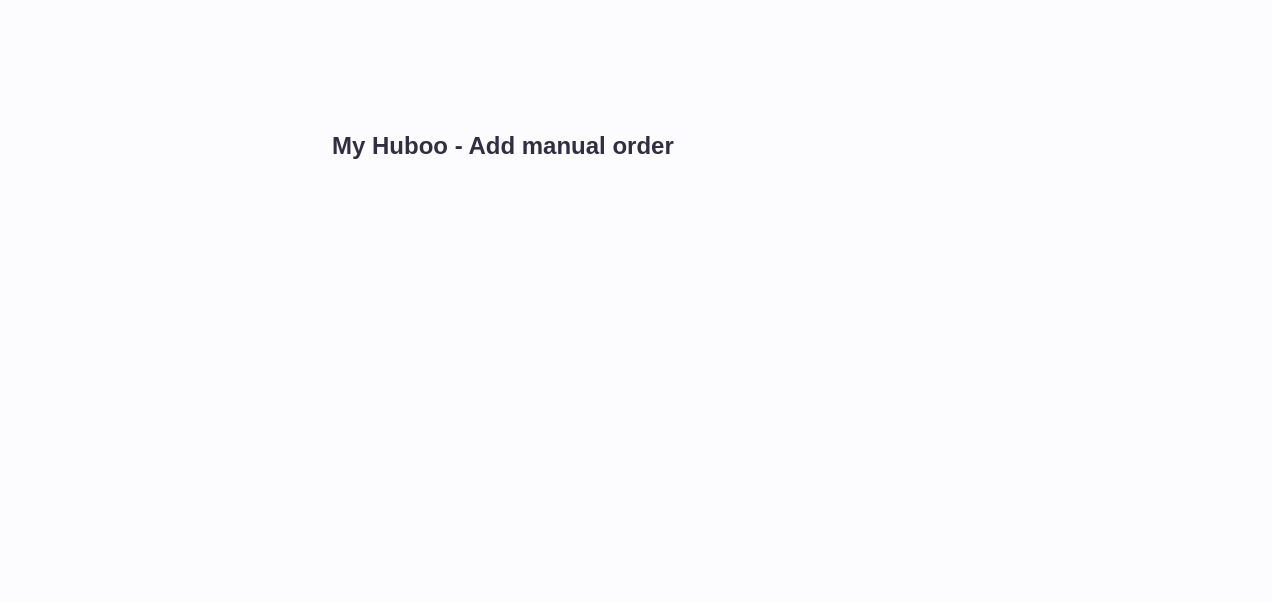 scroll, scrollTop: 0, scrollLeft: 0, axis: both 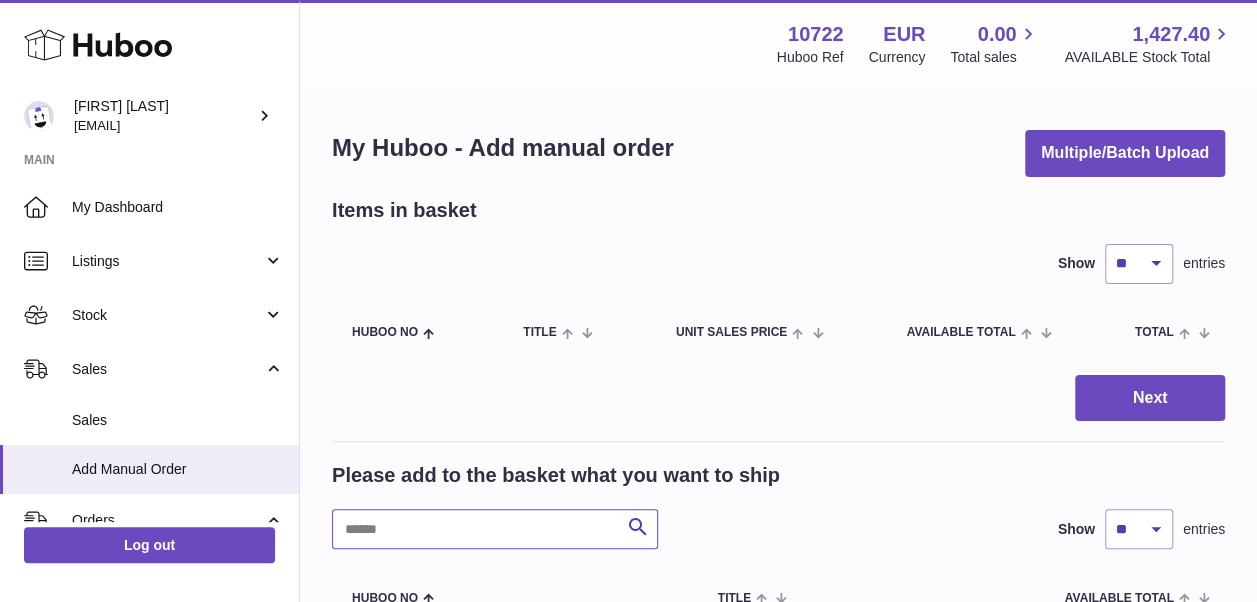 click at bounding box center [495, 529] 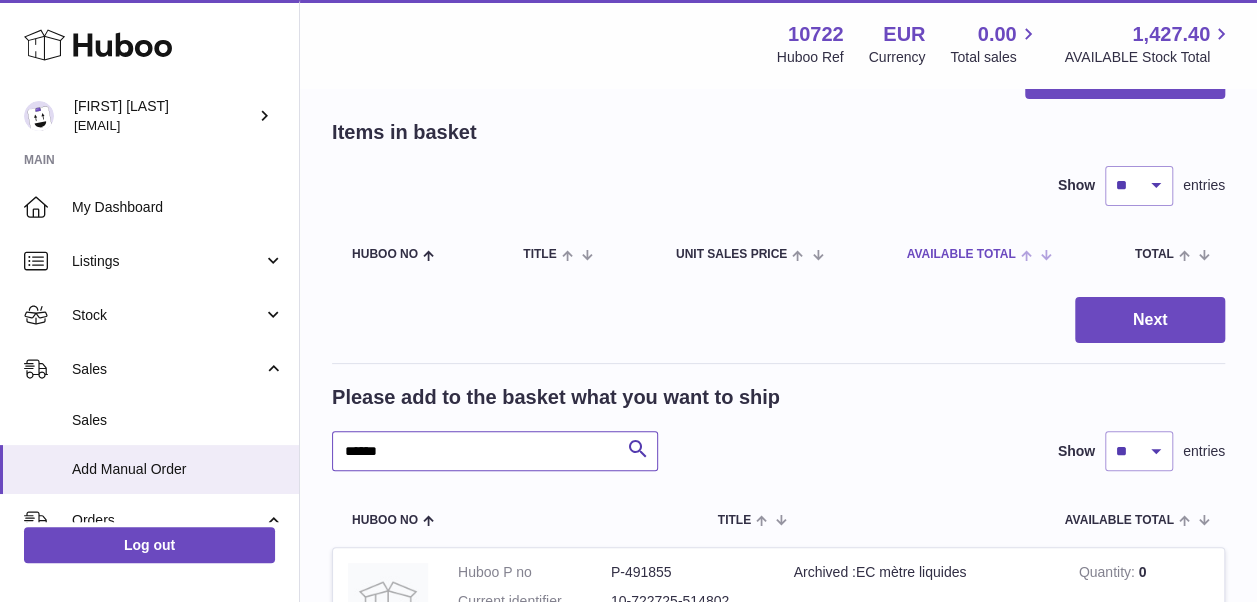 scroll, scrollTop: 0, scrollLeft: 0, axis: both 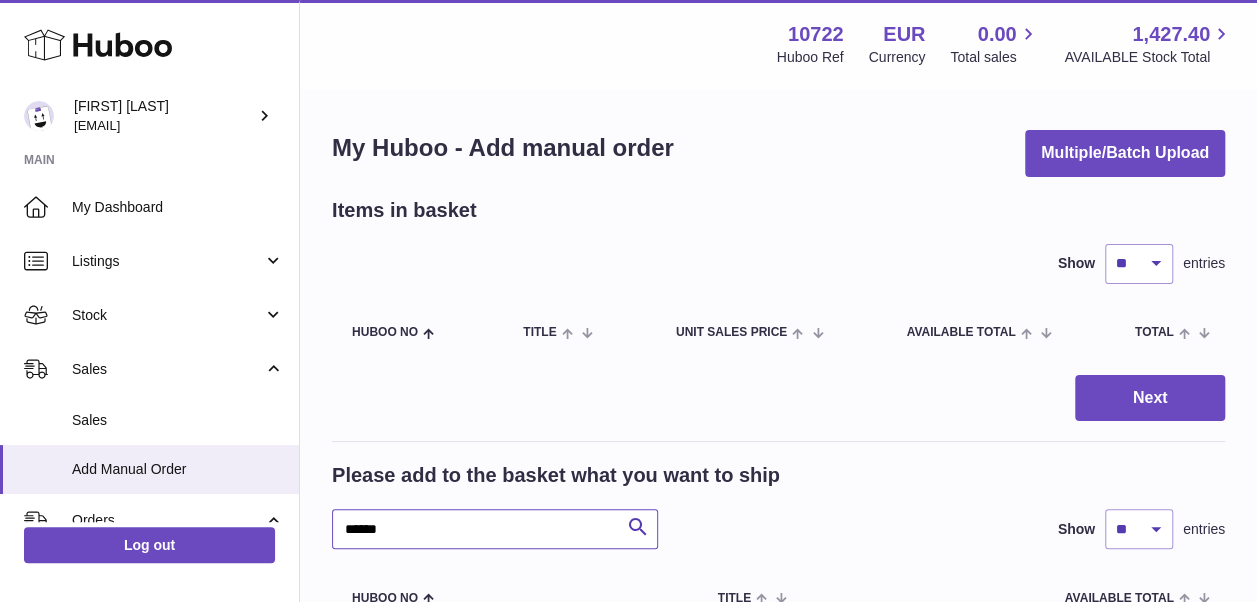 type on "******" 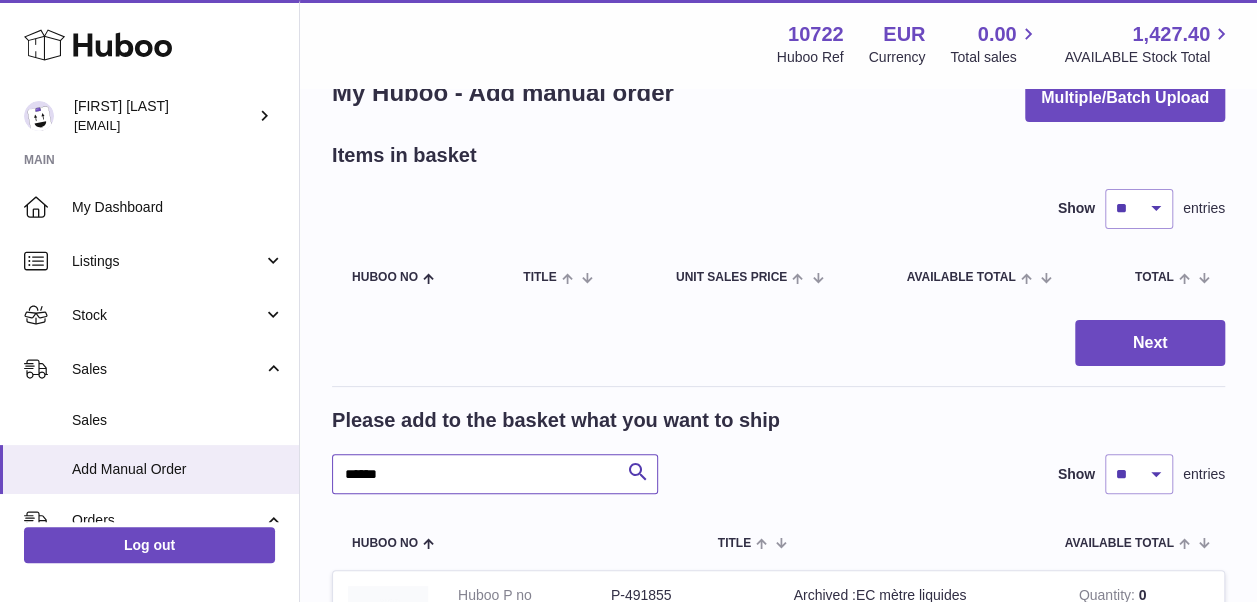 scroll, scrollTop: 0, scrollLeft: 0, axis: both 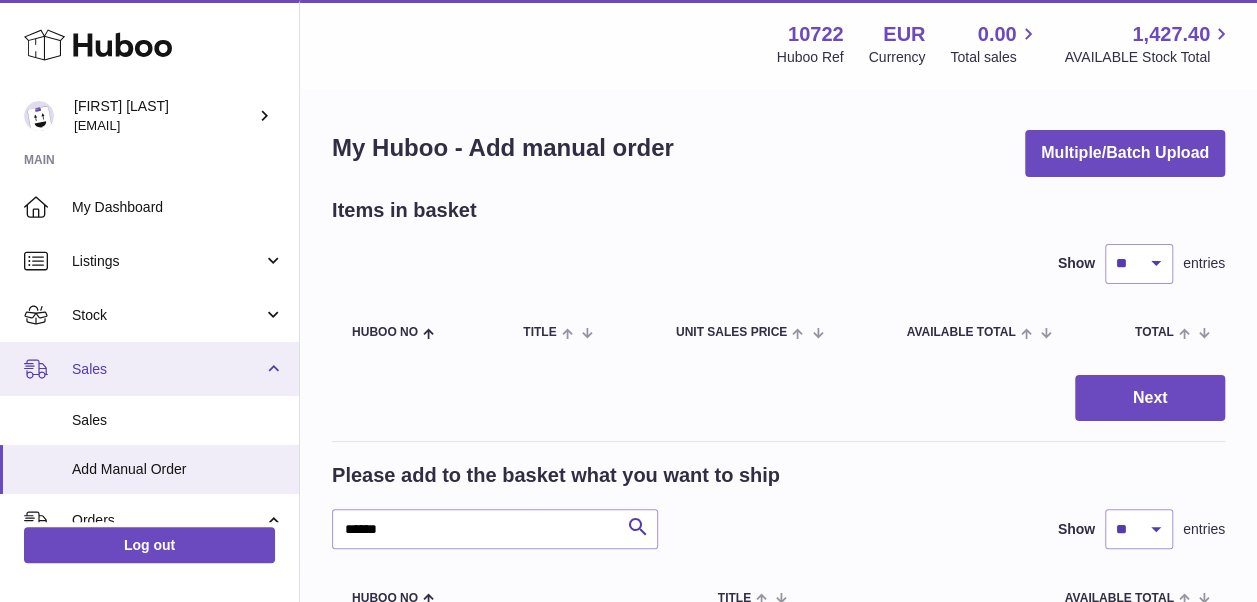 click on "Sales" at bounding box center (167, 369) 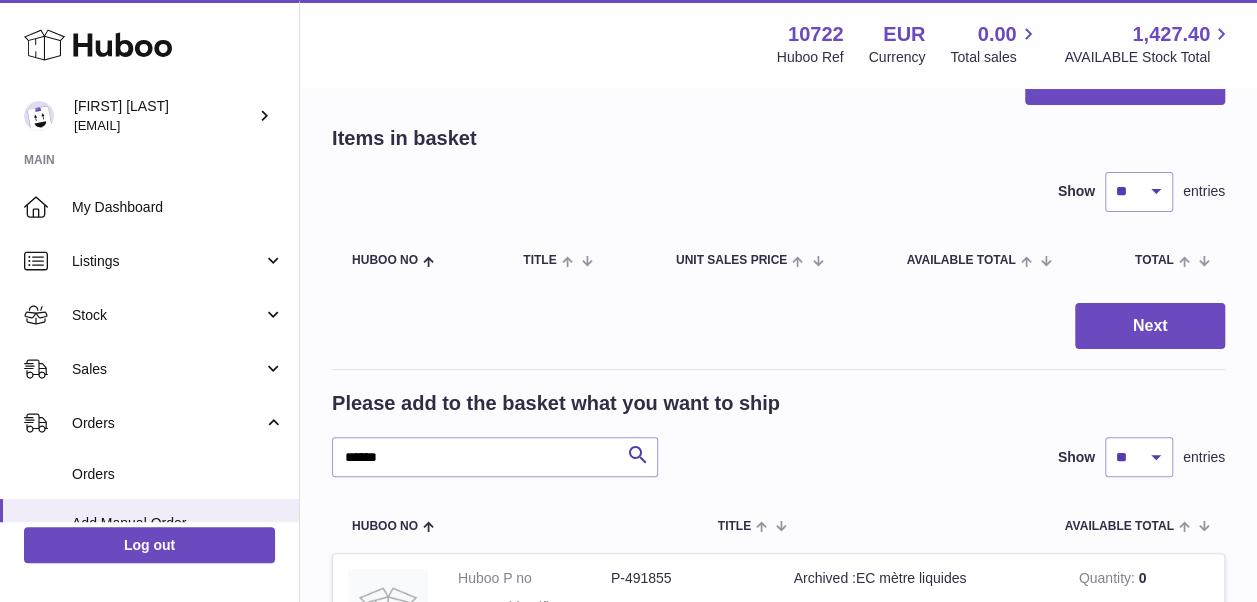 scroll, scrollTop: 0, scrollLeft: 0, axis: both 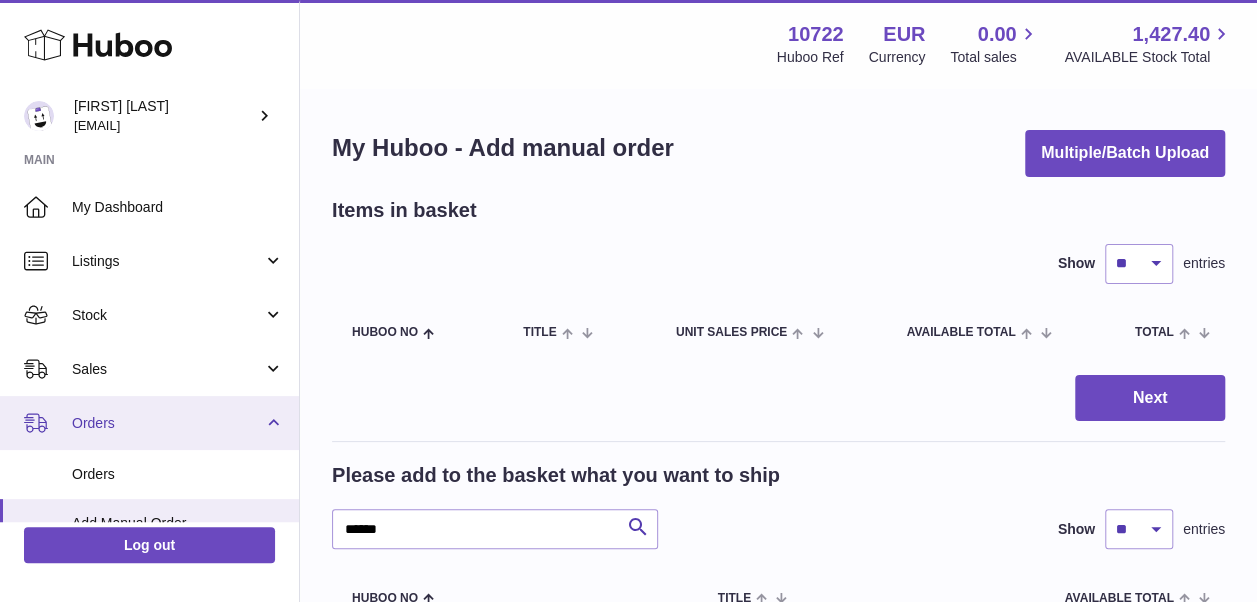 click on "Orders" at bounding box center [167, 423] 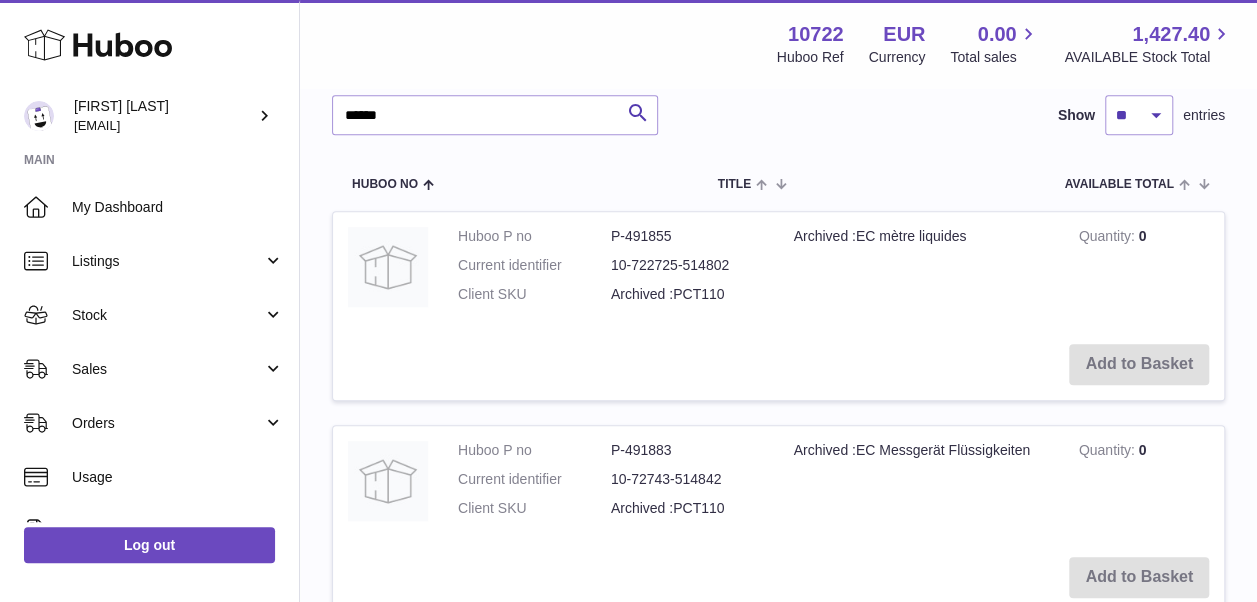 scroll, scrollTop: 200, scrollLeft: 0, axis: vertical 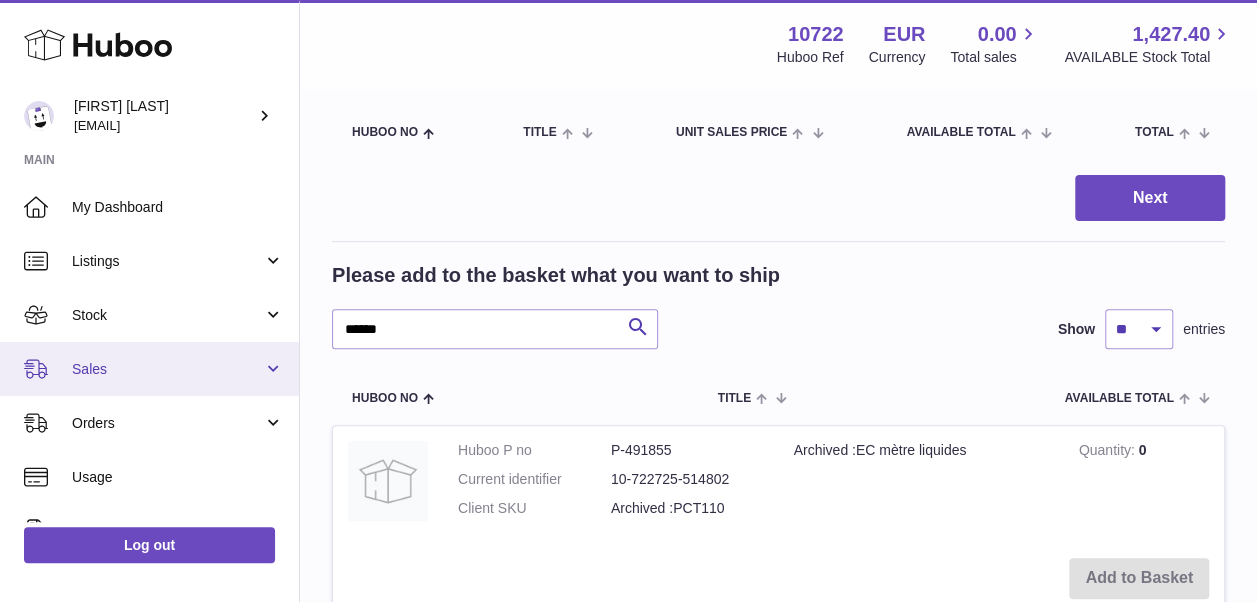 click on "Sales" at bounding box center [167, 369] 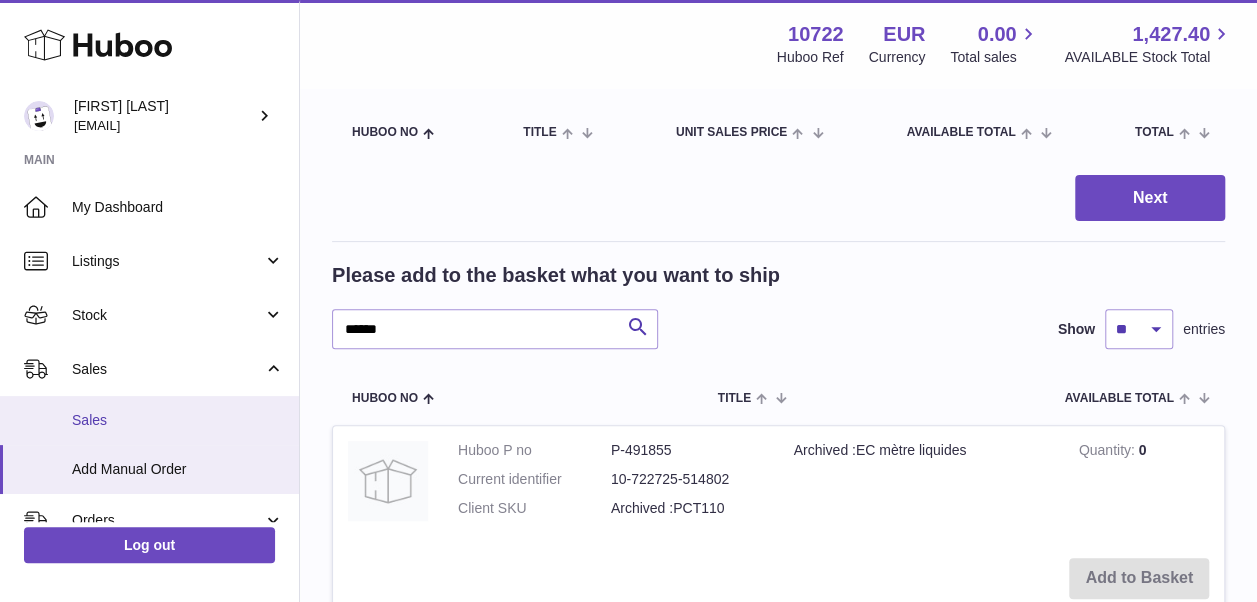 click on "Sales" at bounding box center (178, 420) 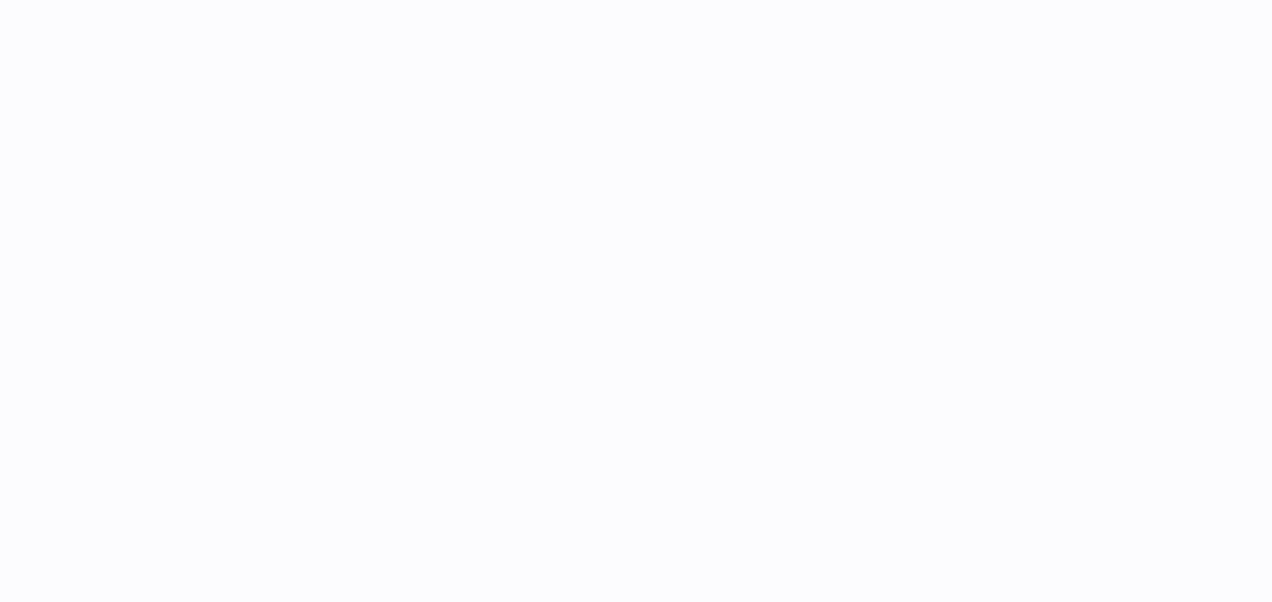 scroll, scrollTop: 0, scrollLeft: 0, axis: both 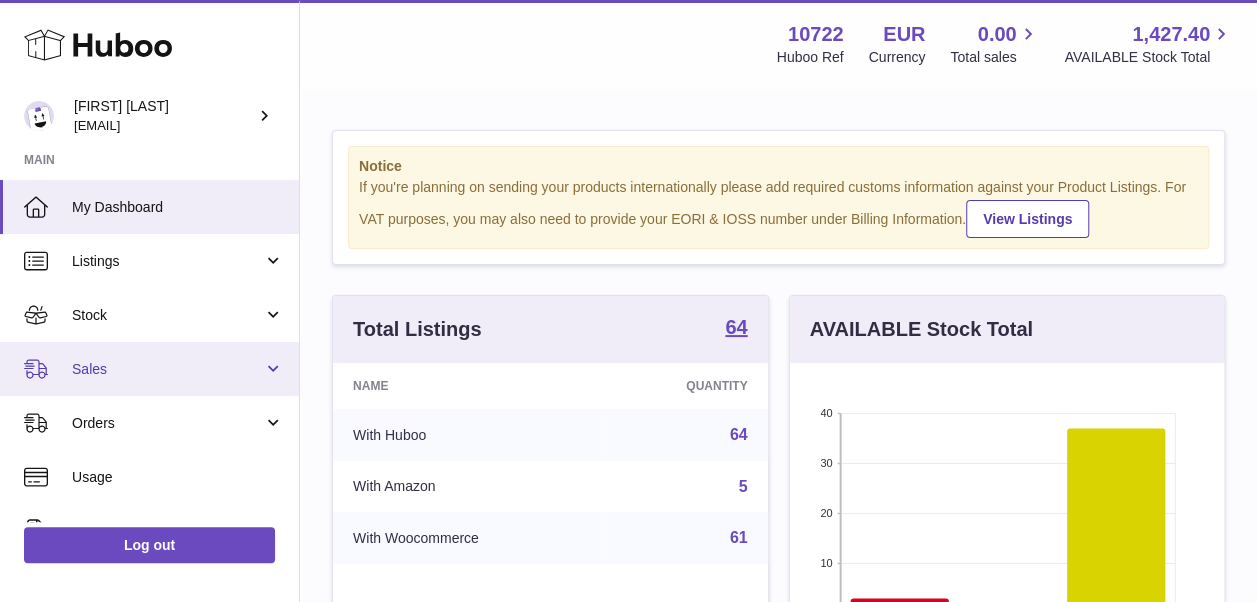 click on "Sales" at bounding box center [167, 369] 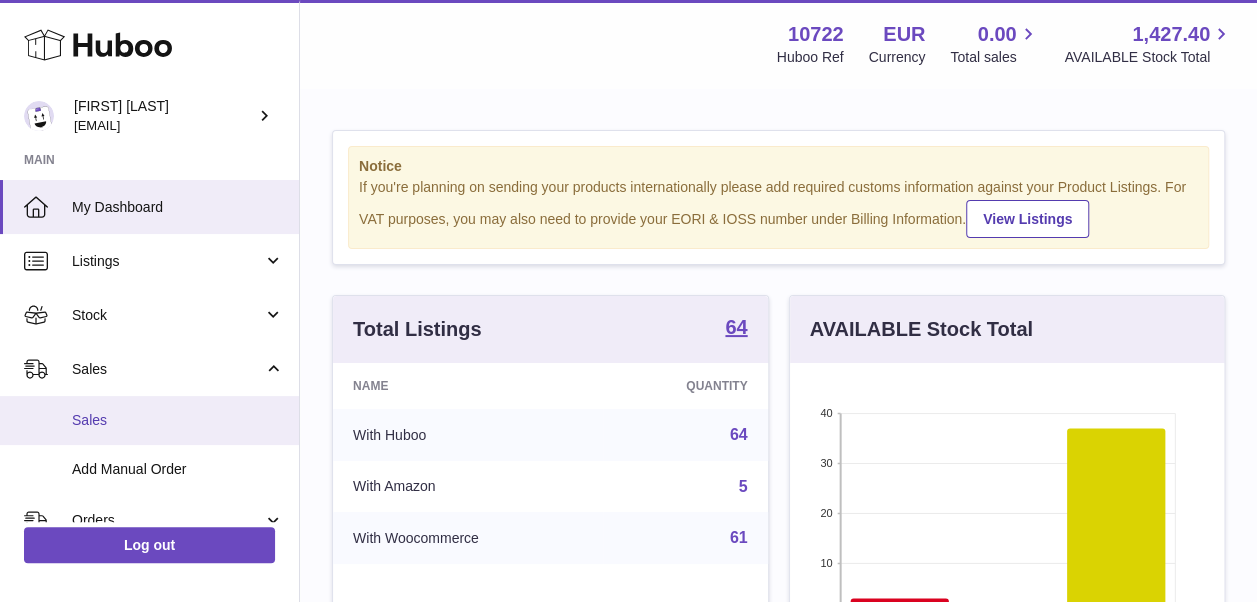 click on "Sales" at bounding box center (178, 420) 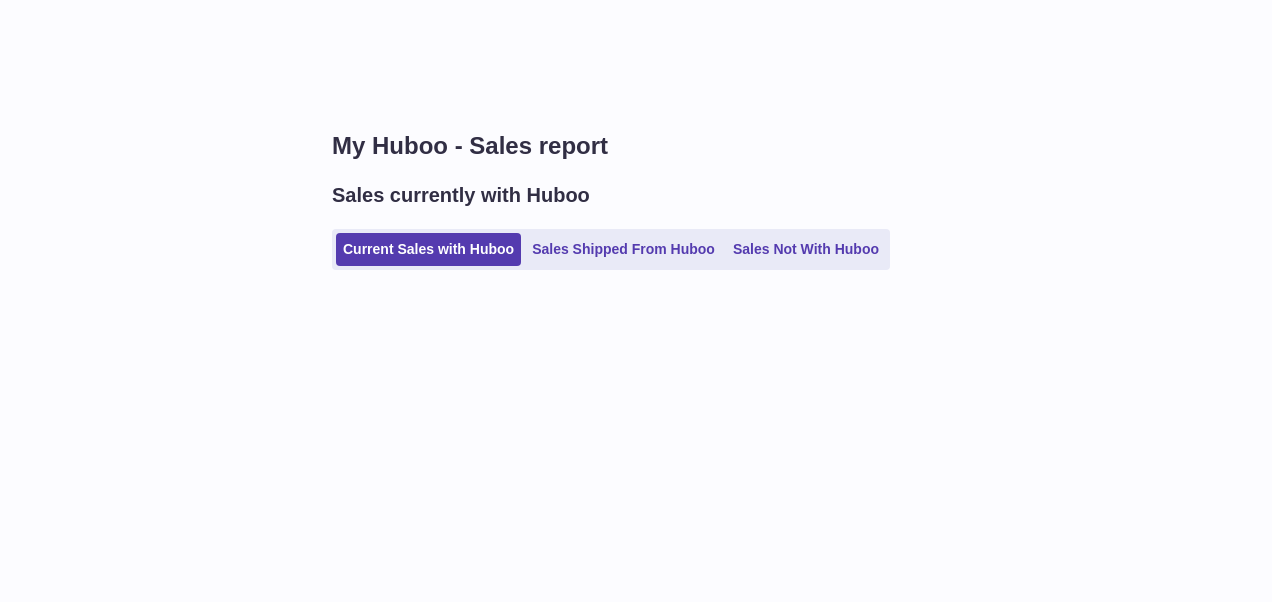 scroll, scrollTop: 0, scrollLeft: 0, axis: both 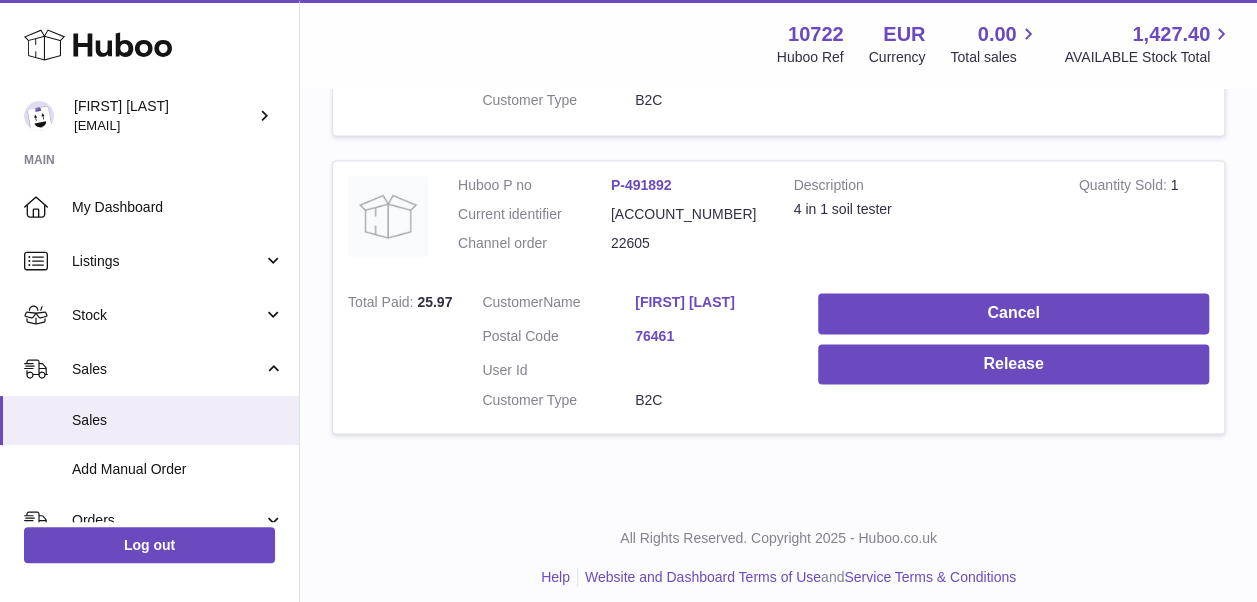 click on "[FIRST] [LAST]" at bounding box center [711, 302] 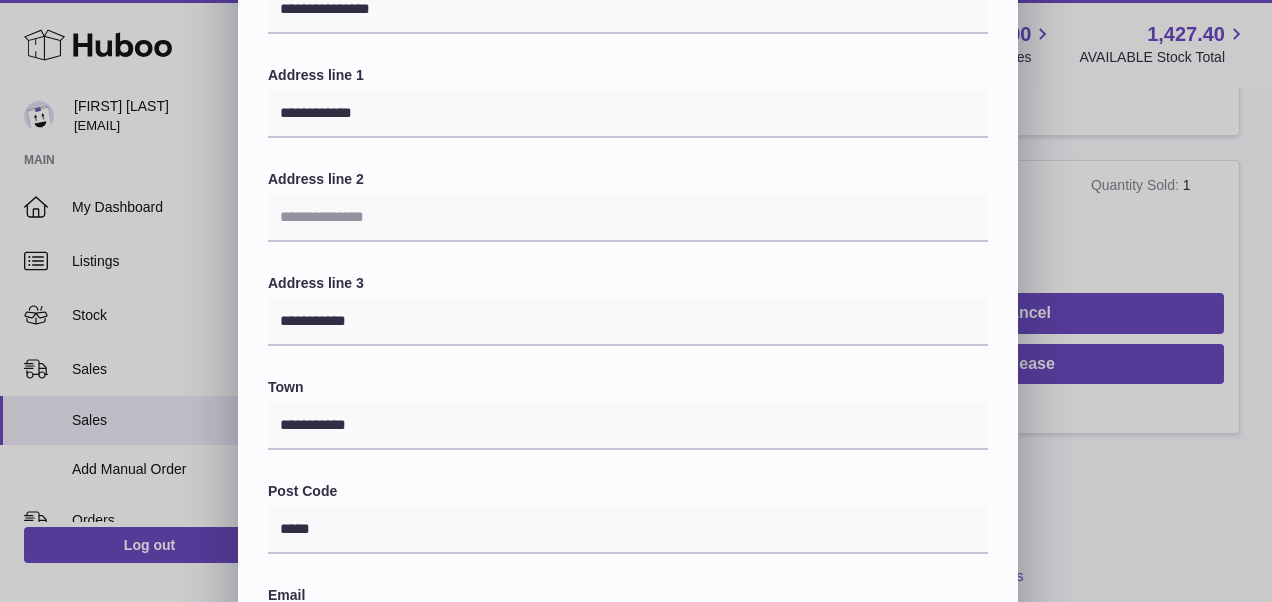 scroll, scrollTop: 200, scrollLeft: 0, axis: vertical 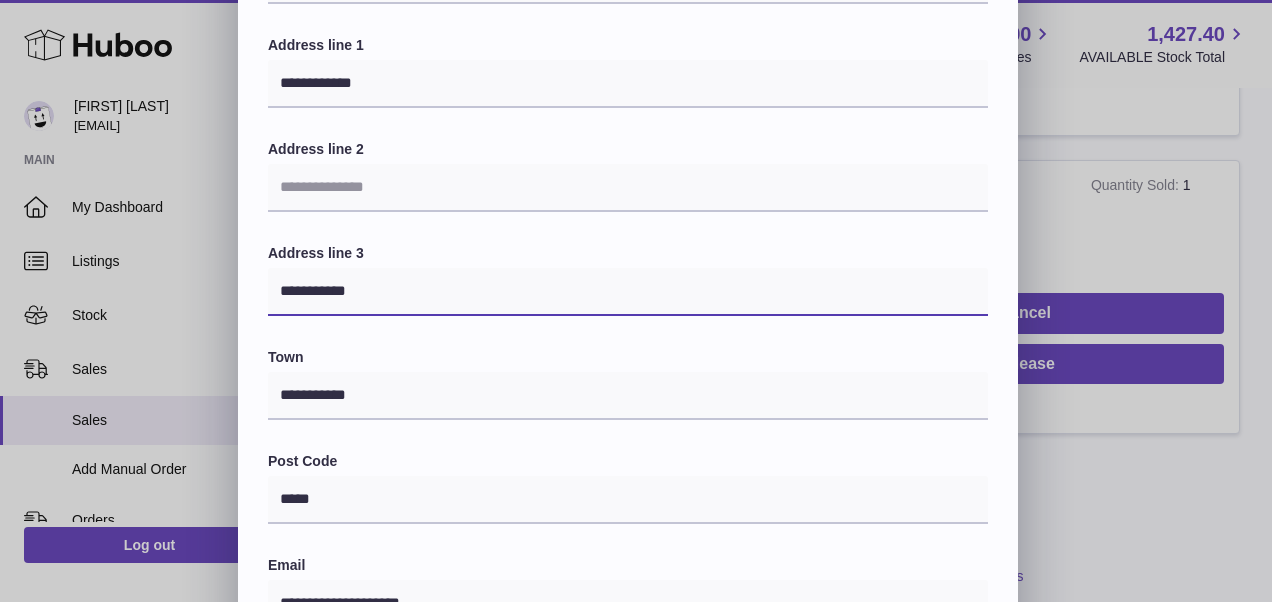 drag, startPoint x: 277, startPoint y: 290, endPoint x: 400, endPoint y: 287, distance: 123.03658 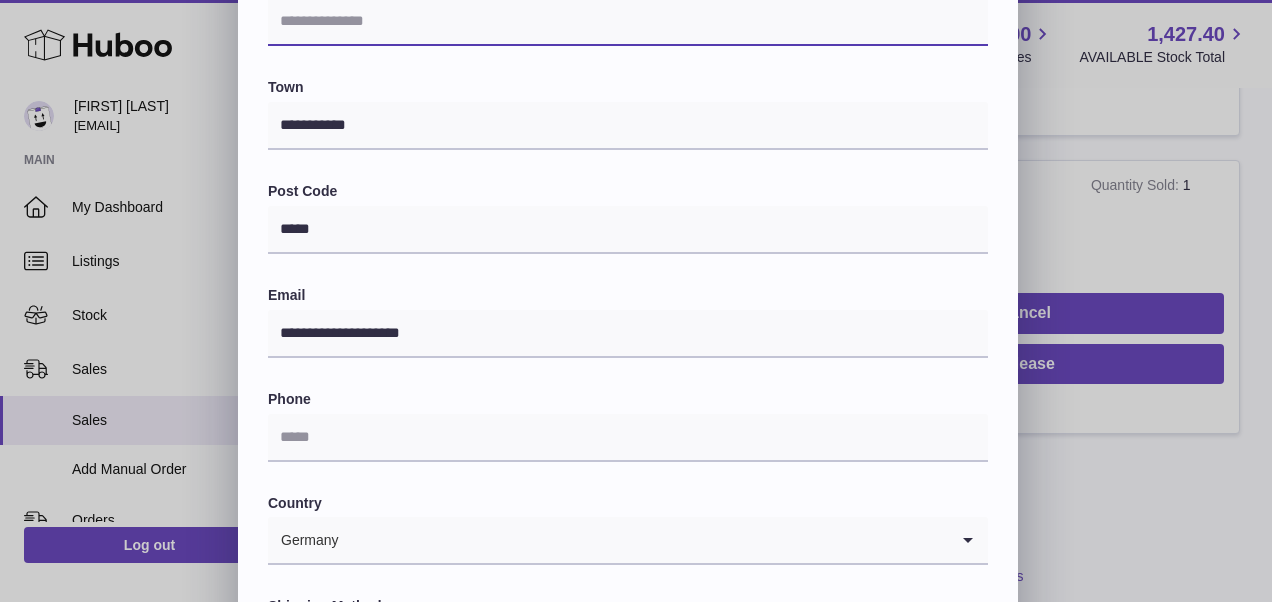scroll, scrollTop: 500, scrollLeft: 0, axis: vertical 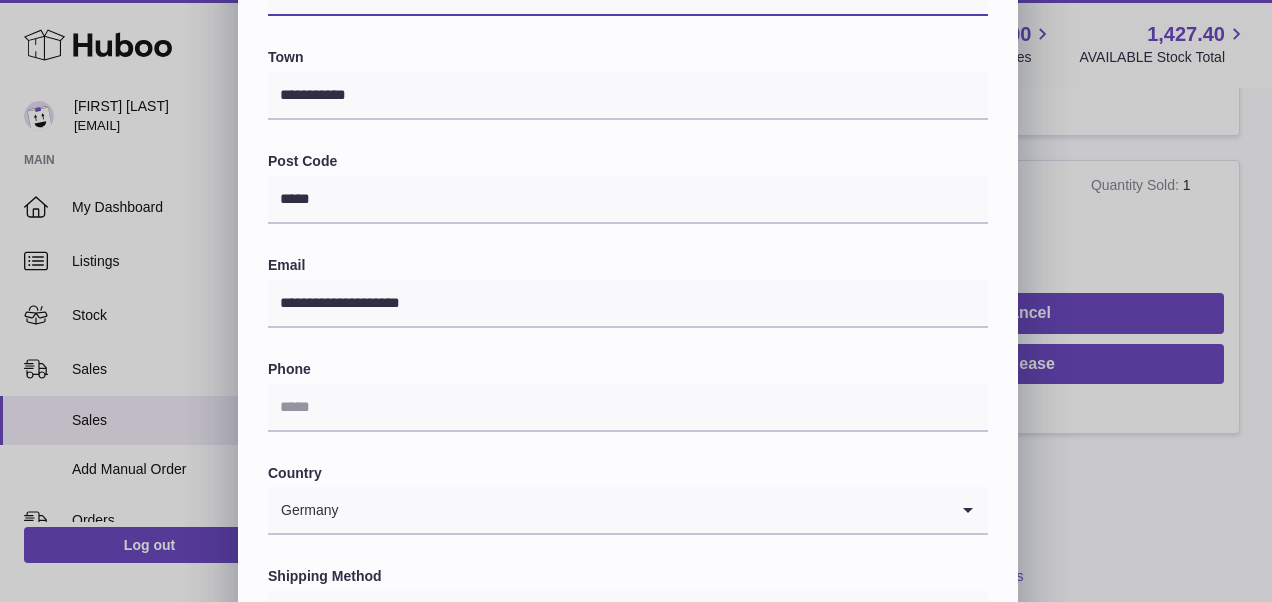 type 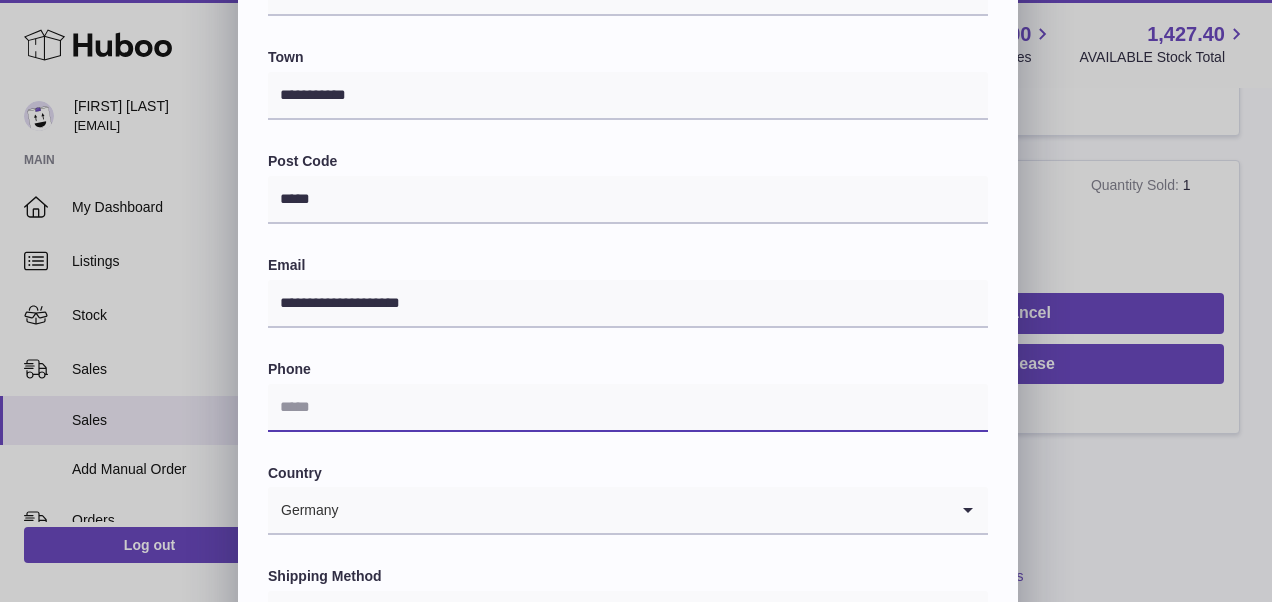 click at bounding box center [628, 408] 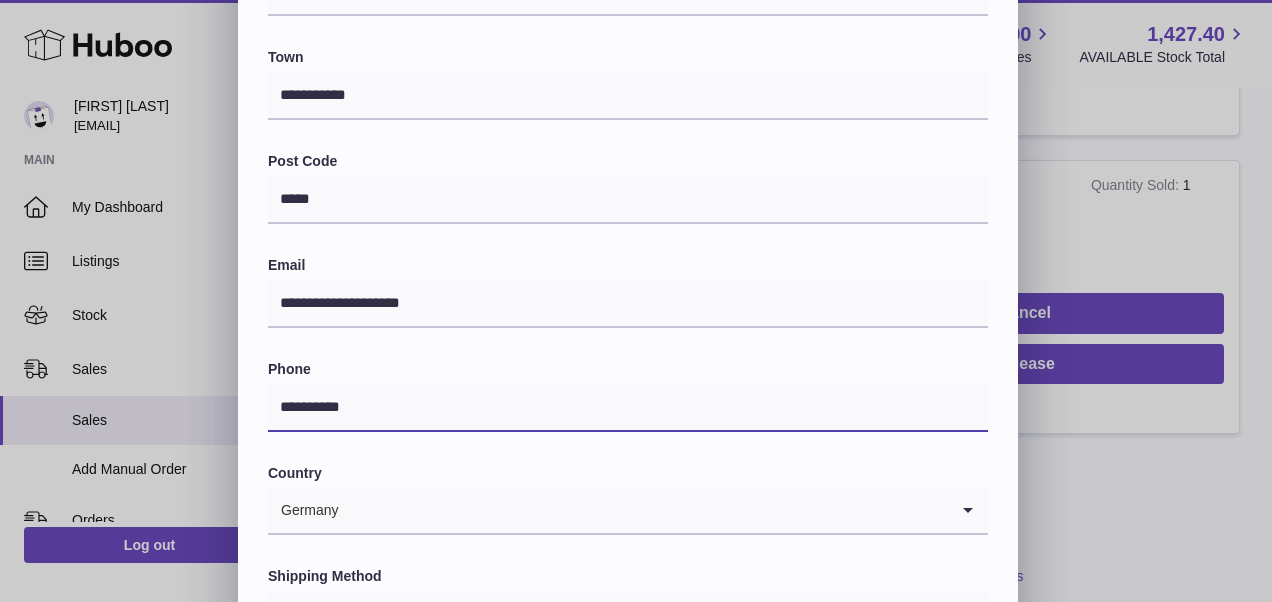 type on "**********" 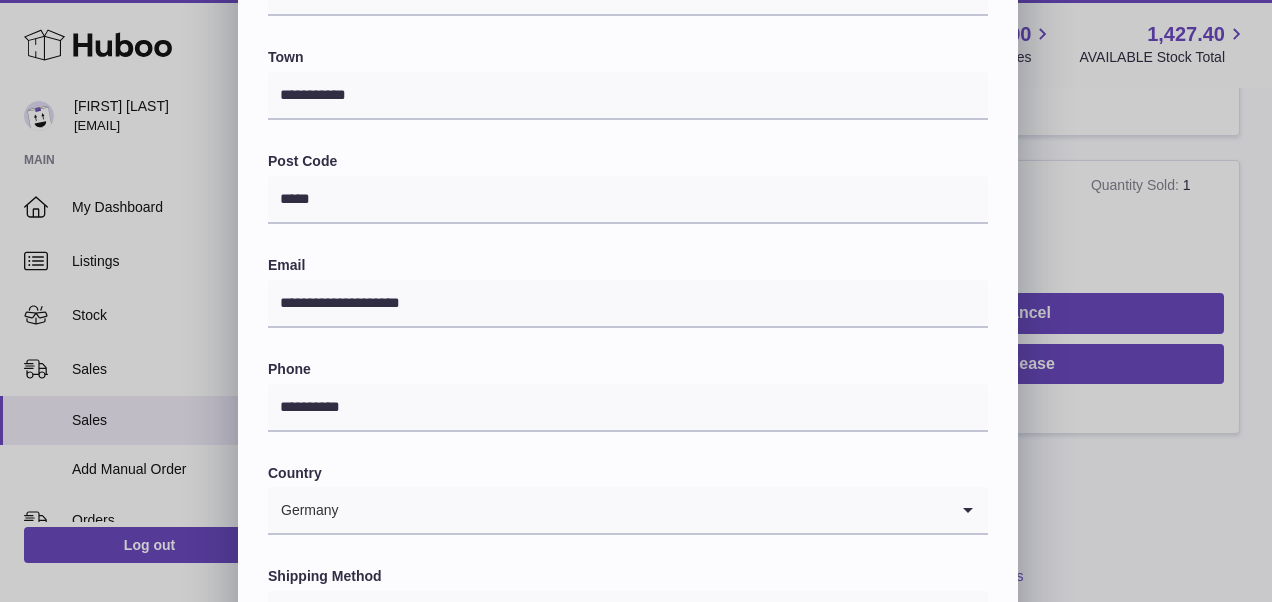 click on "**********" at bounding box center [628, 135] 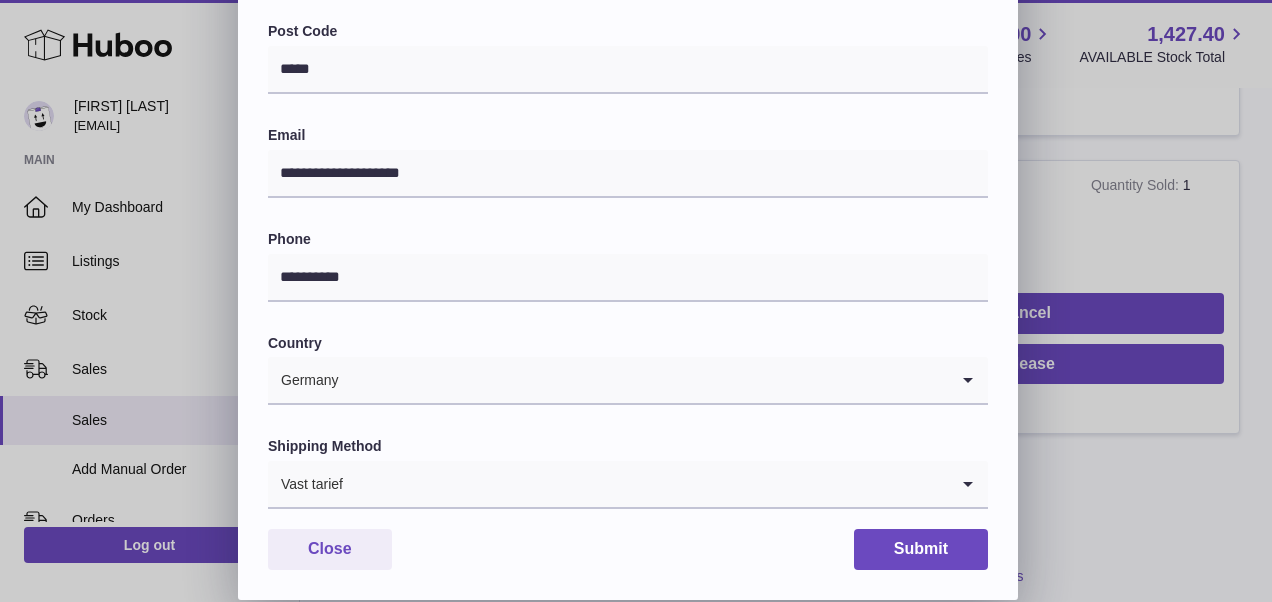 scroll, scrollTop: 658, scrollLeft: 0, axis: vertical 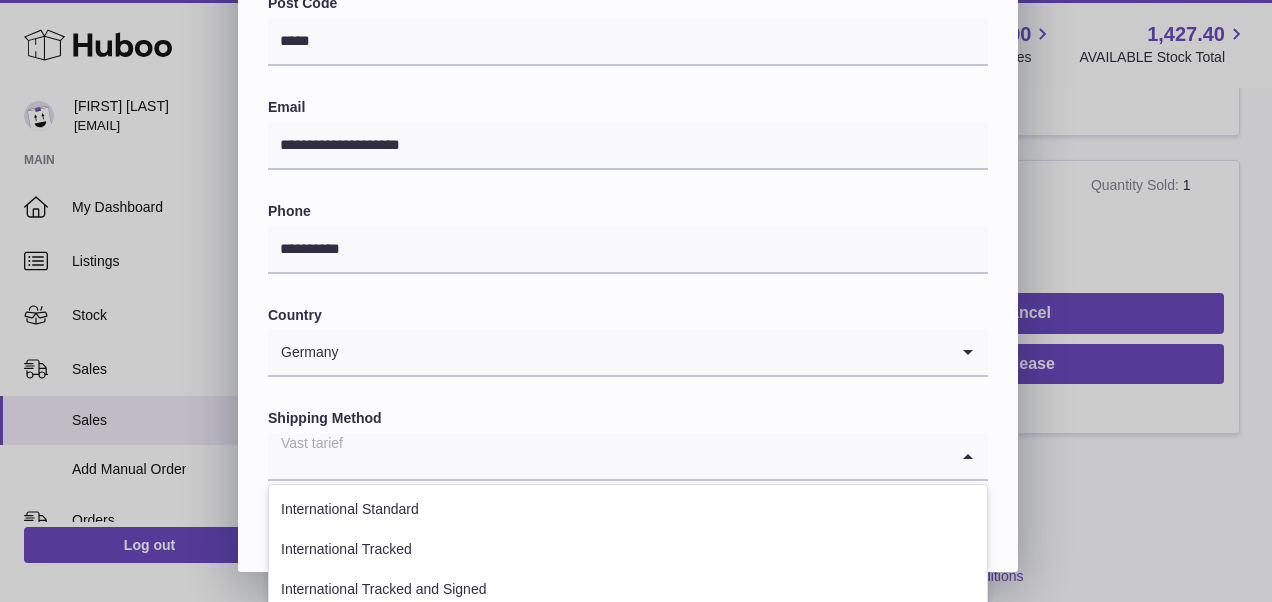click 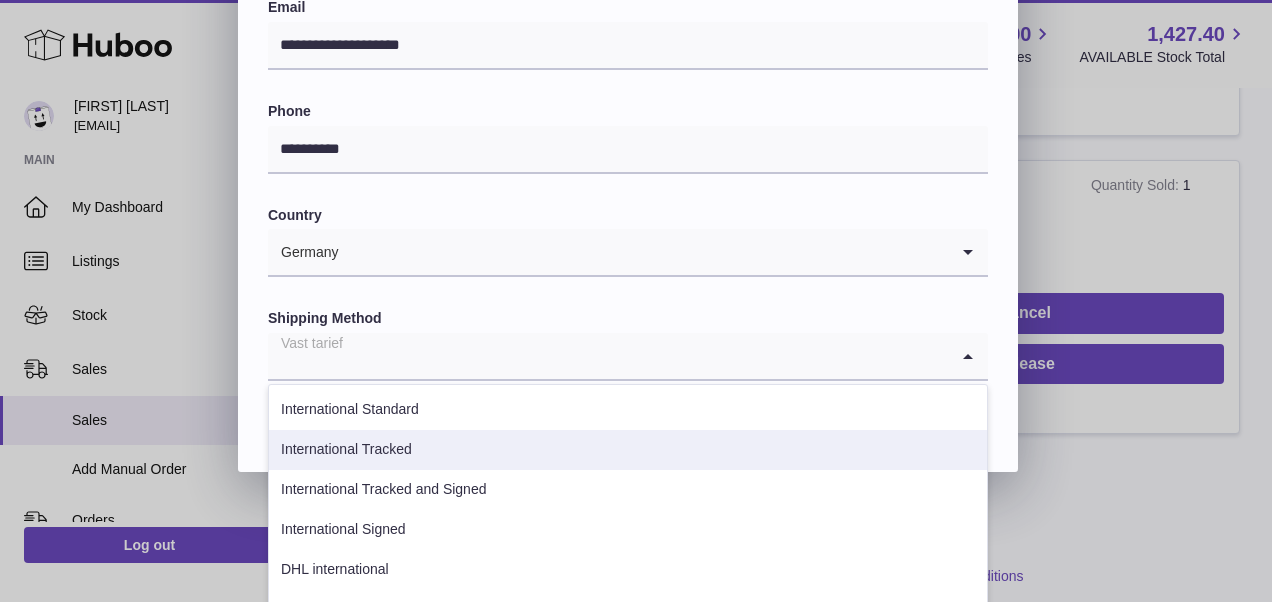 click on "International Tracked" at bounding box center [628, 450] 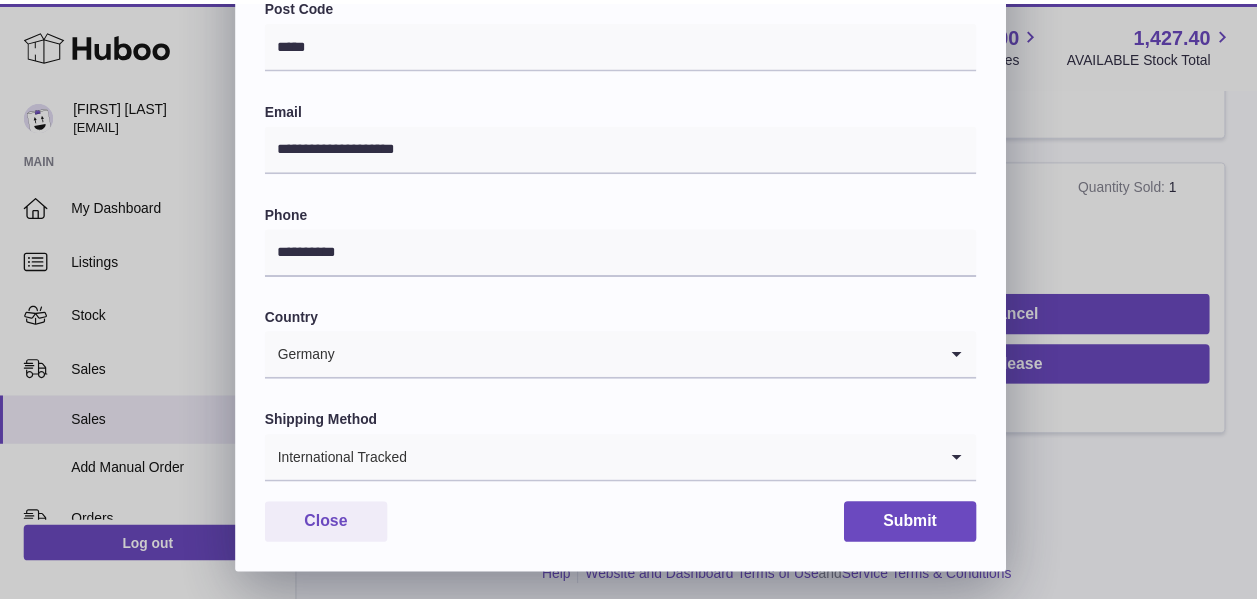 scroll, scrollTop: 658, scrollLeft: 0, axis: vertical 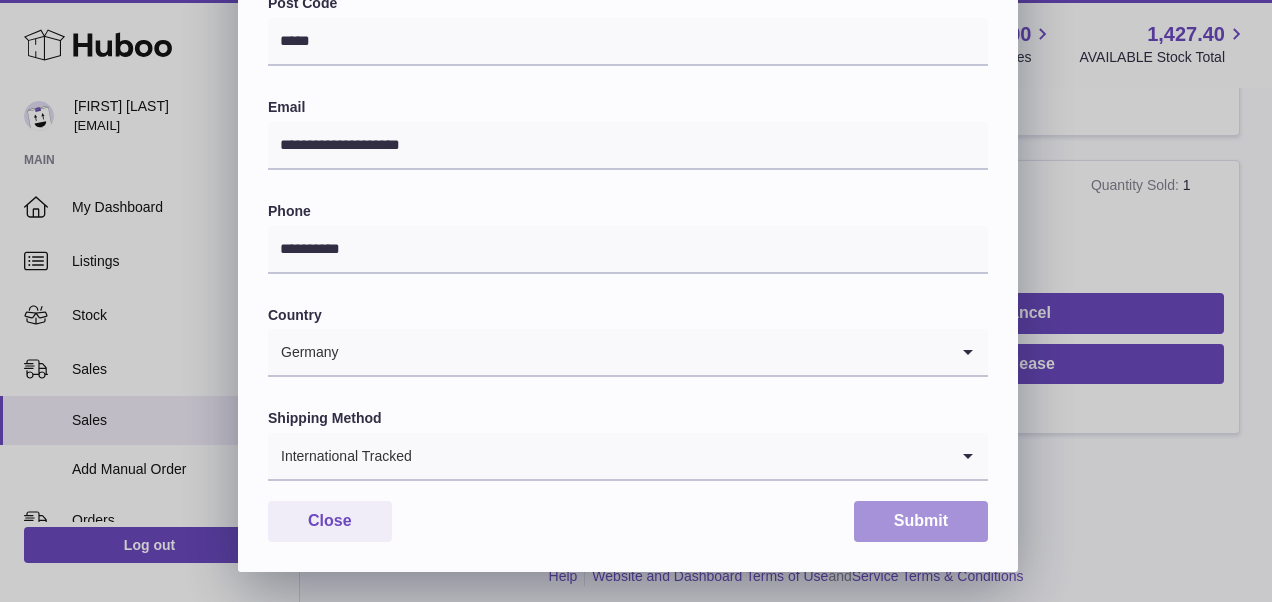 click on "Submit" at bounding box center (921, 521) 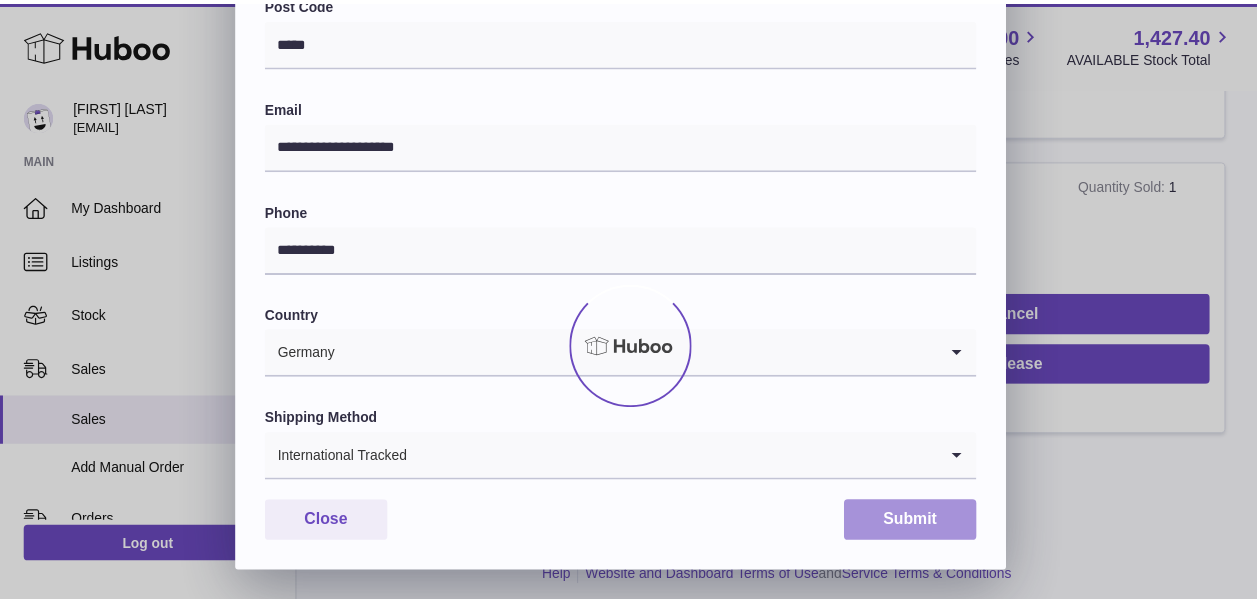 scroll, scrollTop: 0, scrollLeft: 0, axis: both 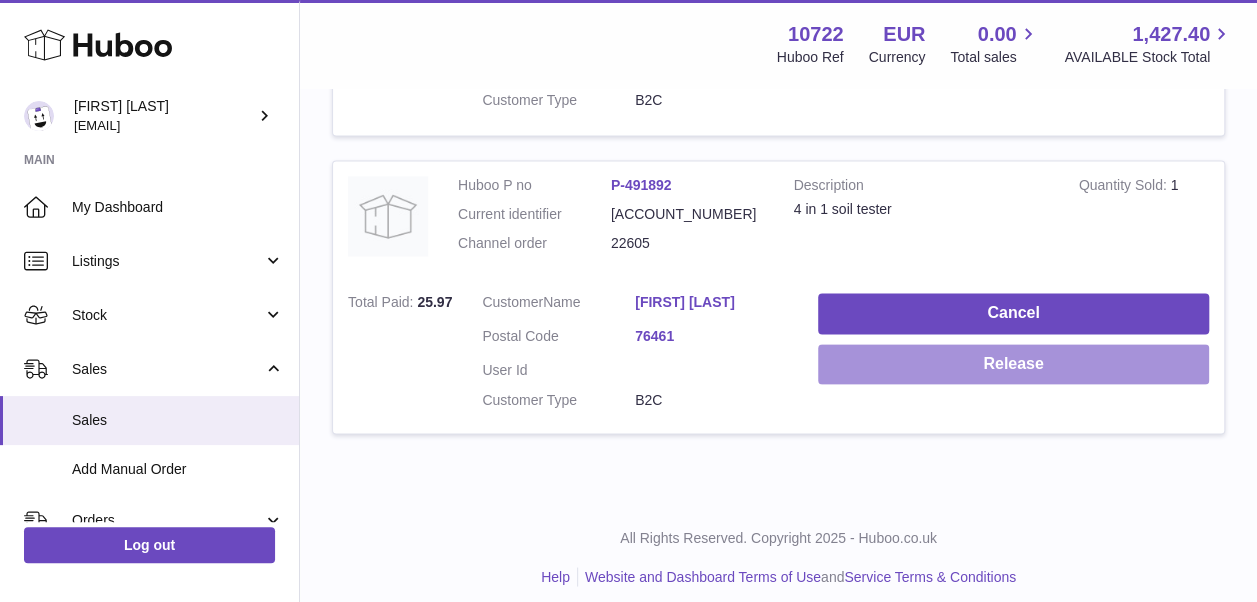 click on "Release" at bounding box center (1013, 364) 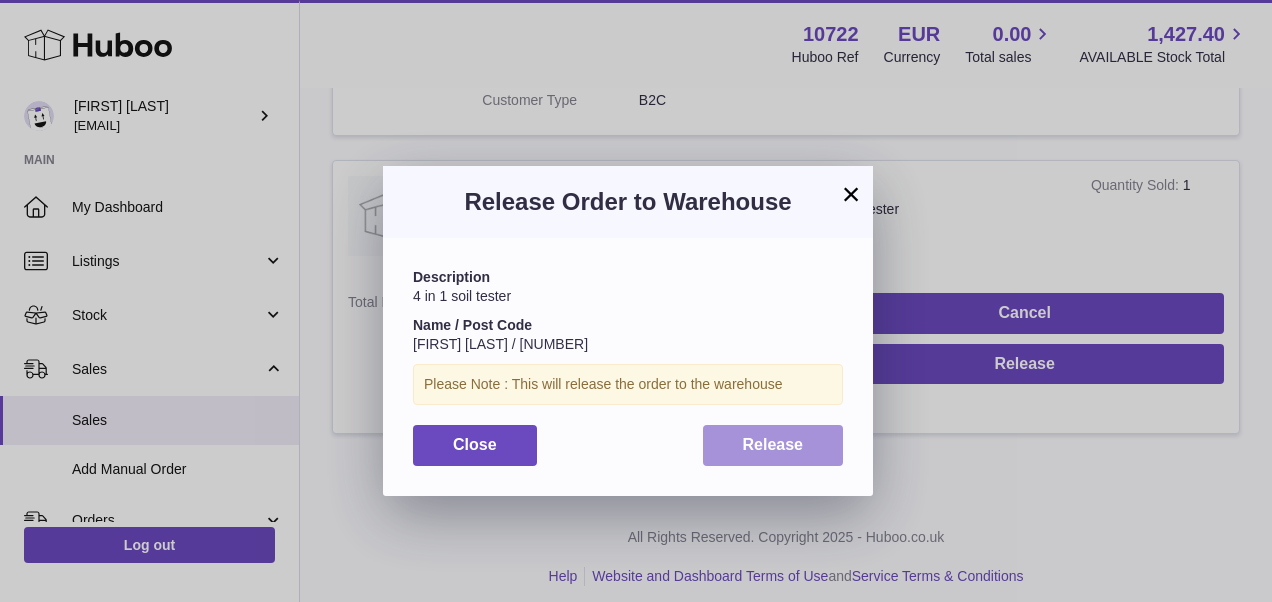 click on "Release" at bounding box center (773, 444) 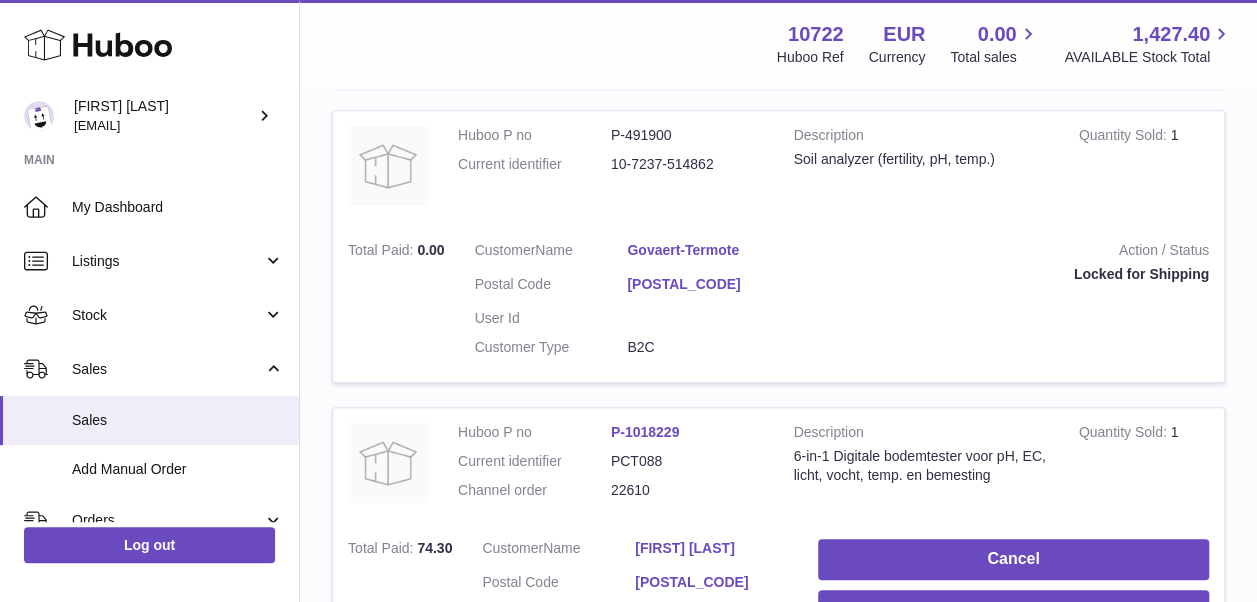 scroll, scrollTop: 800, scrollLeft: 0, axis: vertical 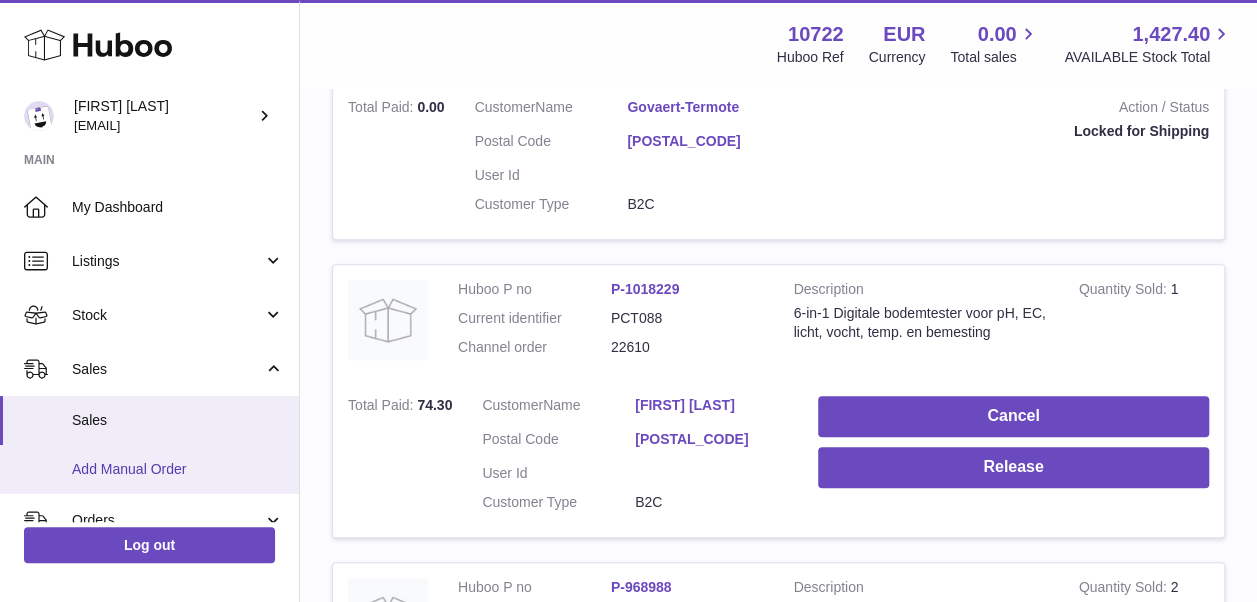click on "Add Manual Order" at bounding box center [178, 469] 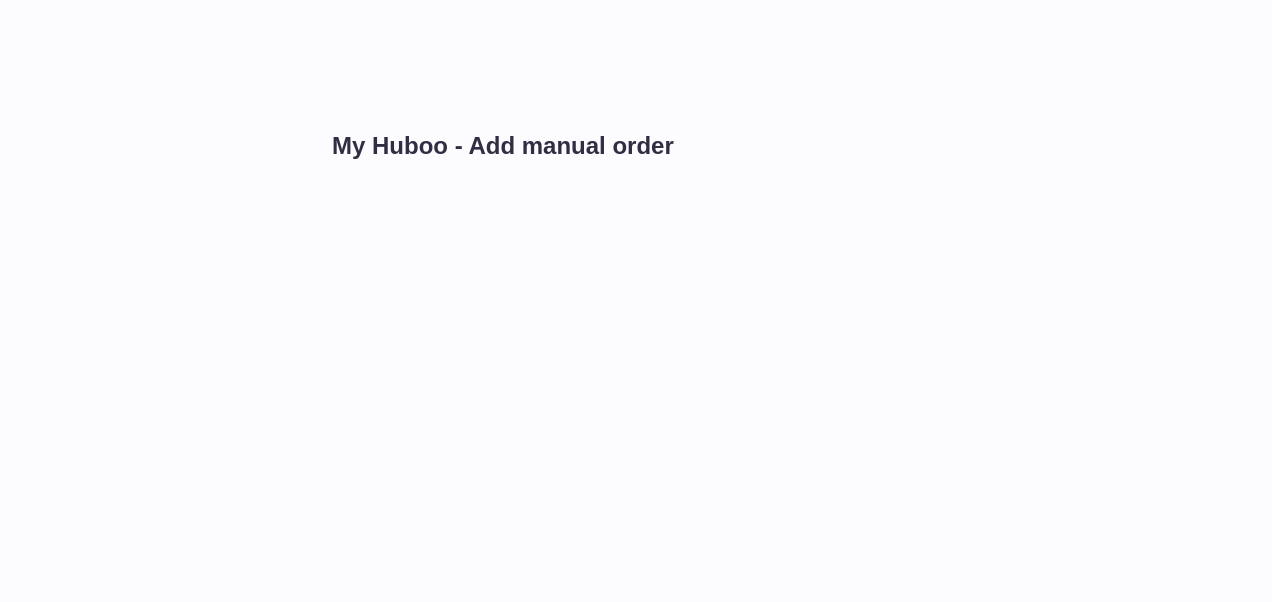 scroll, scrollTop: 0, scrollLeft: 0, axis: both 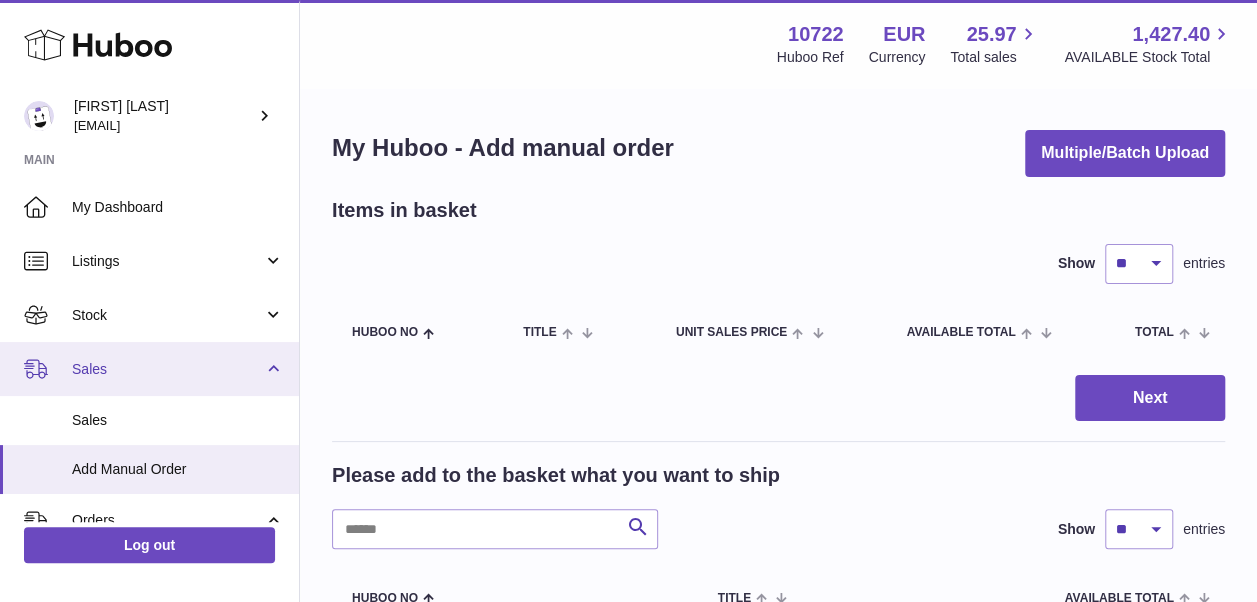 click on "Sales" at bounding box center [167, 369] 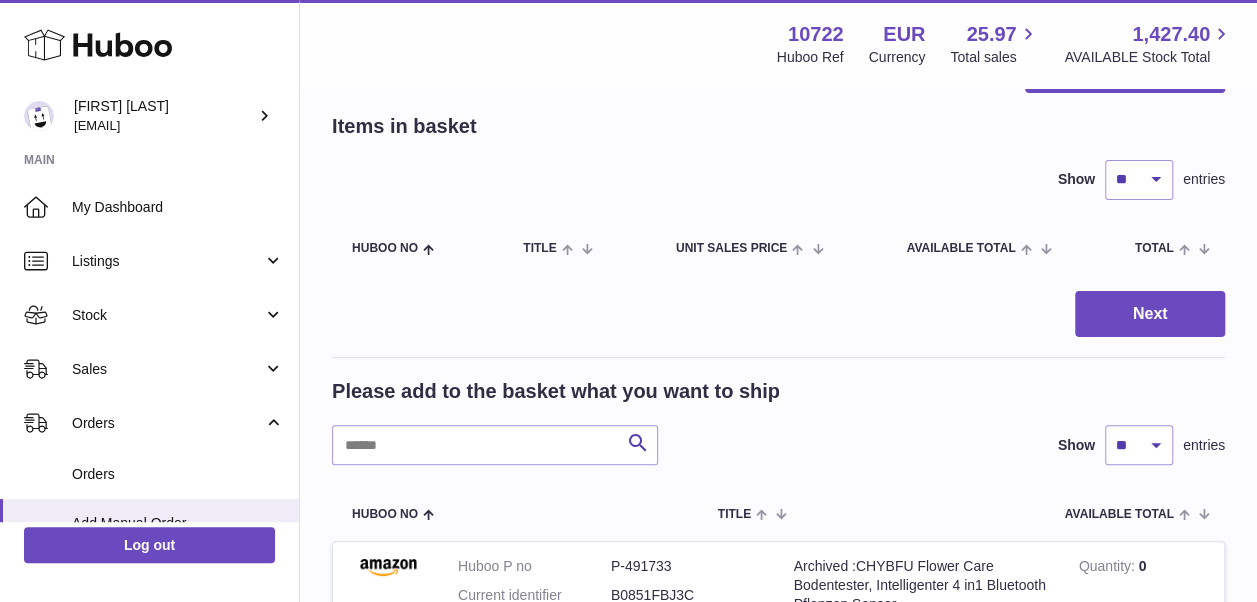 scroll, scrollTop: 200, scrollLeft: 0, axis: vertical 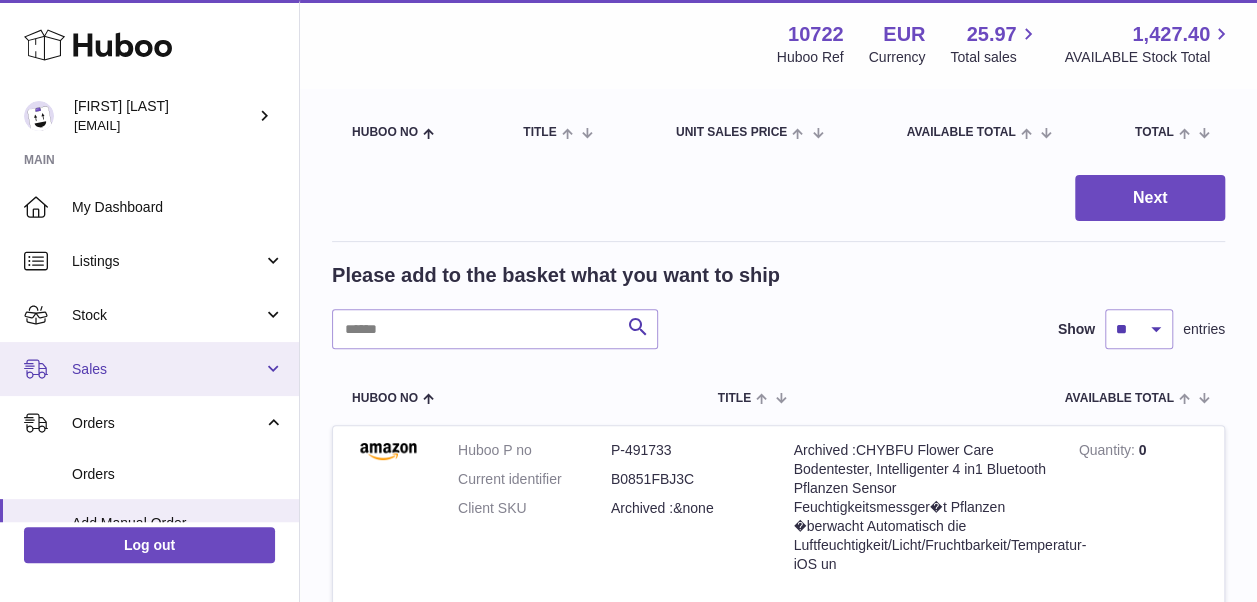 click on "Sales" at bounding box center [167, 369] 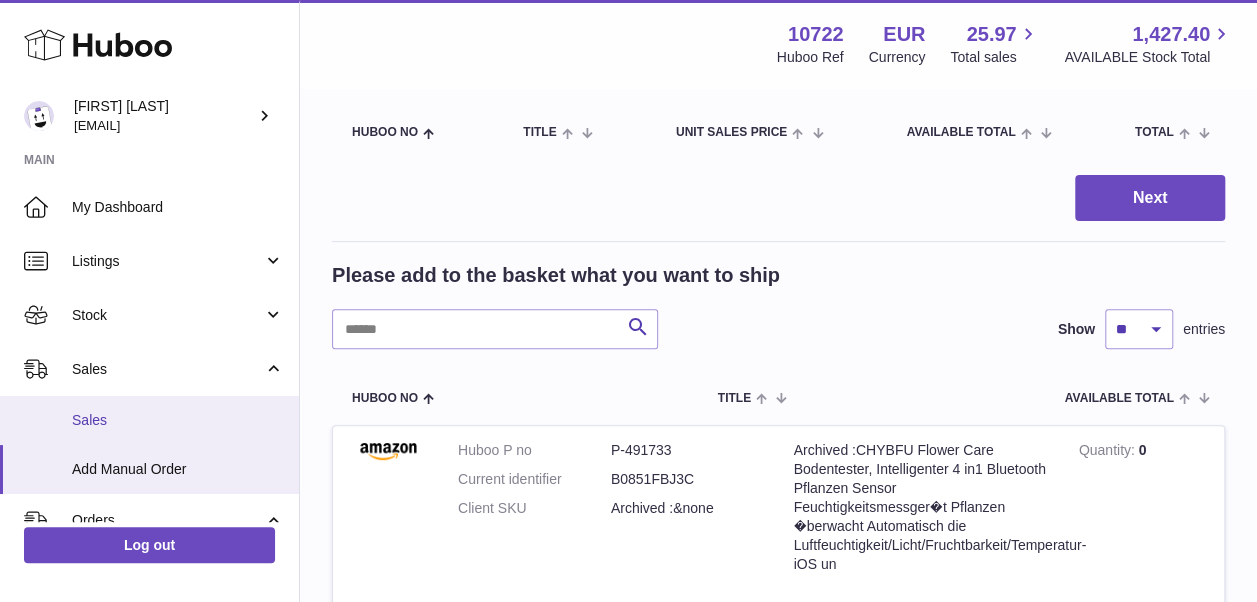 click on "Sales" at bounding box center [178, 420] 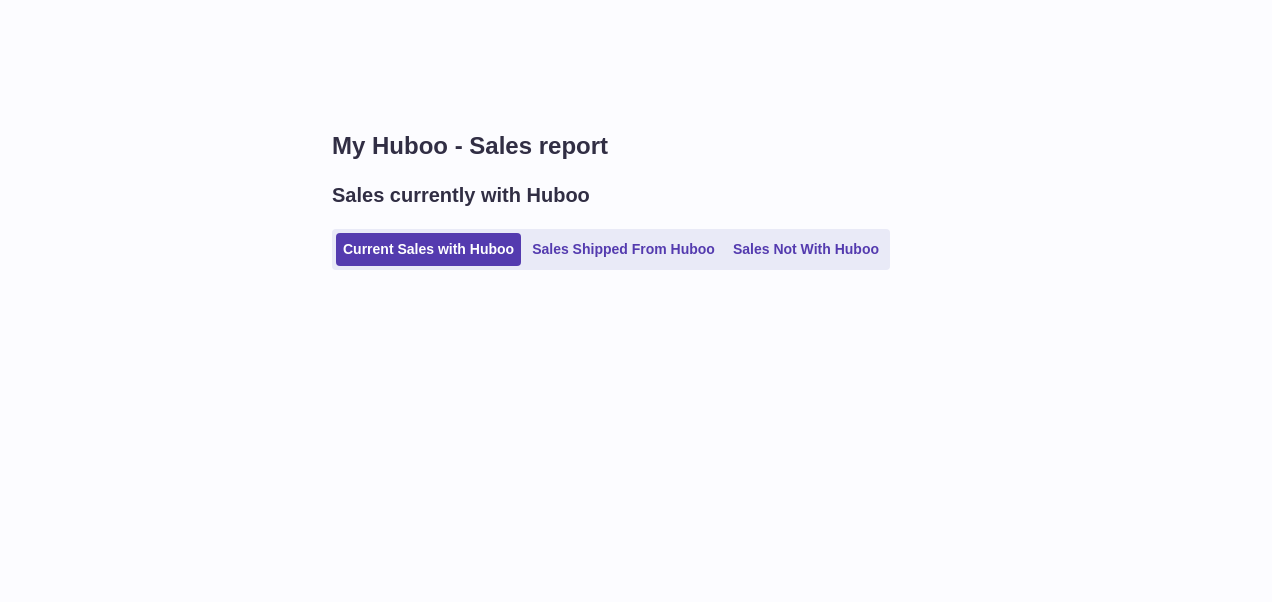 scroll, scrollTop: 0, scrollLeft: 0, axis: both 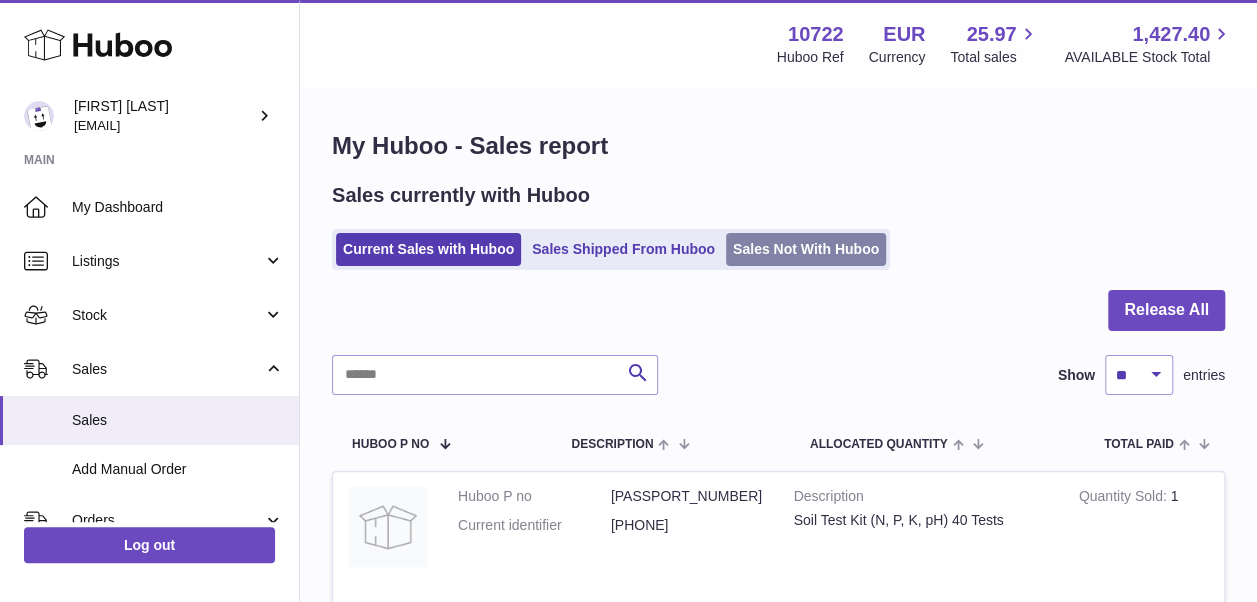 click on "Sales Not With Huboo" at bounding box center (806, 249) 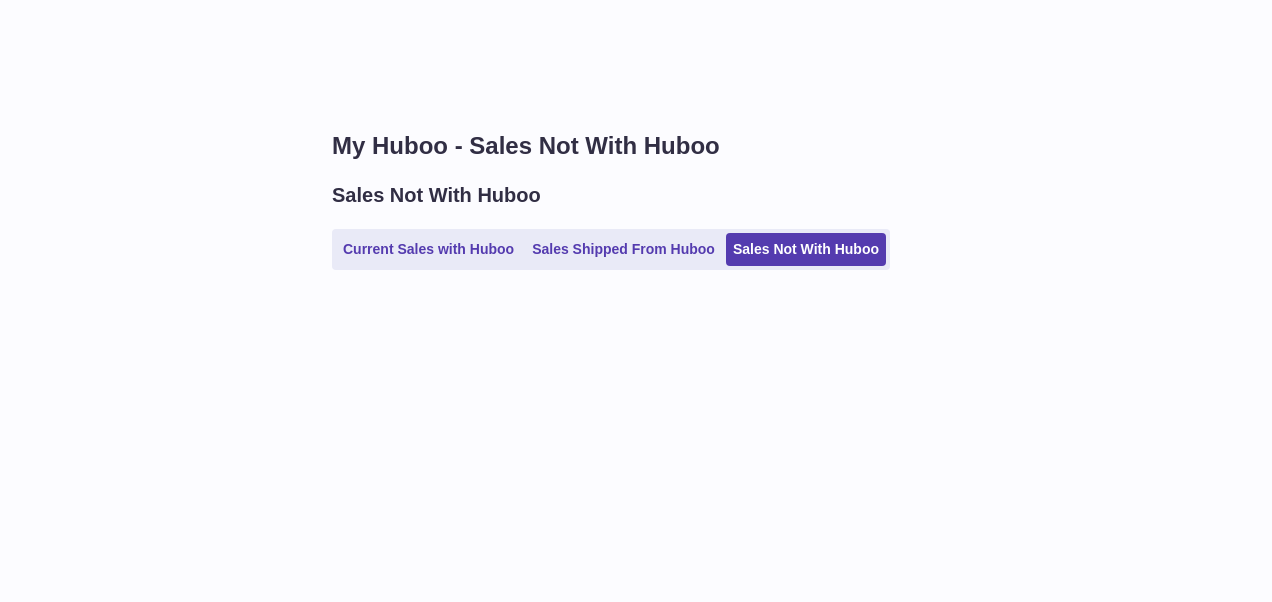 scroll, scrollTop: 0, scrollLeft: 0, axis: both 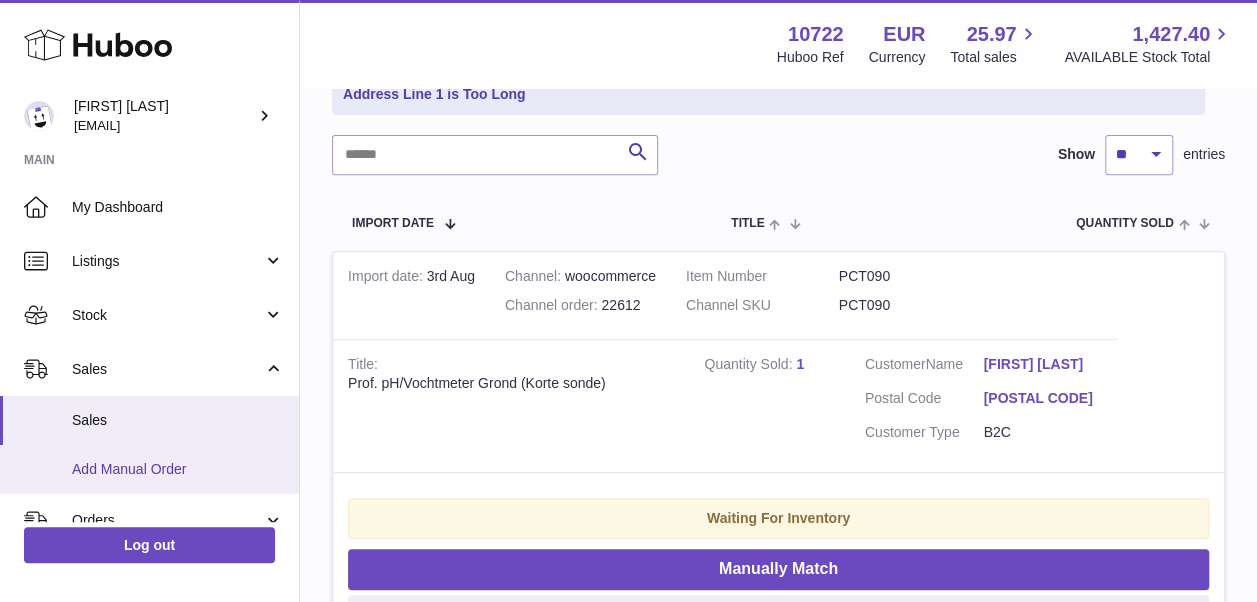click on "Add Manual Order" at bounding box center [178, 469] 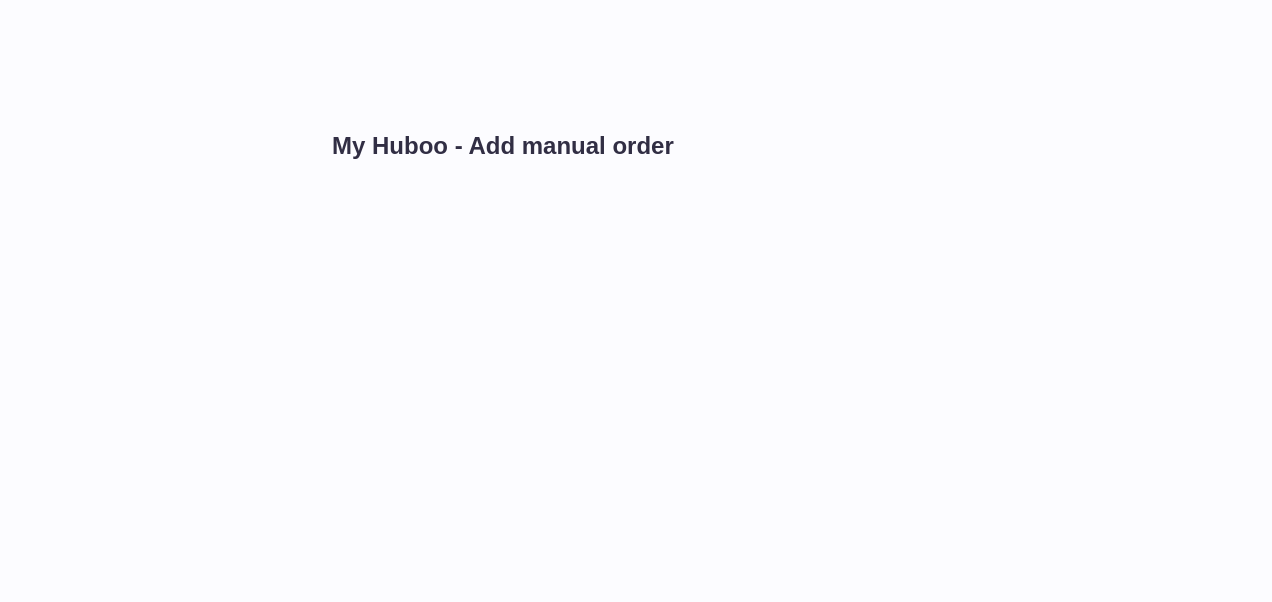 scroll, scrollTop: 0, scrollLeft: 0, axis: both 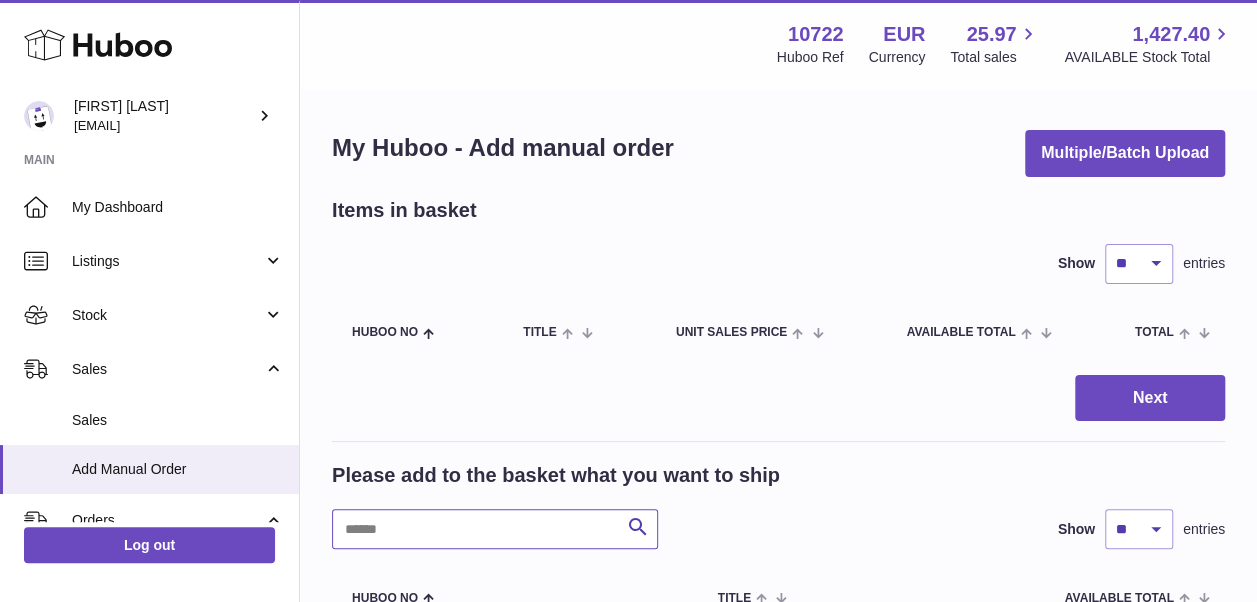 click at bounding box center (495, 529) 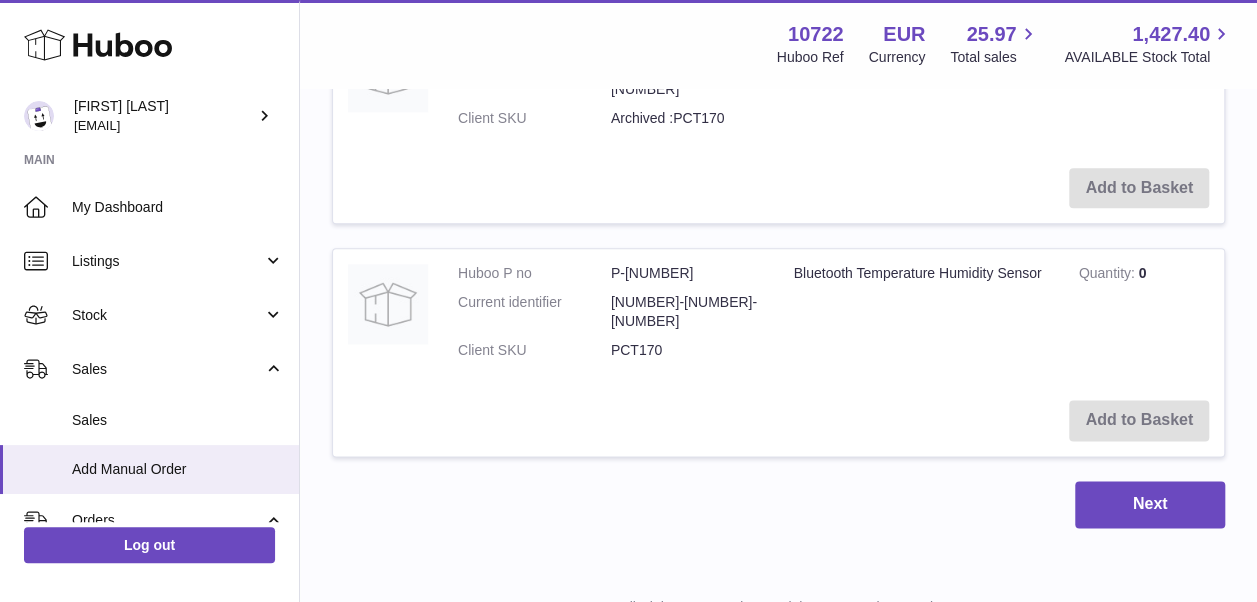 scroll, scrollTop: 1078, scrollLeft: 0, axis: vertical 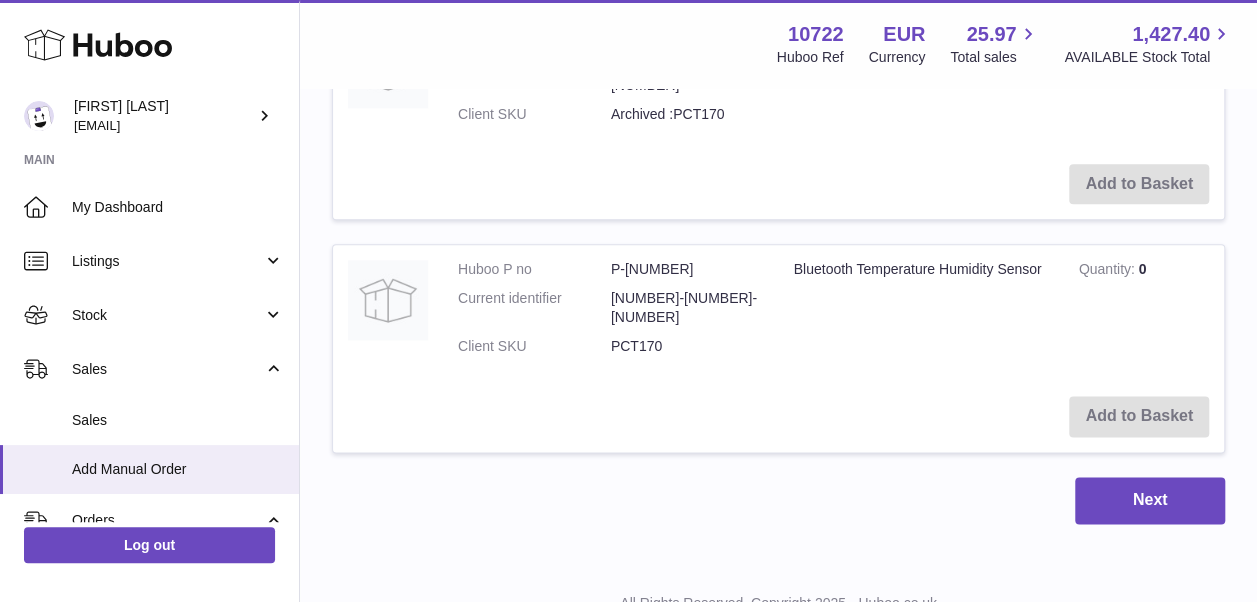 type on "******" 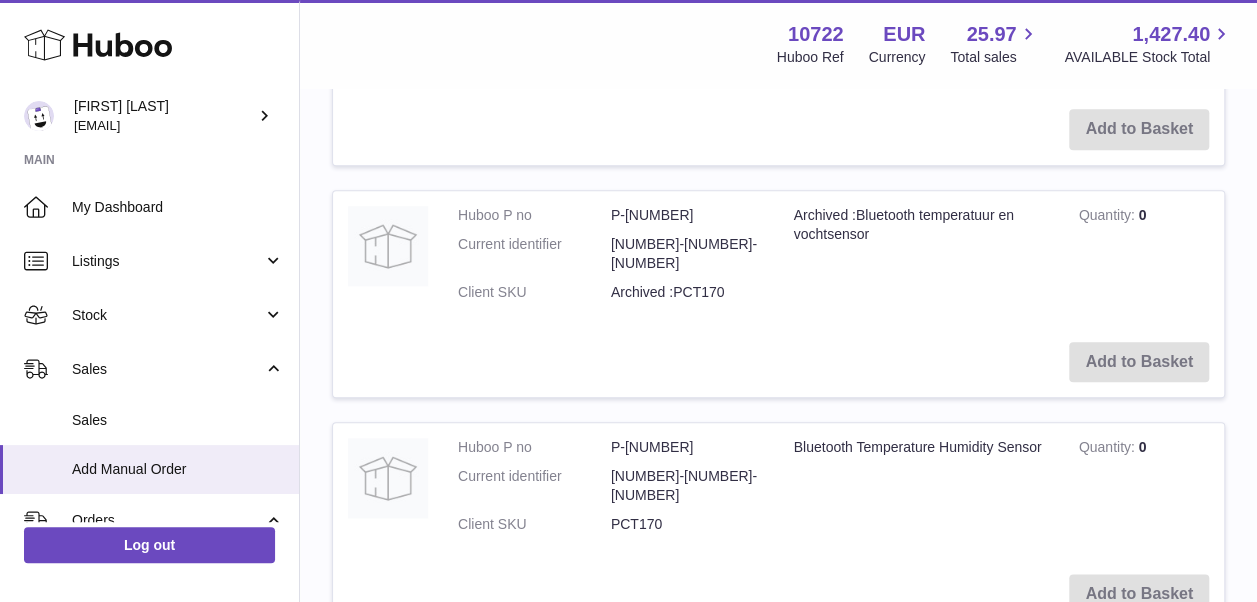 scroll, scrollTop: 1078, scrollLeft: 0, axis: vertical 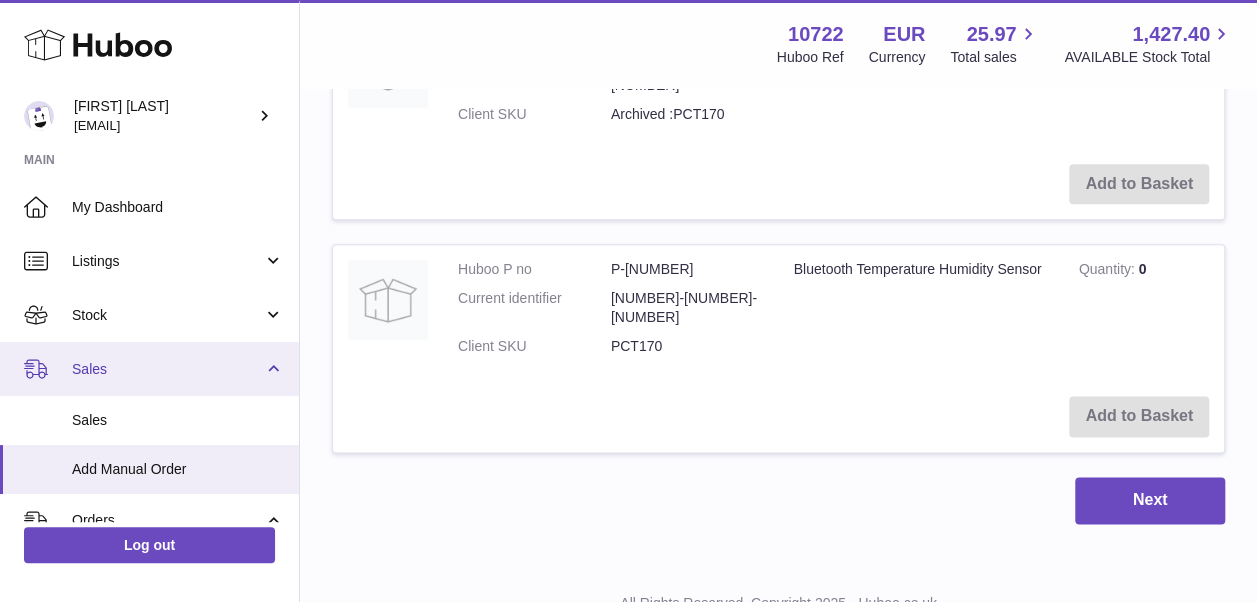 click on "Sales" at bounding box center (167, 369) 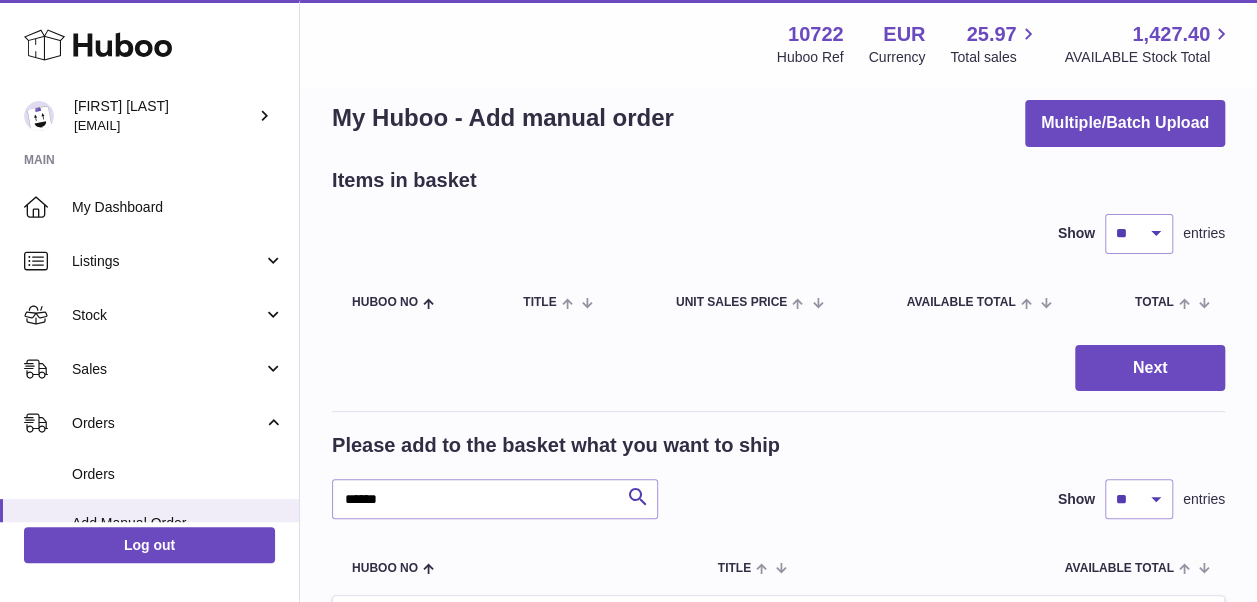 scroll, scrollTop: 0, scrollLeft: 0, axis: both 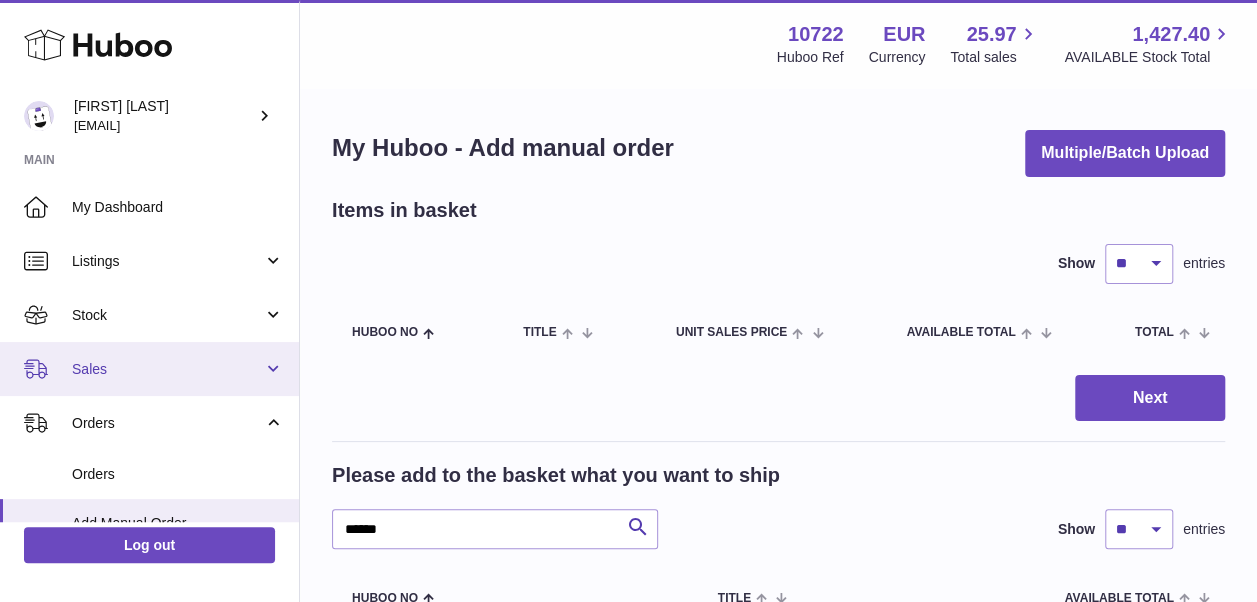 click on "Sales" at bounding box center (167, 369) 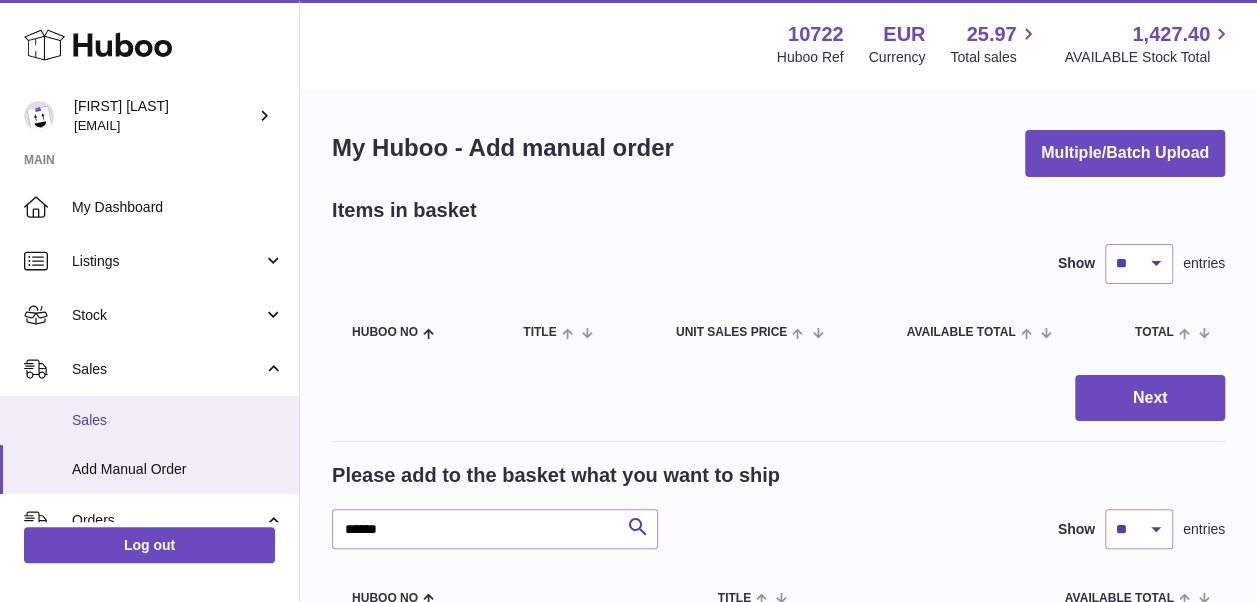 click on "Sales" at bounding box center (178, 420) 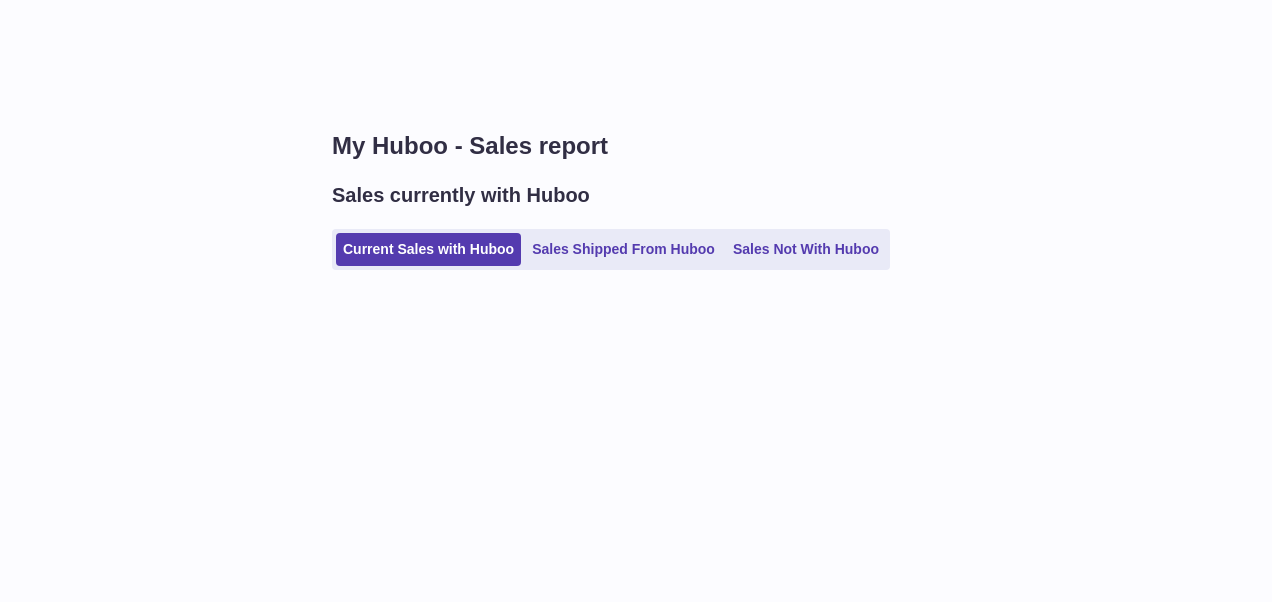 scroll, scrollTop: 0, scrollLeft: 0, axis: both 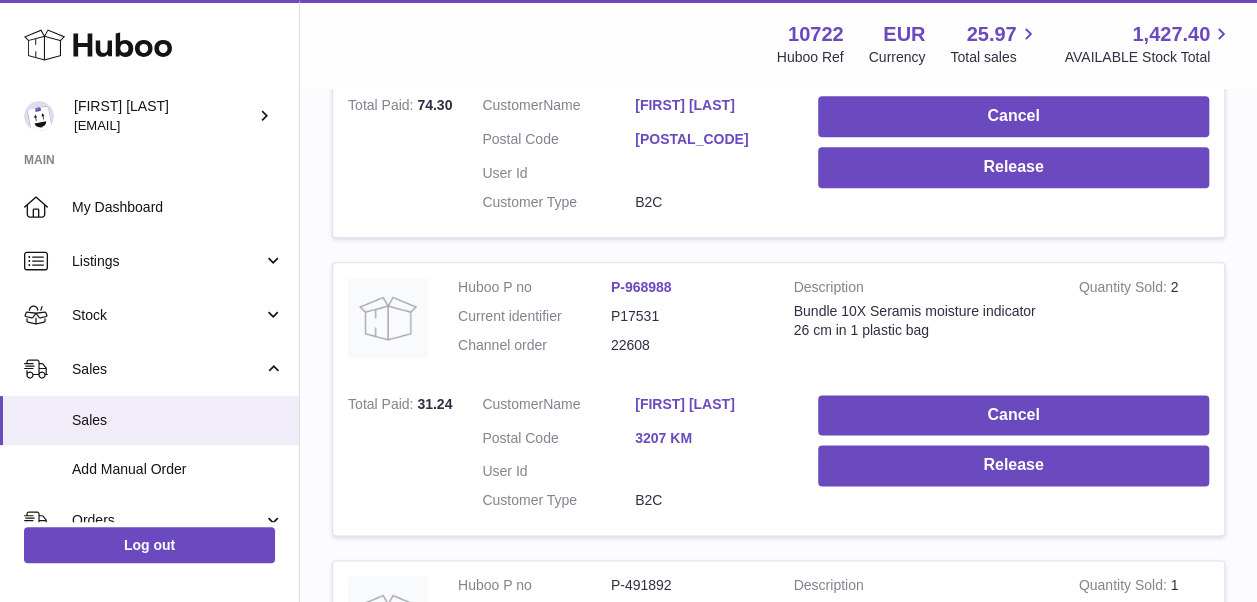 click on "[FIRST] [LAST]" at bounding box center [711, 404] 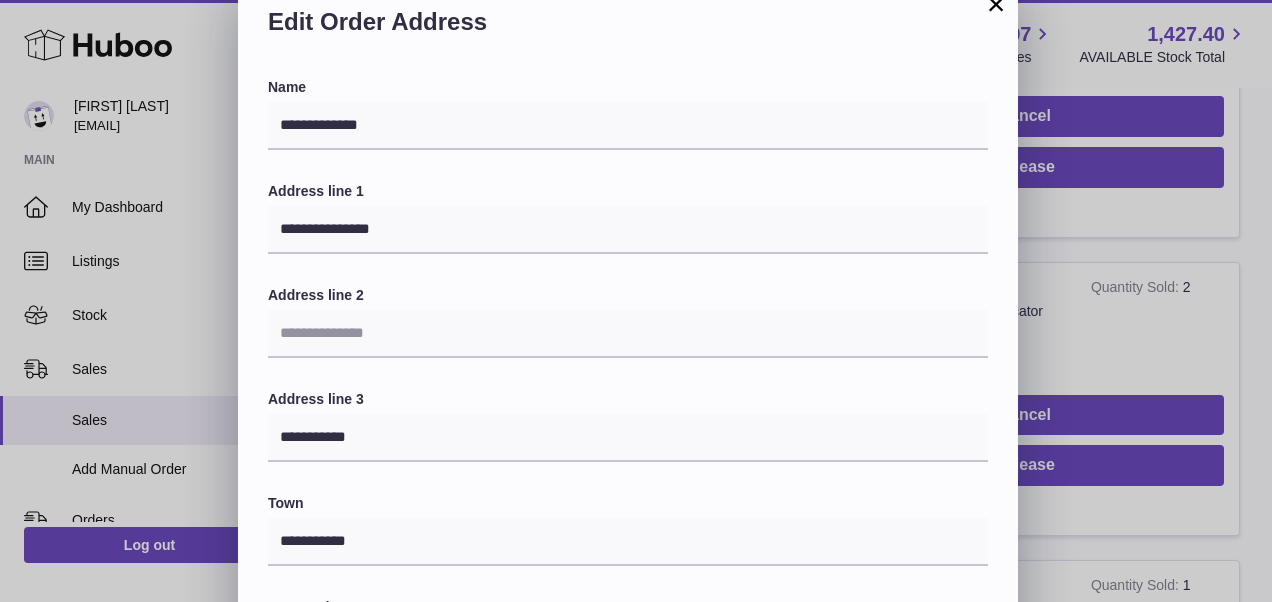 scroll, scrollTop: 100, scrollLeft: 0, axis: vertical 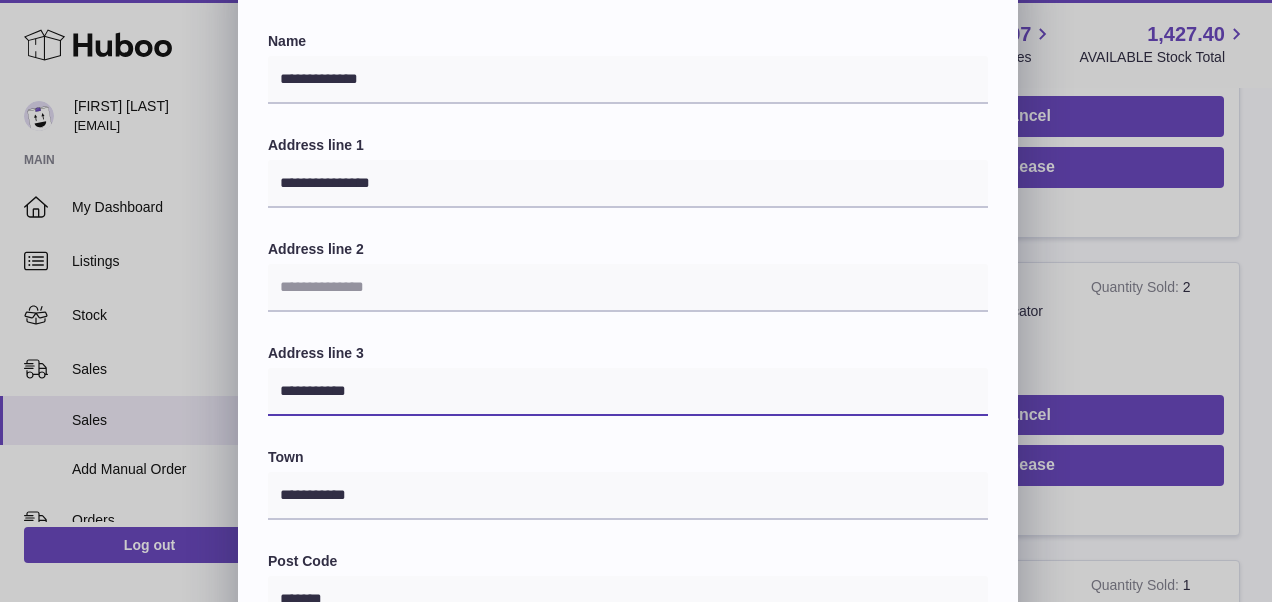 drag, startPoint x: 272, startPoint y: 384, endPoint x: 420, endPoint y: 403, distance: 149.21461 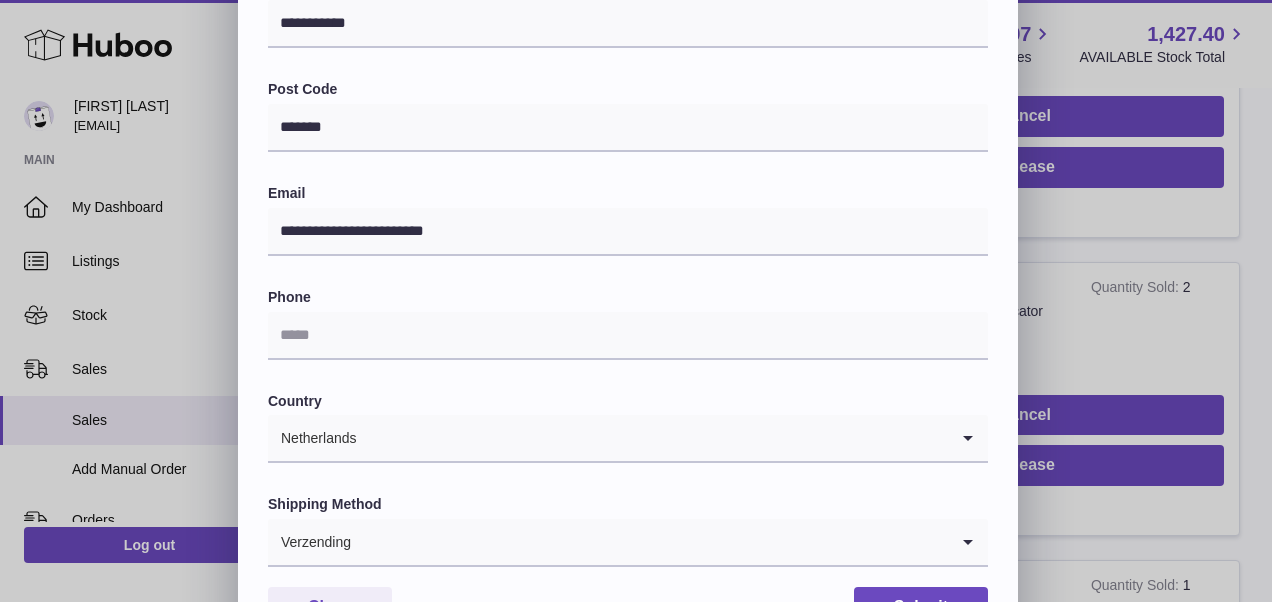 scroll, scrollTop: 600, scrollLeft: 0, axis: vertical 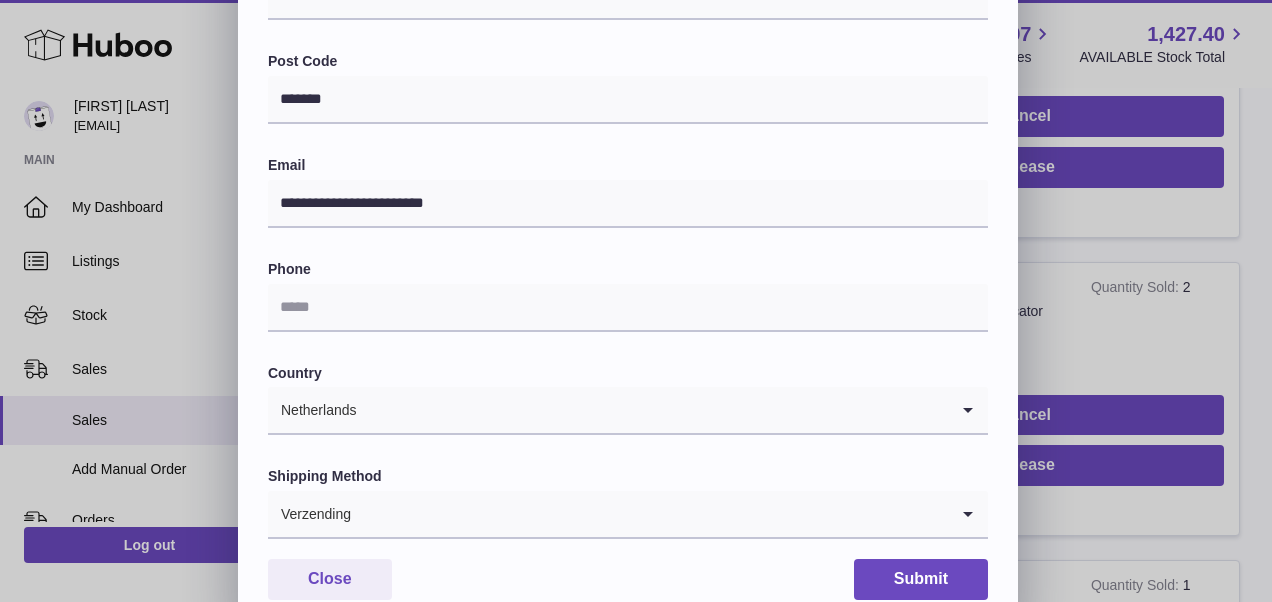 type 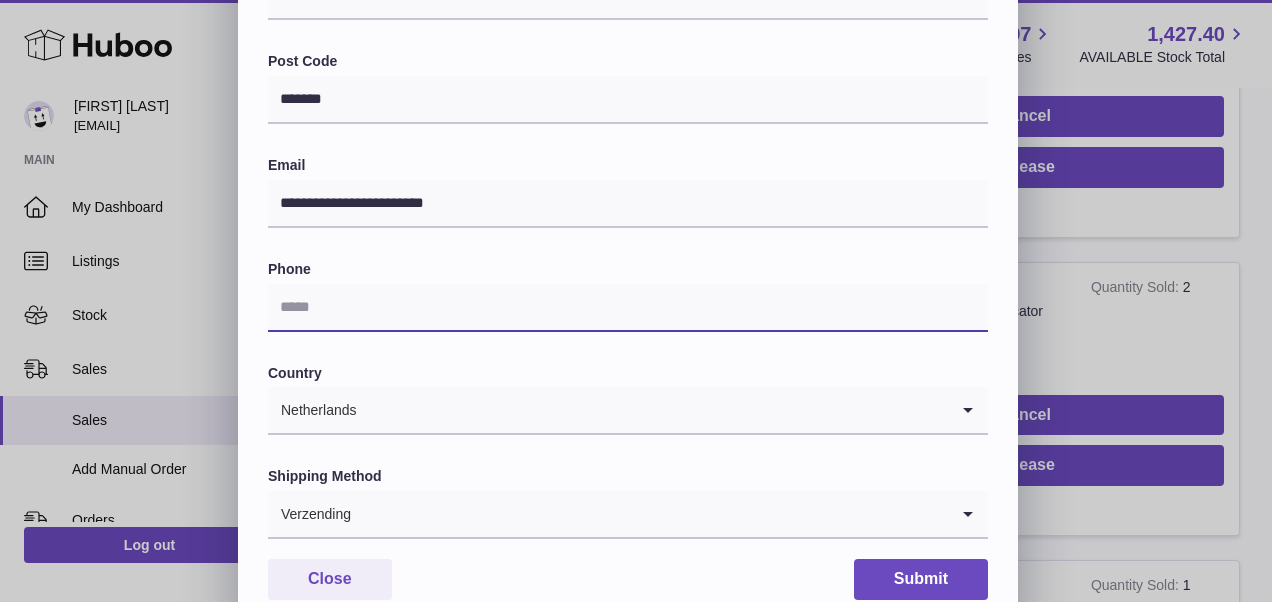 click at bounding box center [628, 308] 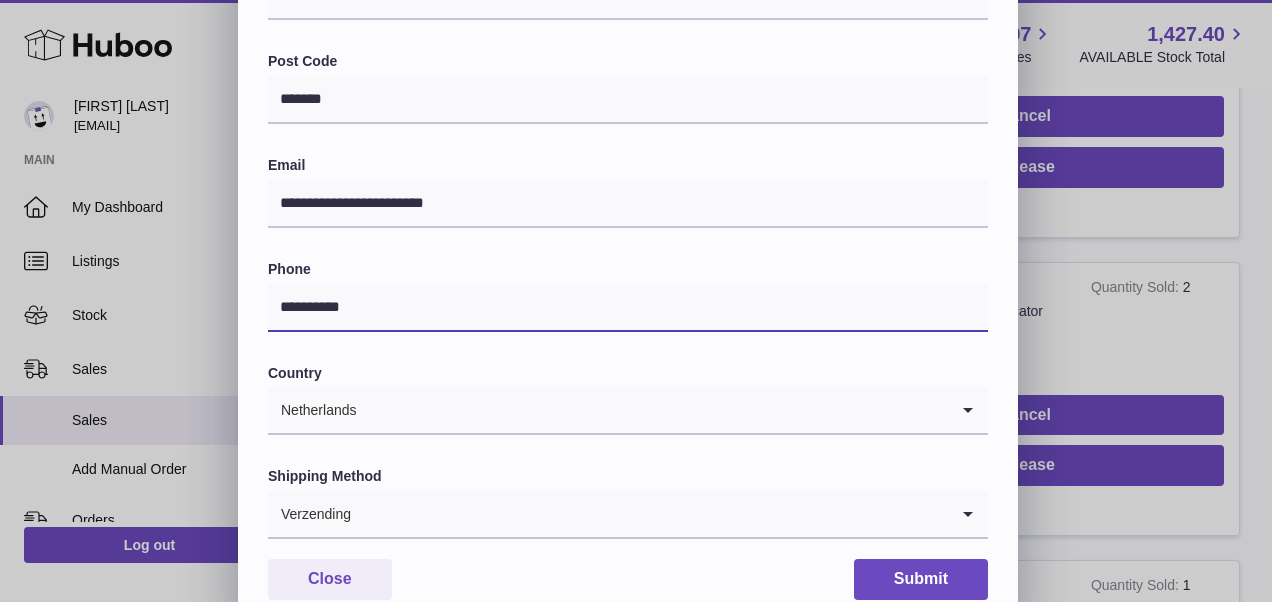 type on "**********" 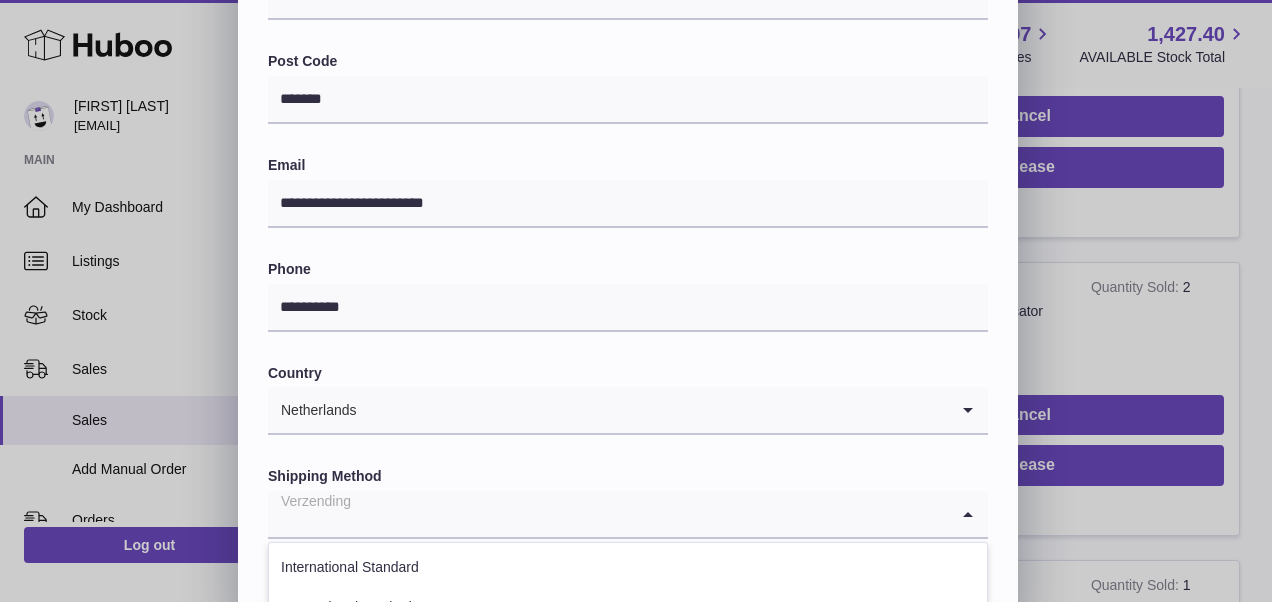 click 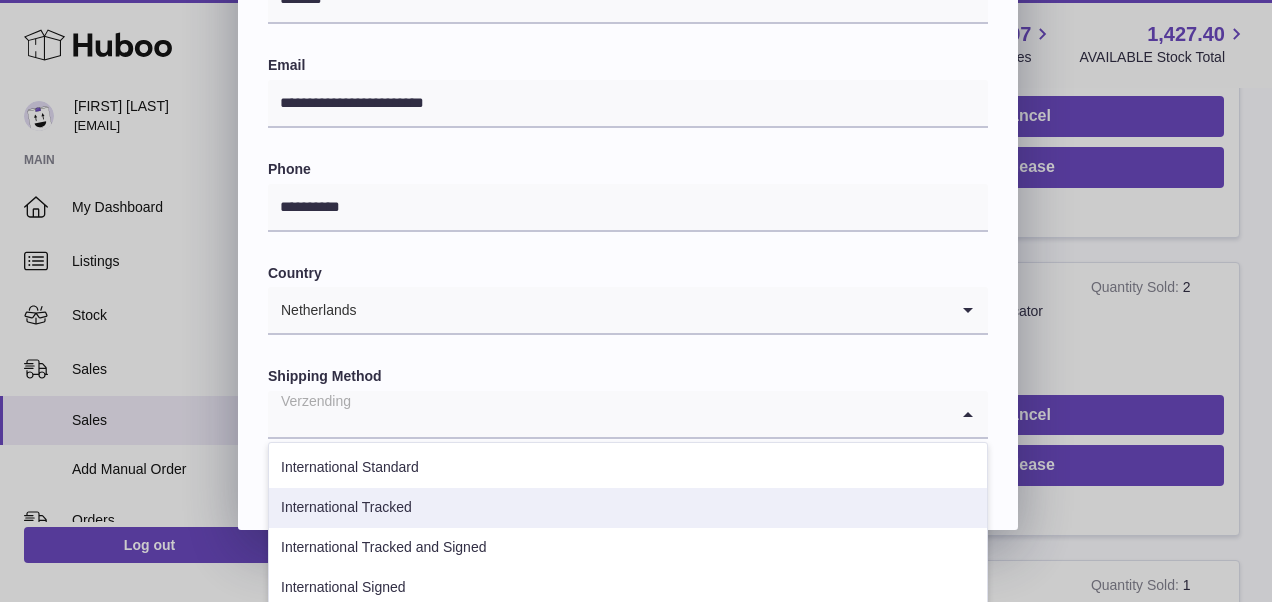 click on "International Tracked" at bounding box center (628, 508) 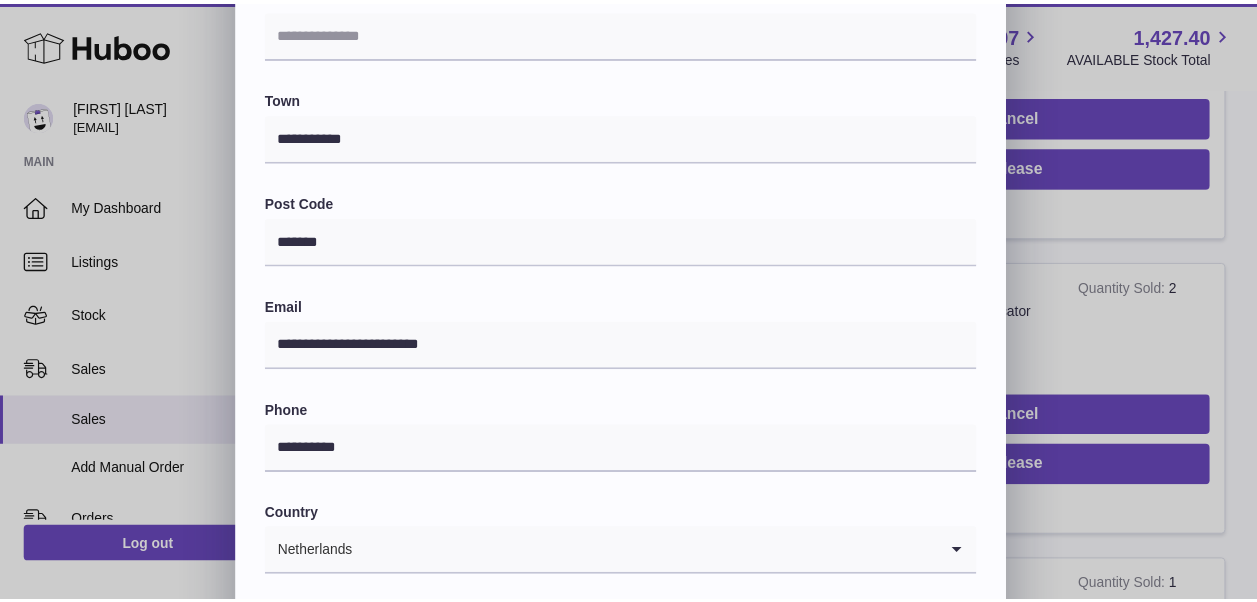 scroll, scrollTop: 658, scrollLeft: 0, axis: vertical 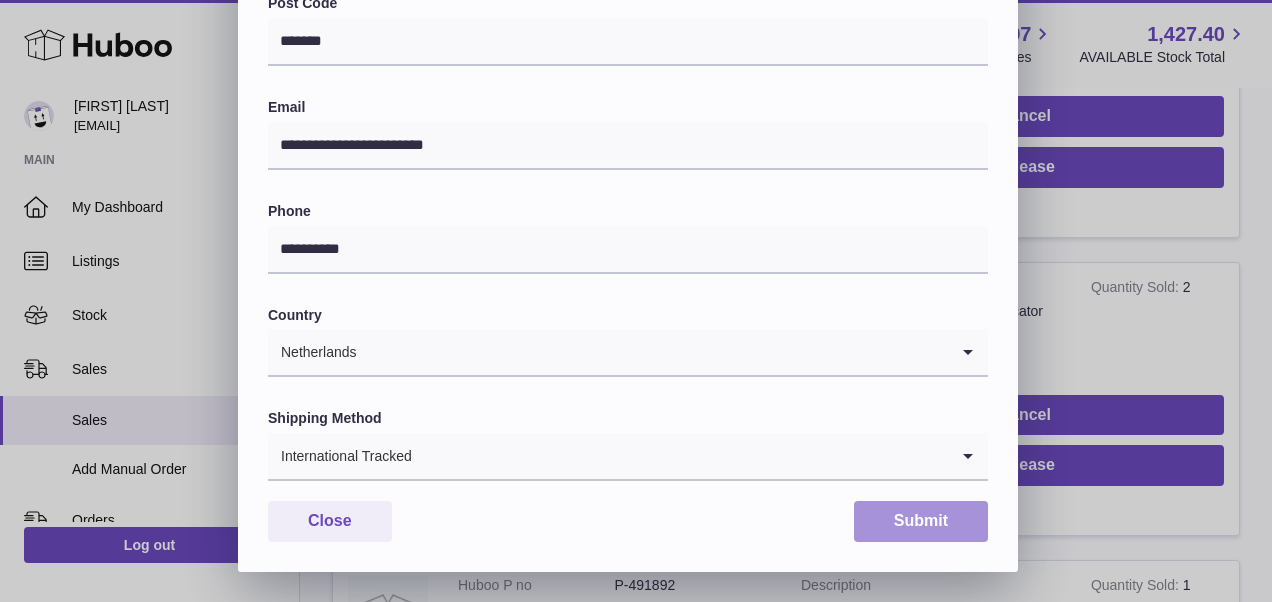 click on "Submit" at bounding box center (921, 521) 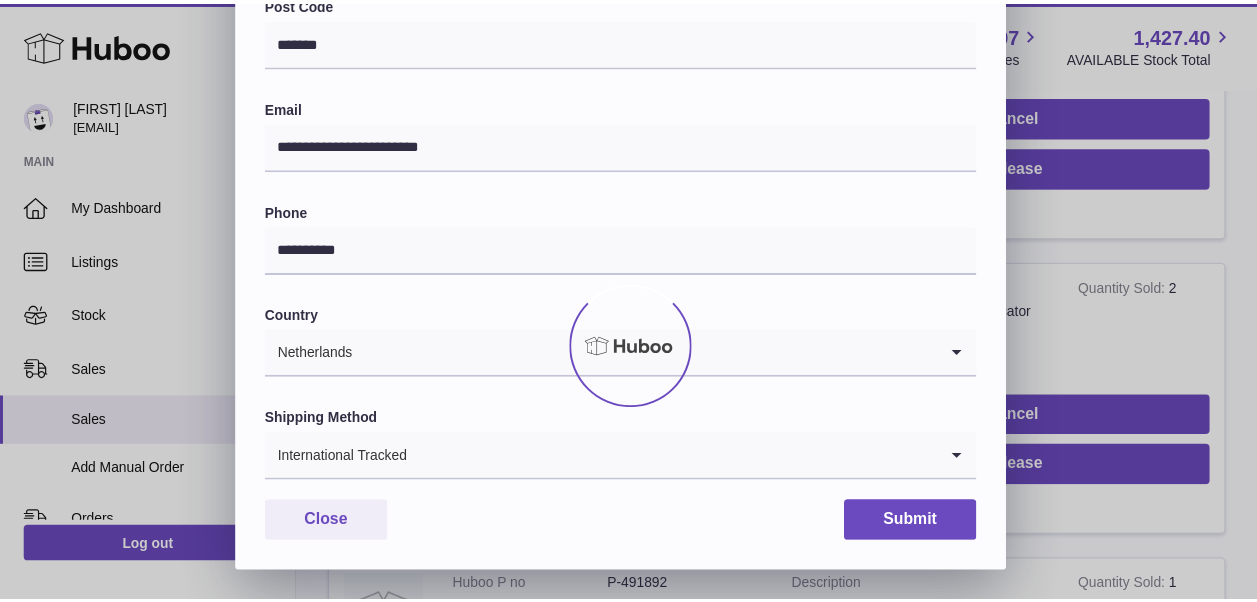 scroll, scrollTop: 0, scrollLeft: 0, axis: both 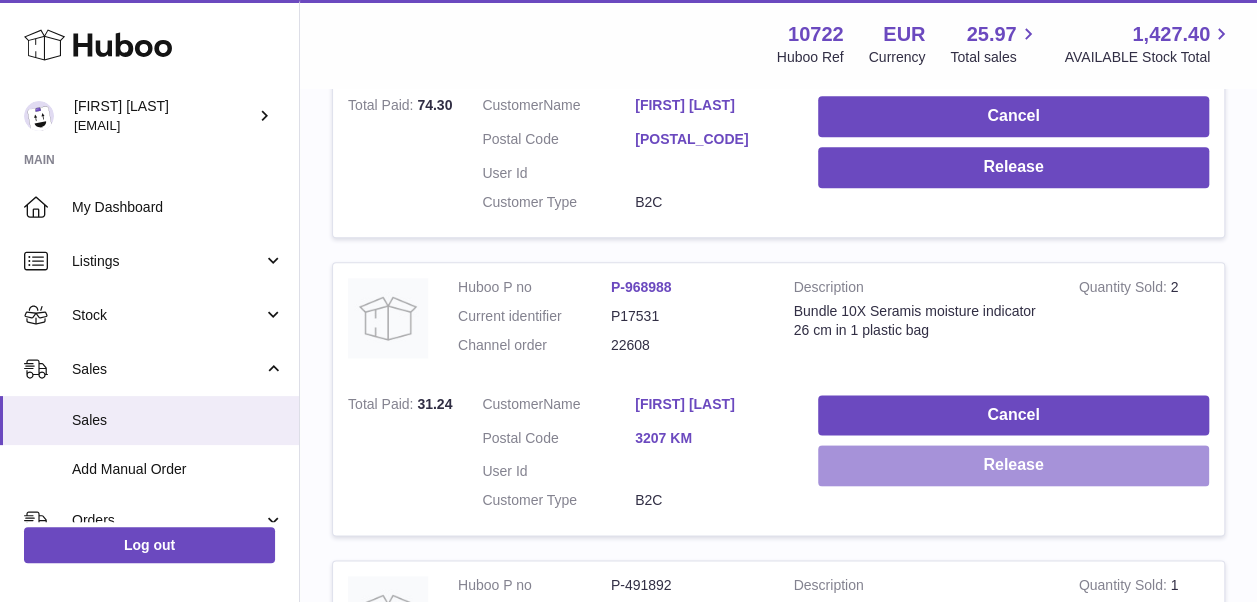 click on "Release" at bounding box center (1013, 465) 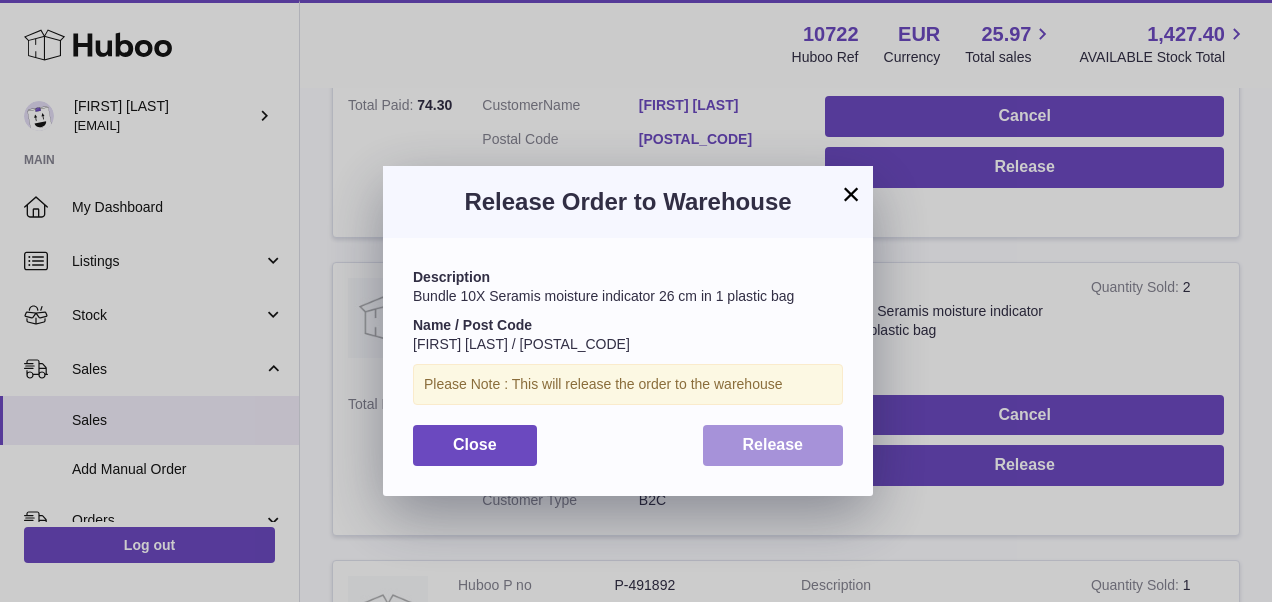 click on "Release" at bounding box center [773, 445] 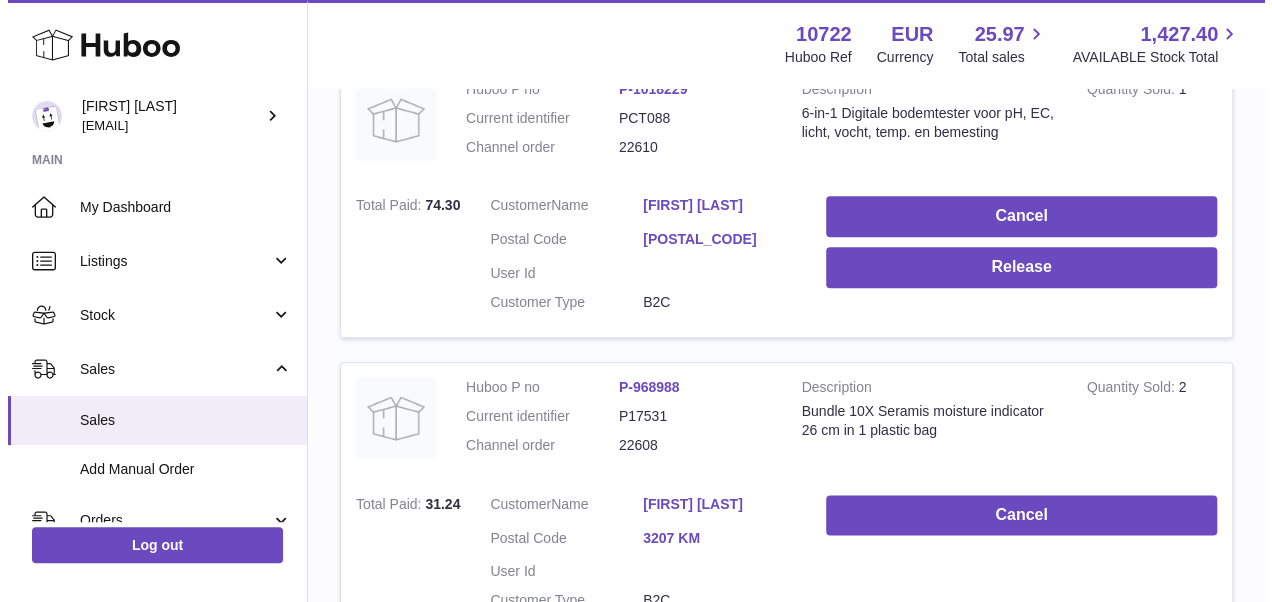 scroll, scrollTop: 1000, scrollLeft: 0, axis: vertical 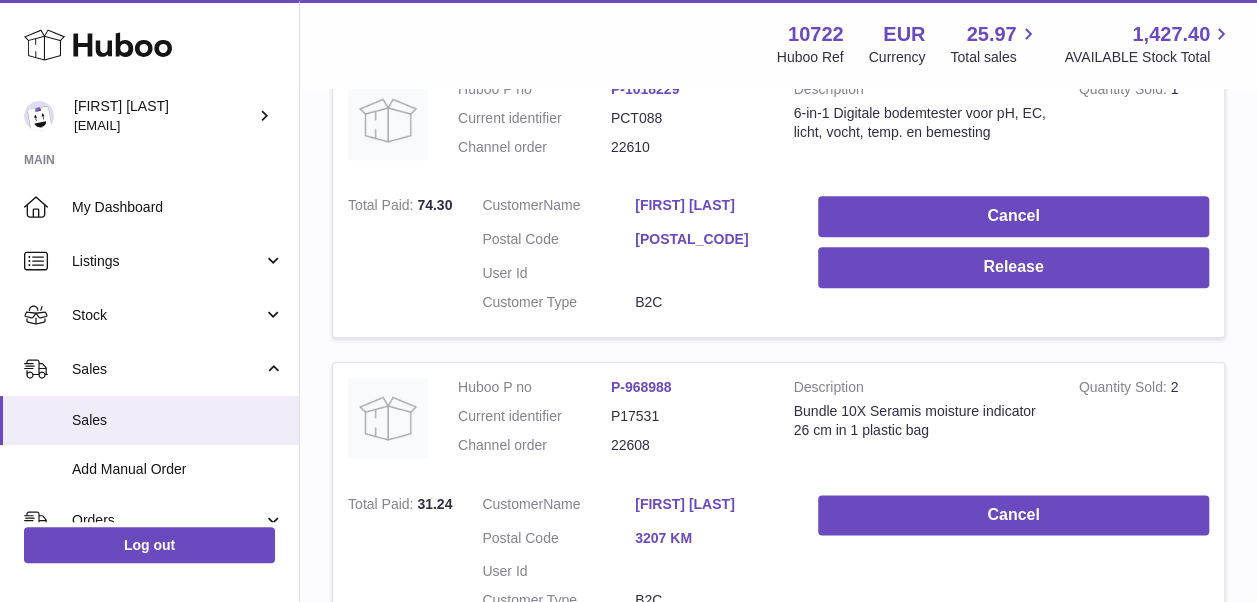 click on "Rox Kwantes" at bounding box center [711, 205] 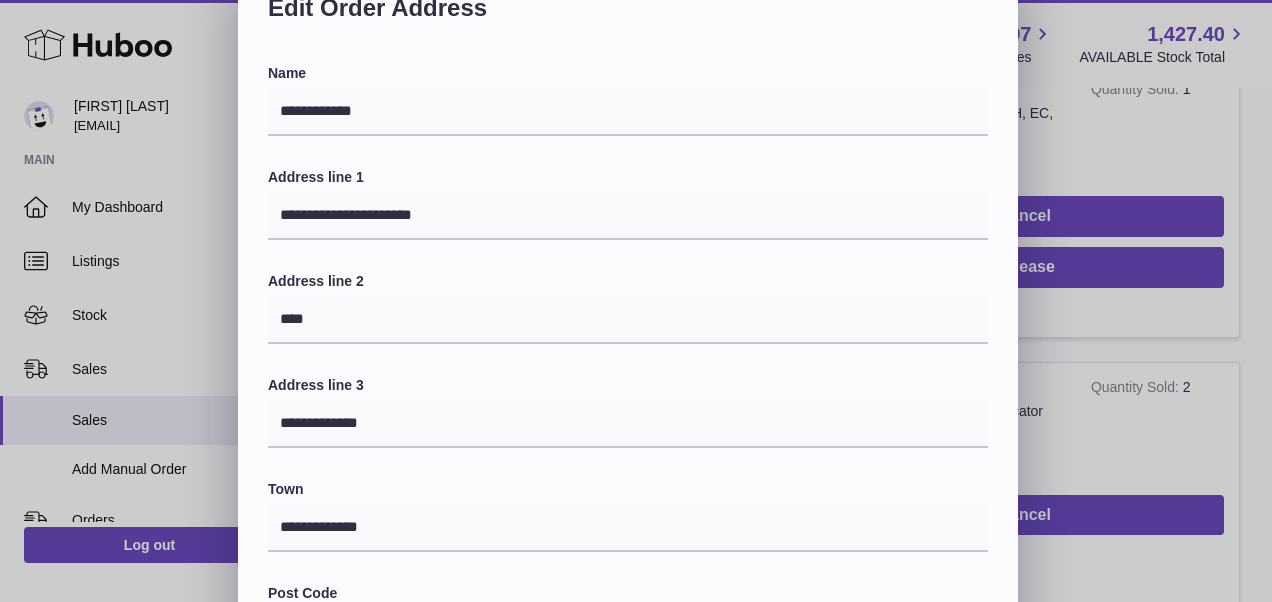 scroll, scrollTop: 100, scrollLeft: 0, axis: vertical 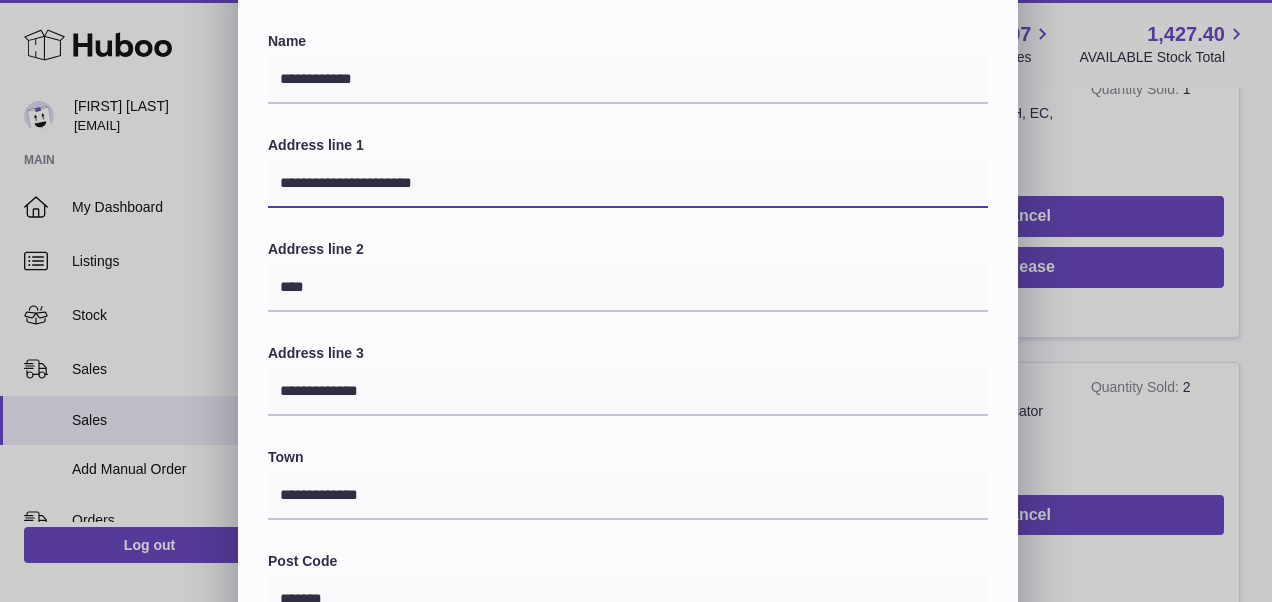 drag, startPoint x: 404, startPoint y: 185, endPoint x: 432, endPoint y: 187, distance: 28.071337 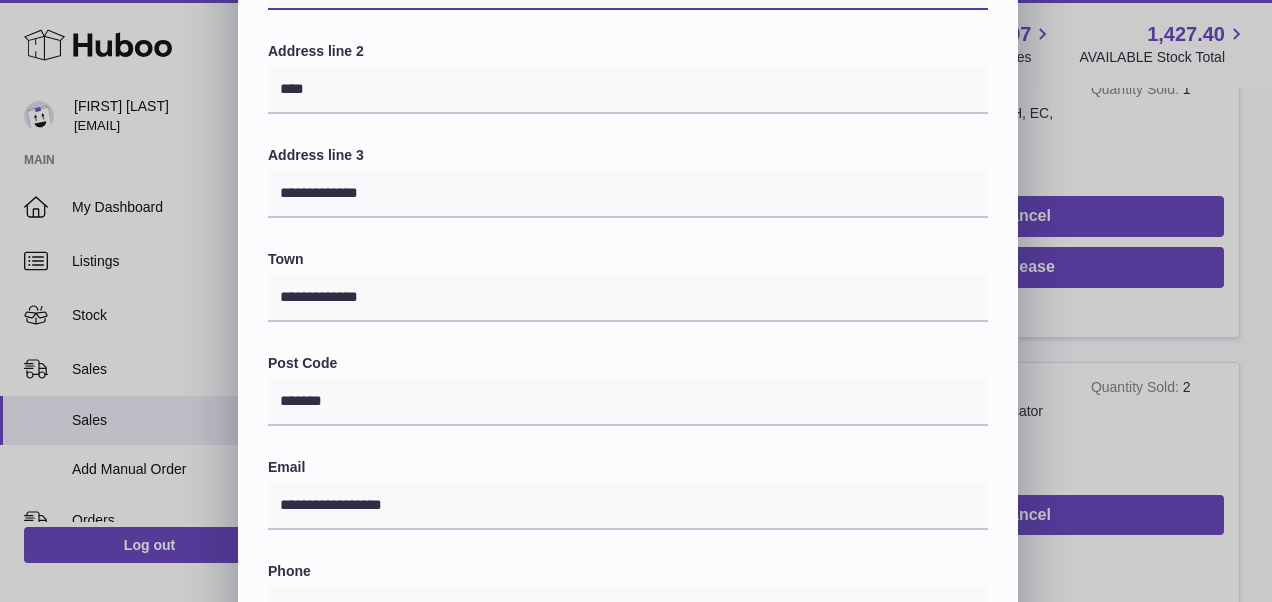 scroll, scrollTop: 300, scrollLeft: 0, axis: vertical 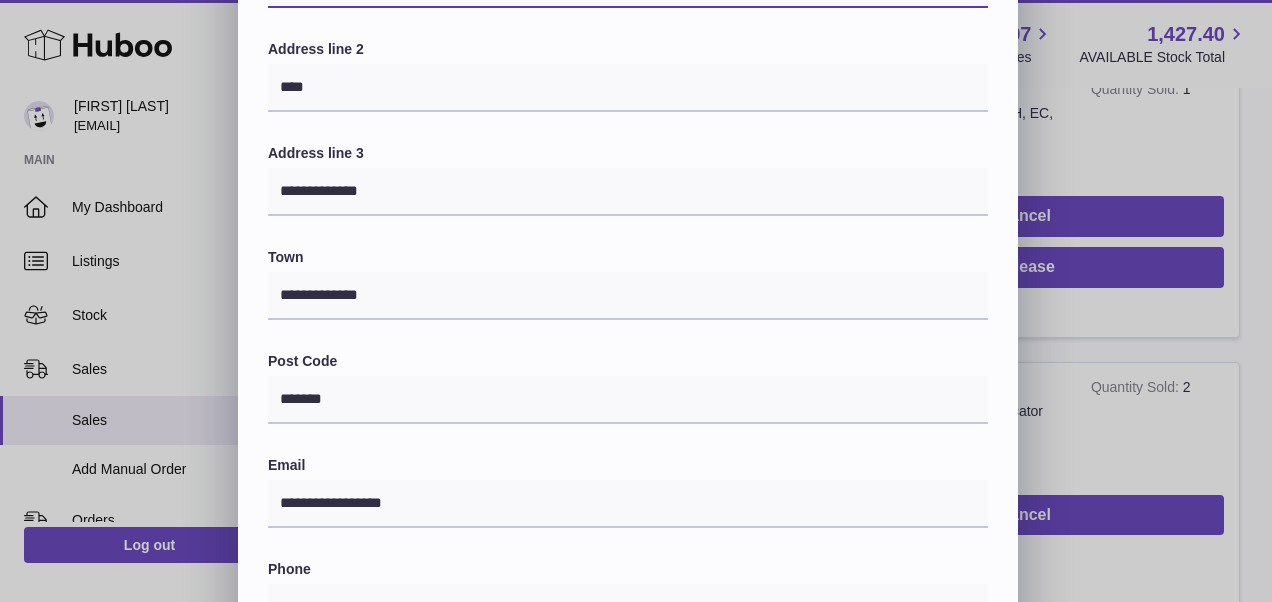 type on "**********" 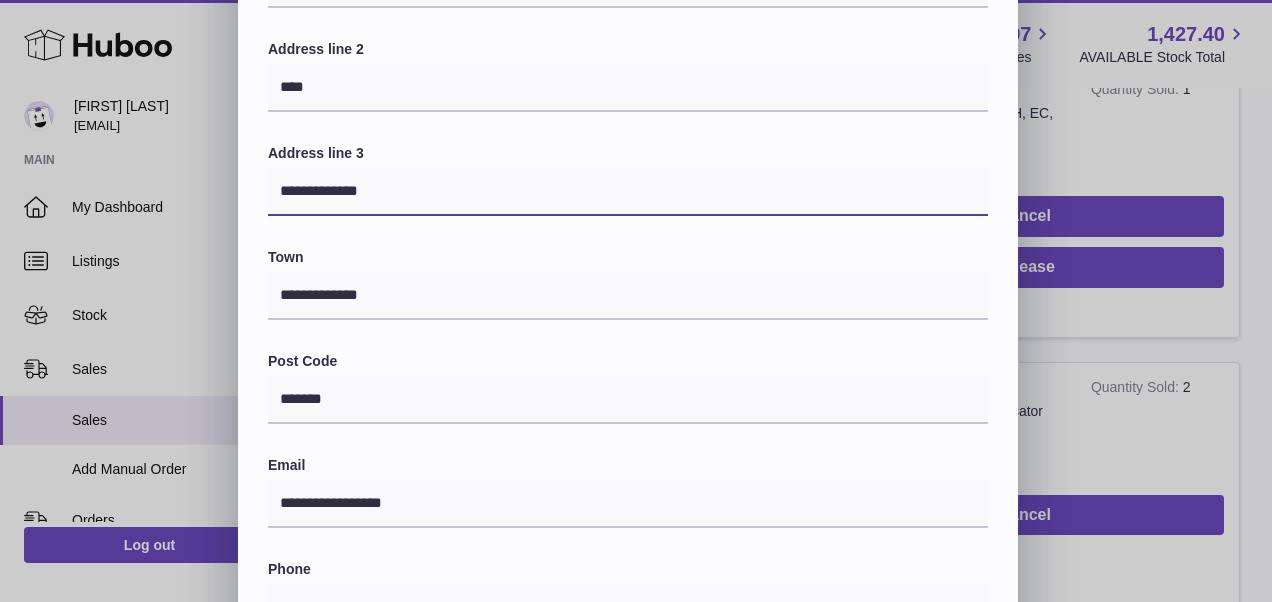 drag, startPoint x: 321, startPoint y: 195, endPoint x: 414, endPoint y: 202, distance: 93.26307 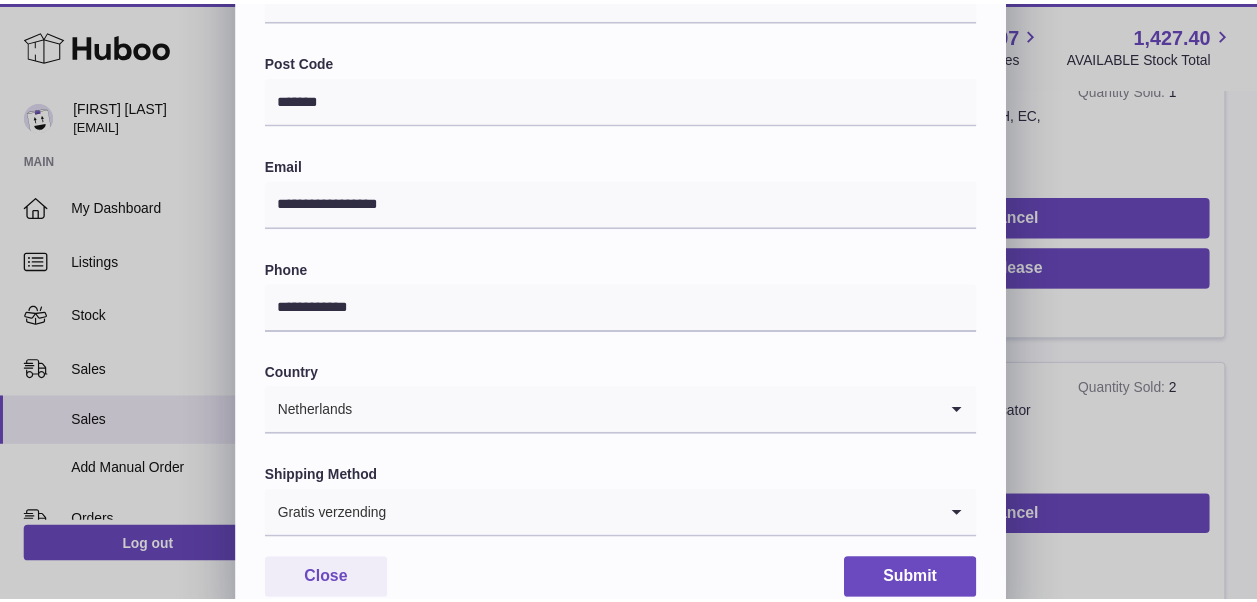 scroll, scrollTop: 658, scrollLeft: 0, axis: vertical 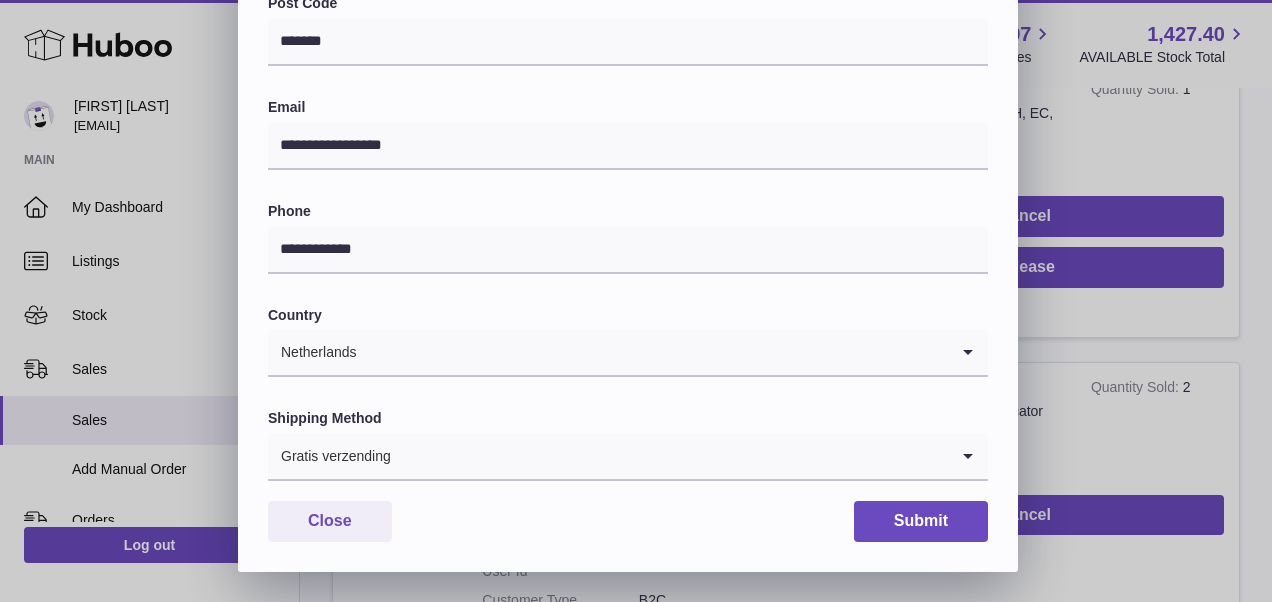type 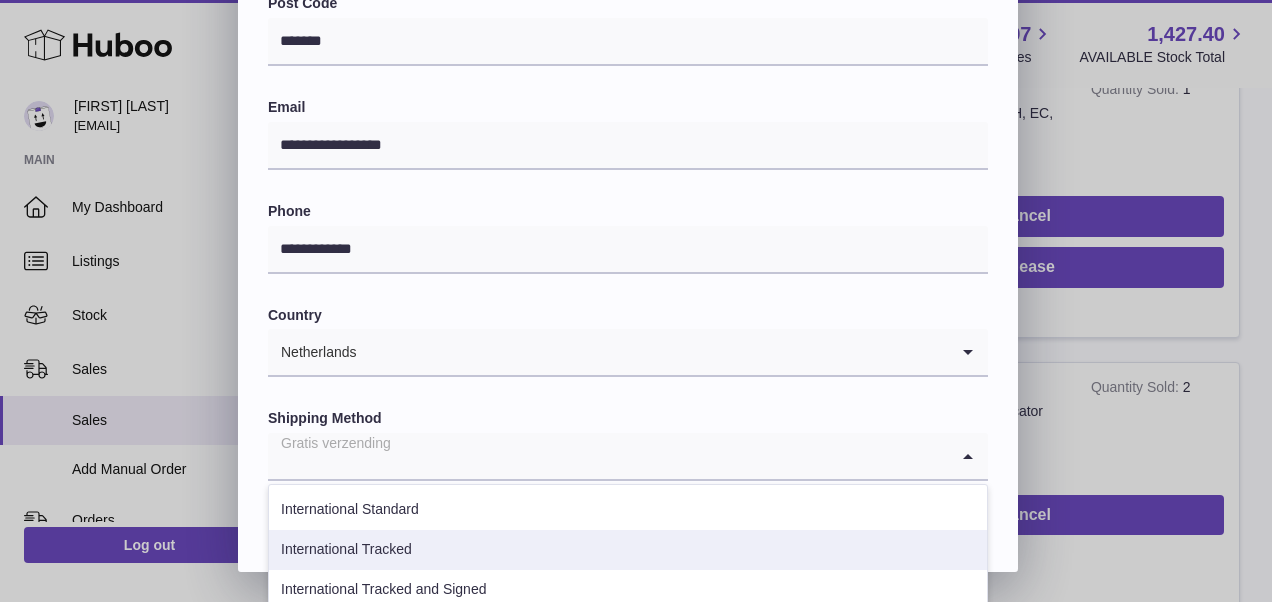 click on "International Tracked" at bounding box center [628, 550] 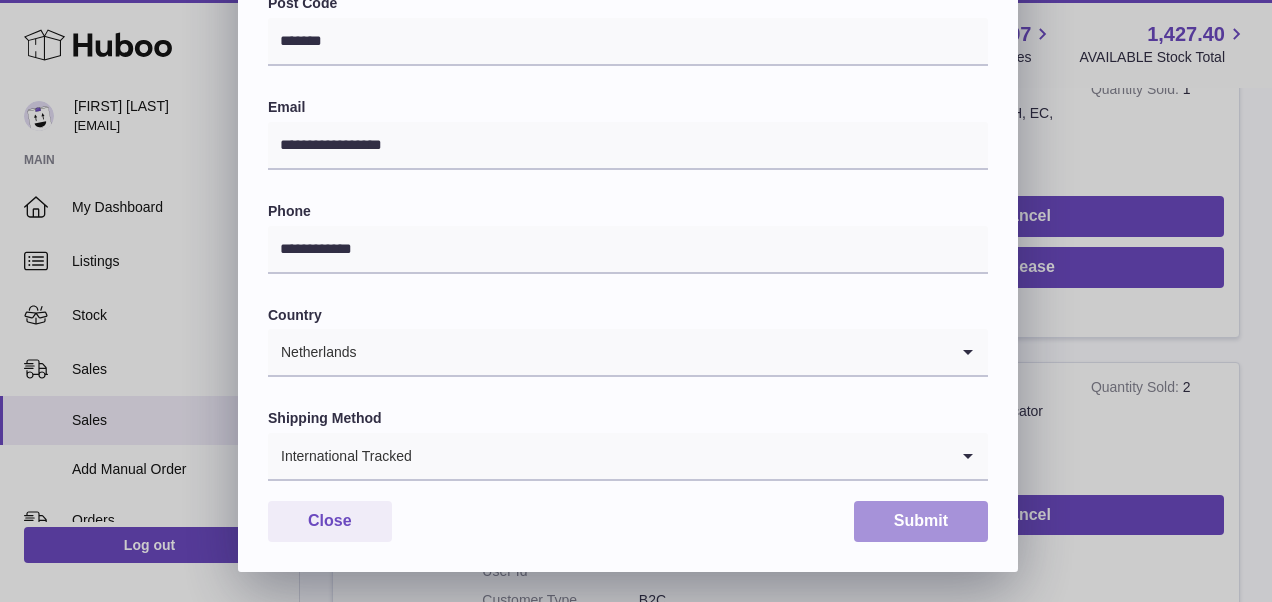 click on "Submit" at bounding box center [921, 521] 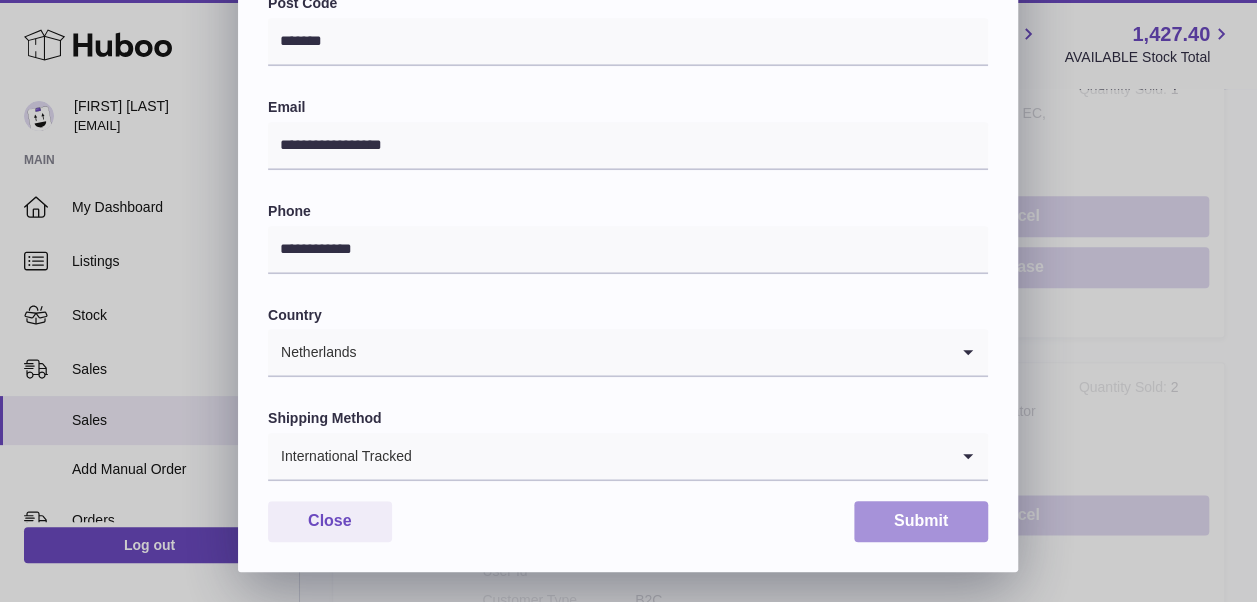 scroll, scrollTop: 0, scrollLeft: 0, axis: both 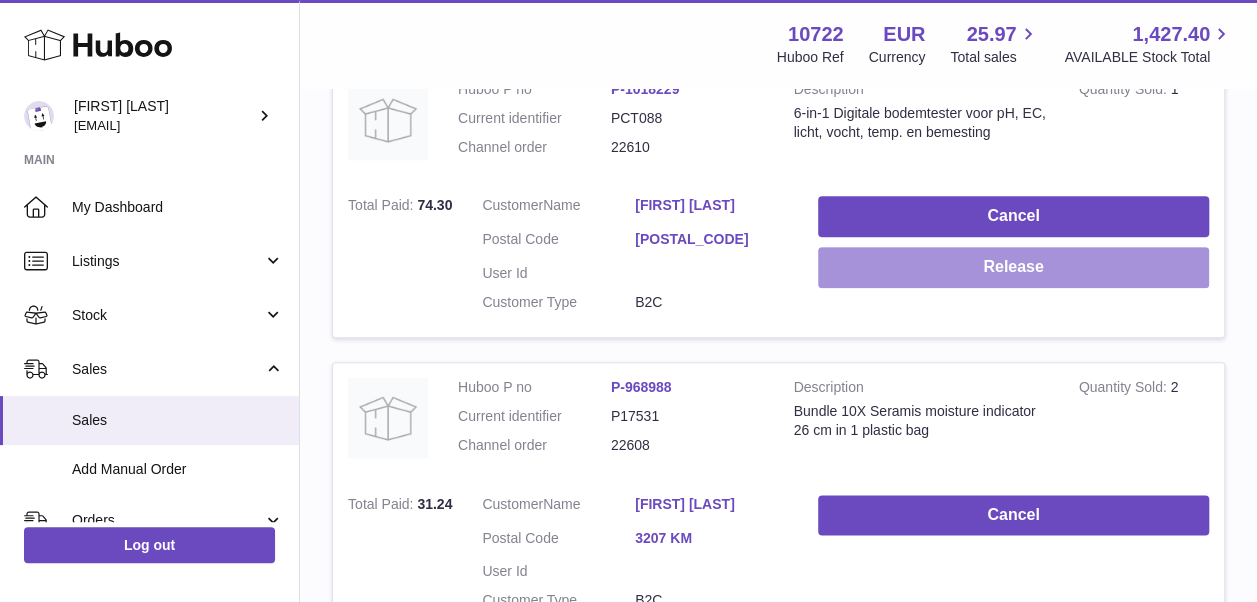 click on "Release" at bounding box center (1013, 267) 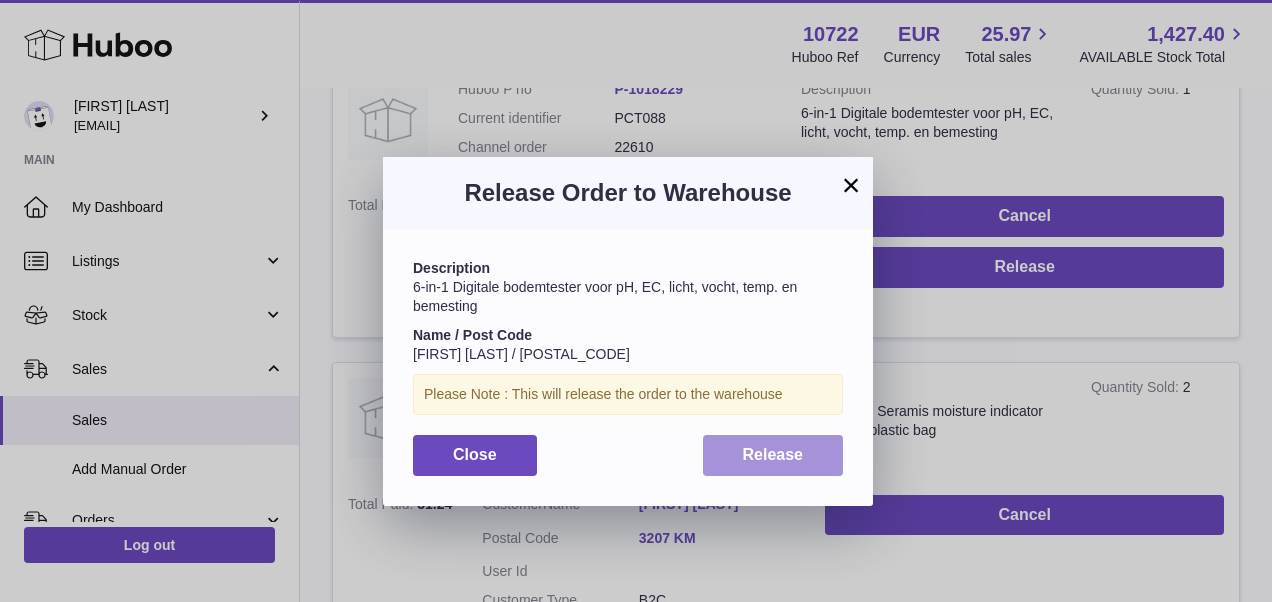 click on "Release" at bounding box center [773, 455] 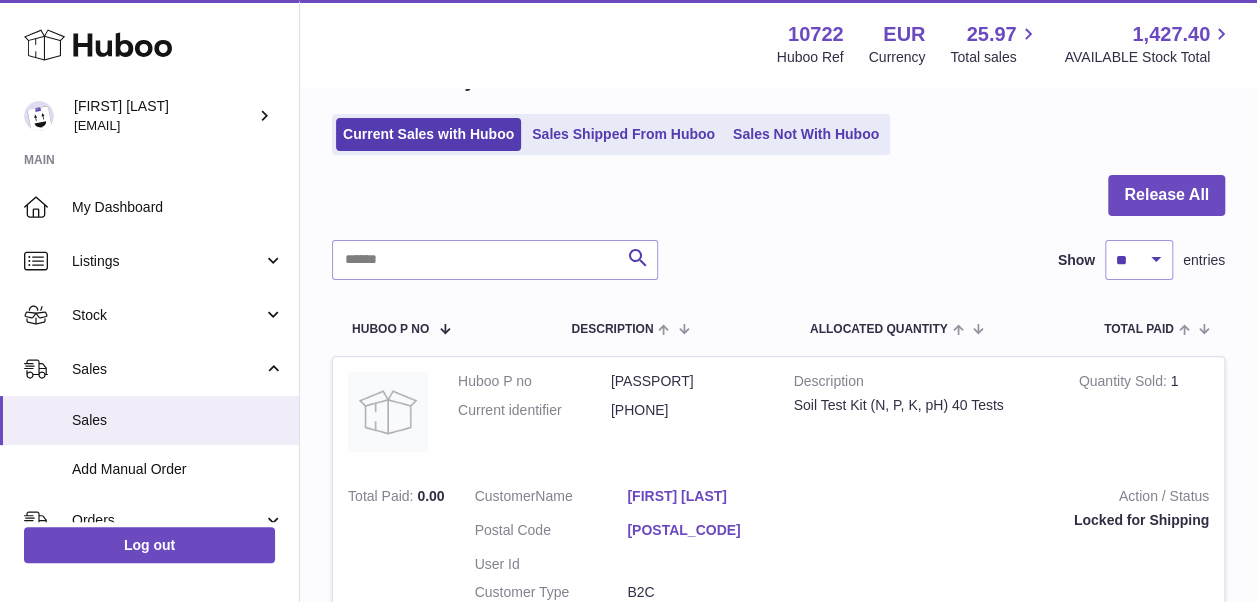 scroll, scrollTop: 0, scrollLeft: 0, axis: both 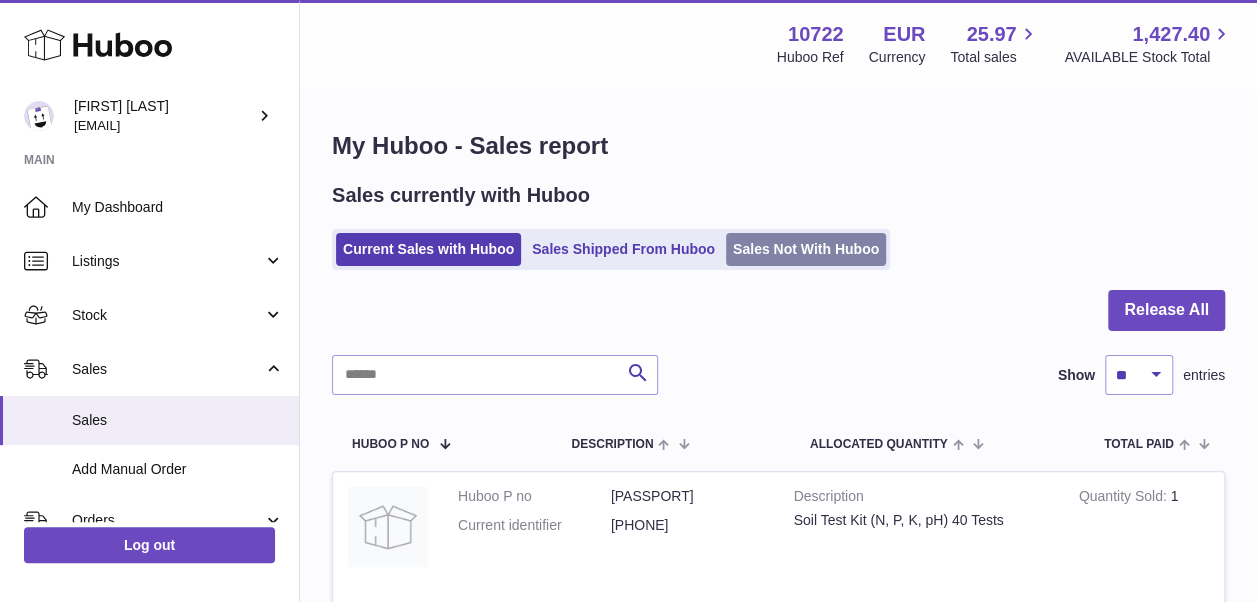 click on "Sales Not With Huboo" at bounding box center (806, 249) 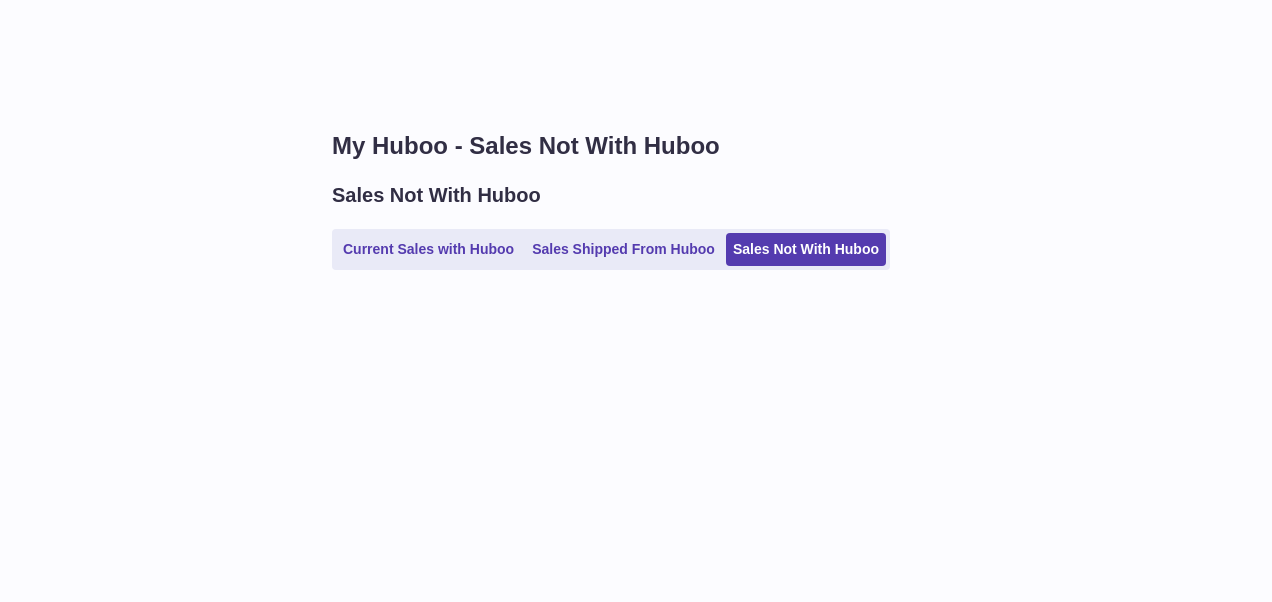 scroll, scrollTop: 0, scrollLeft: 0, axis: both 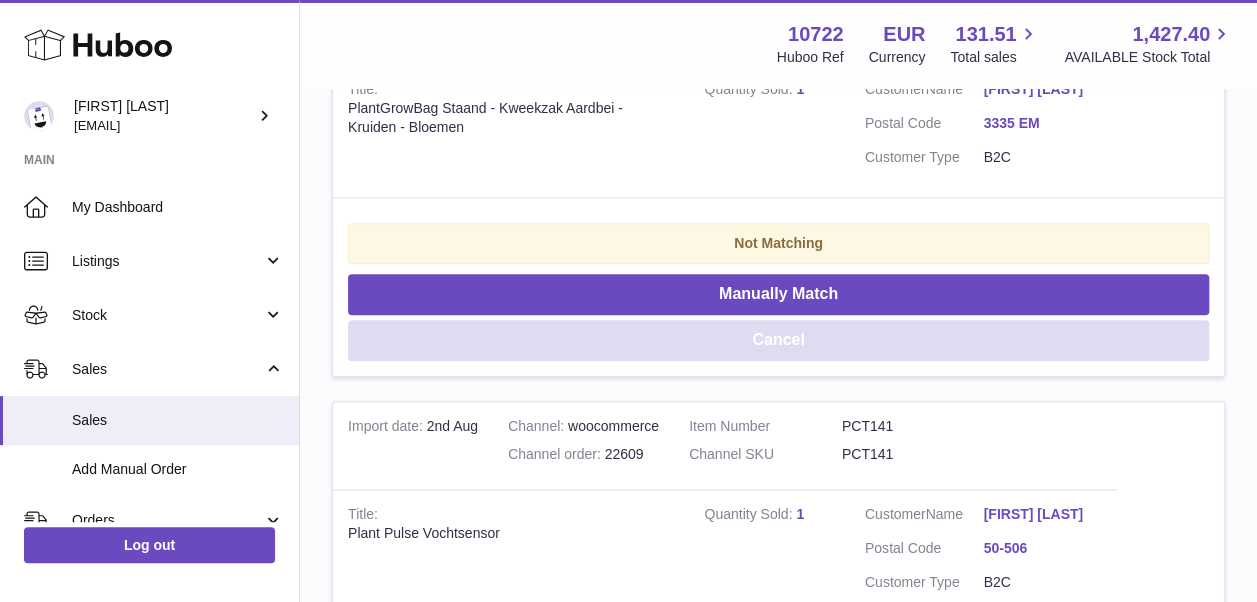 click on "Cancel" at bounding box center [778, 340] 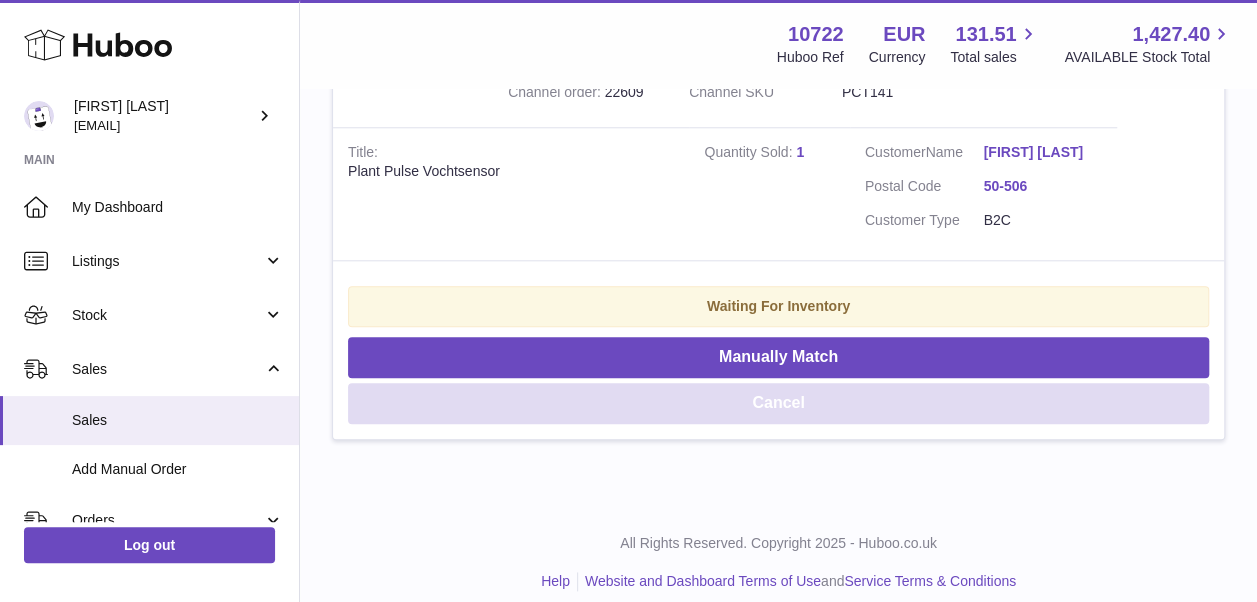 scroll, scrollTop: 971, scrollLeft: 0, axis: vertical 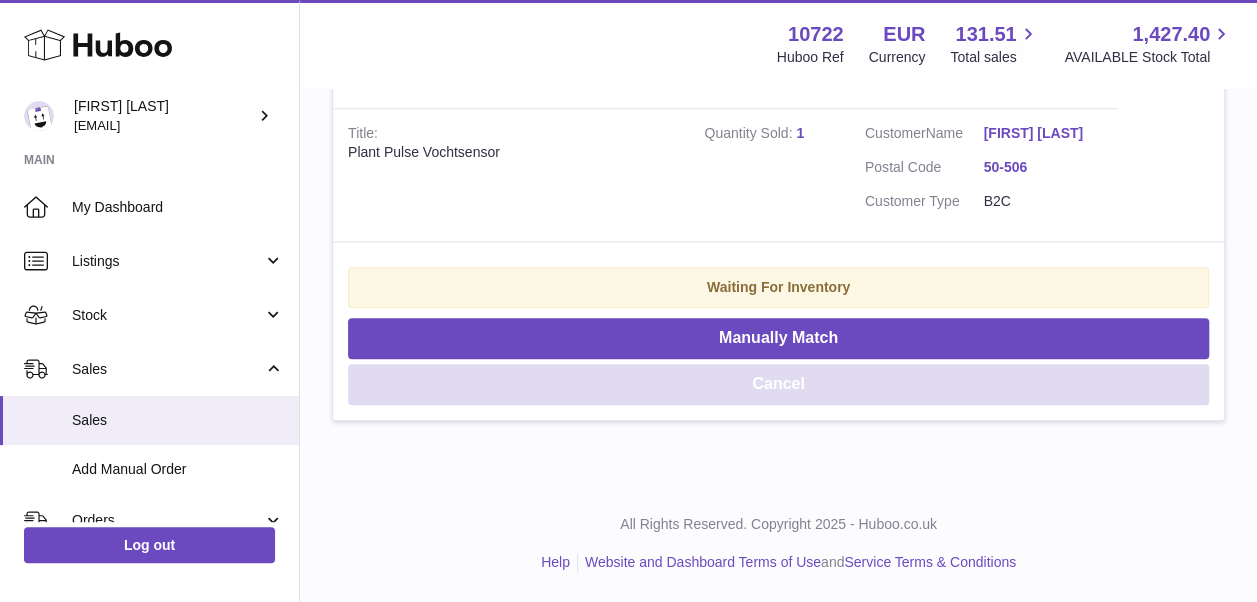 click on "Cancel" at bounding box center [778, 384] 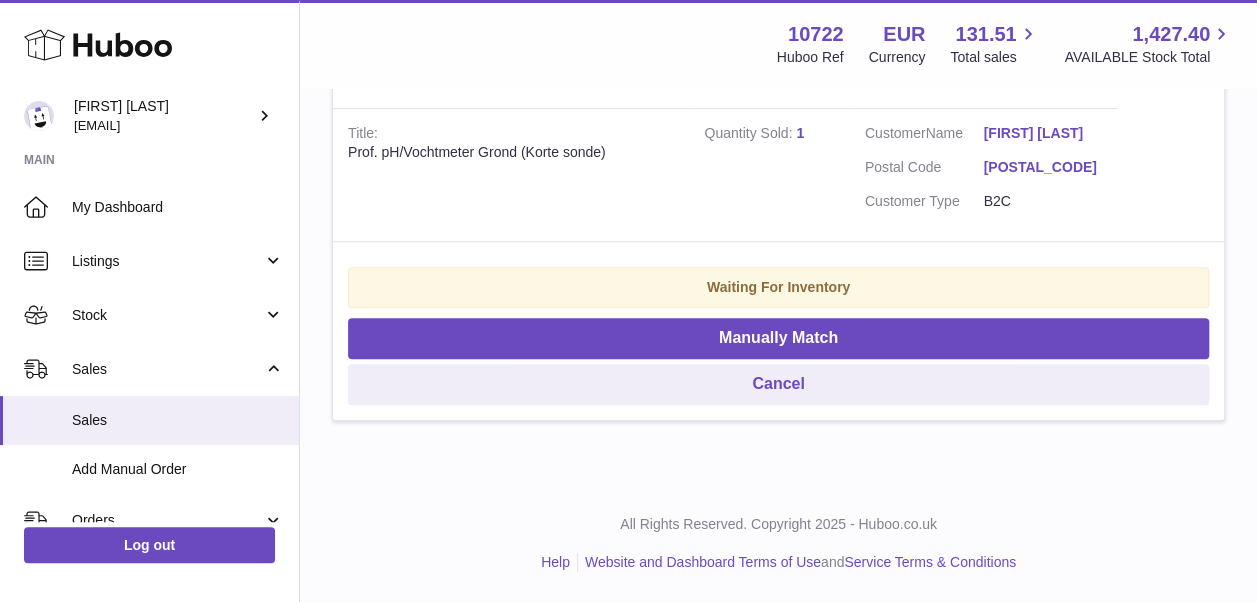 scroll, scrollTop: 529, scrollLeft: 0, axis: vertical 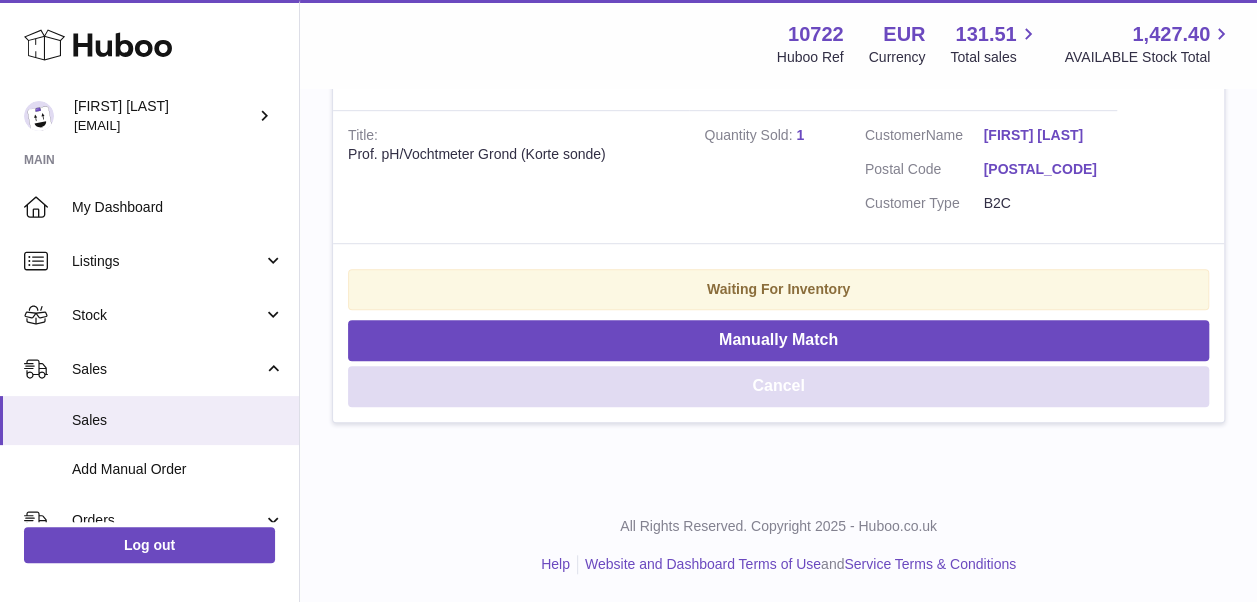 click on "Cancel" at bounding box center [778, 386] 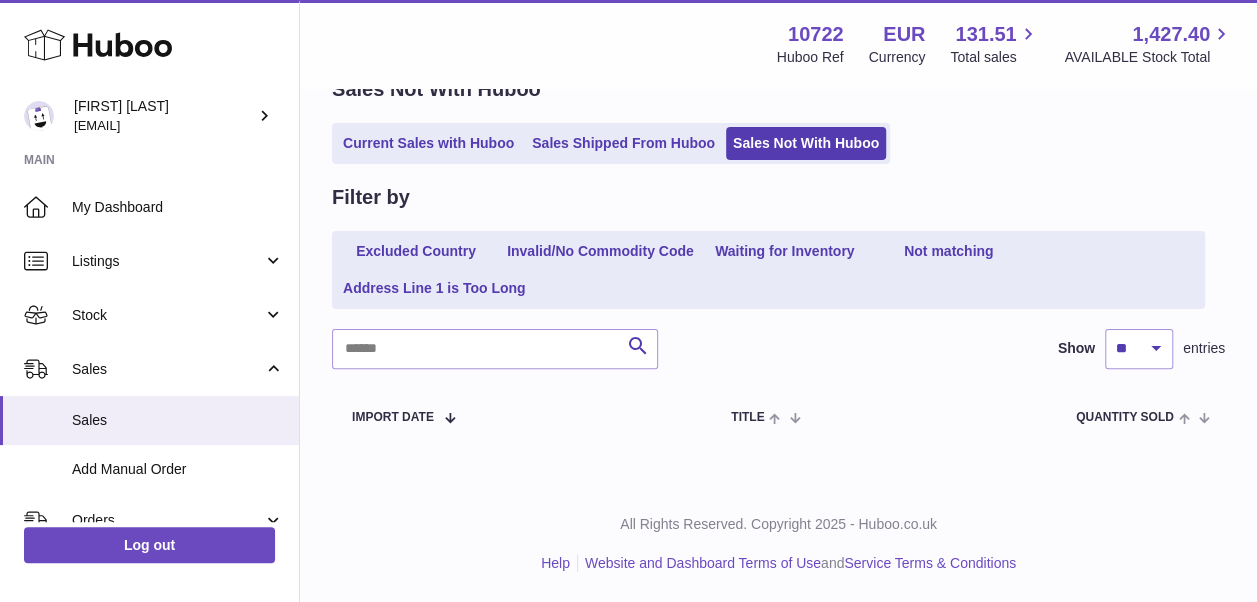 scroll, scrollTop: 6, scrollLeft: 0, axis: vertical 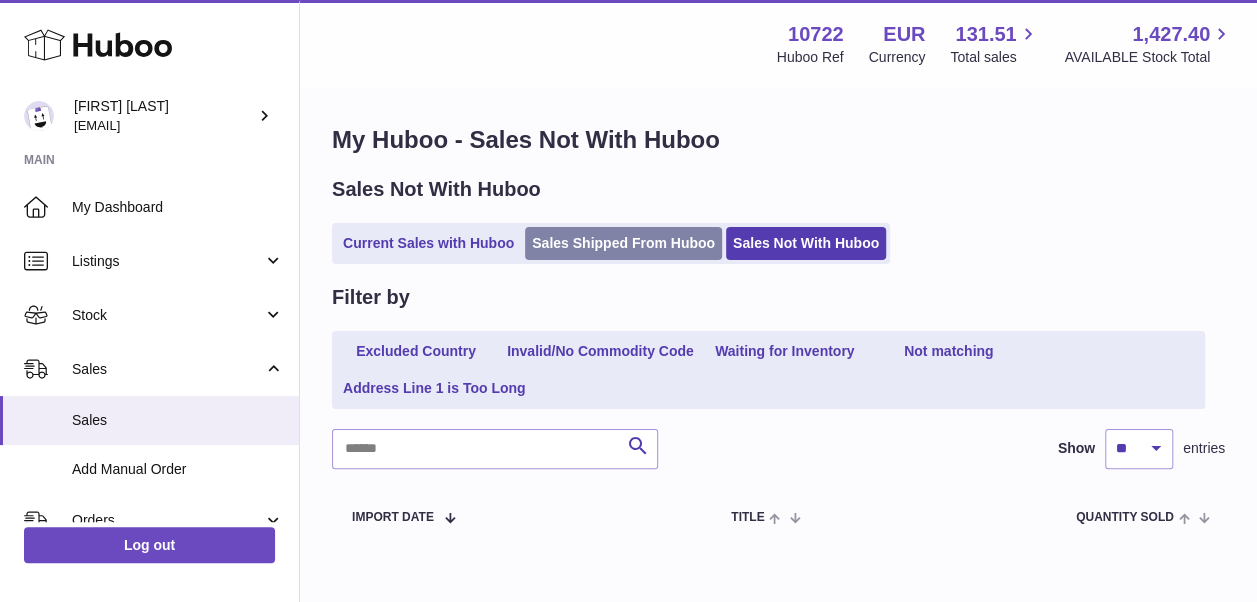 click on "Sales Shipped From Huboo" at bounding box center (623, 243) 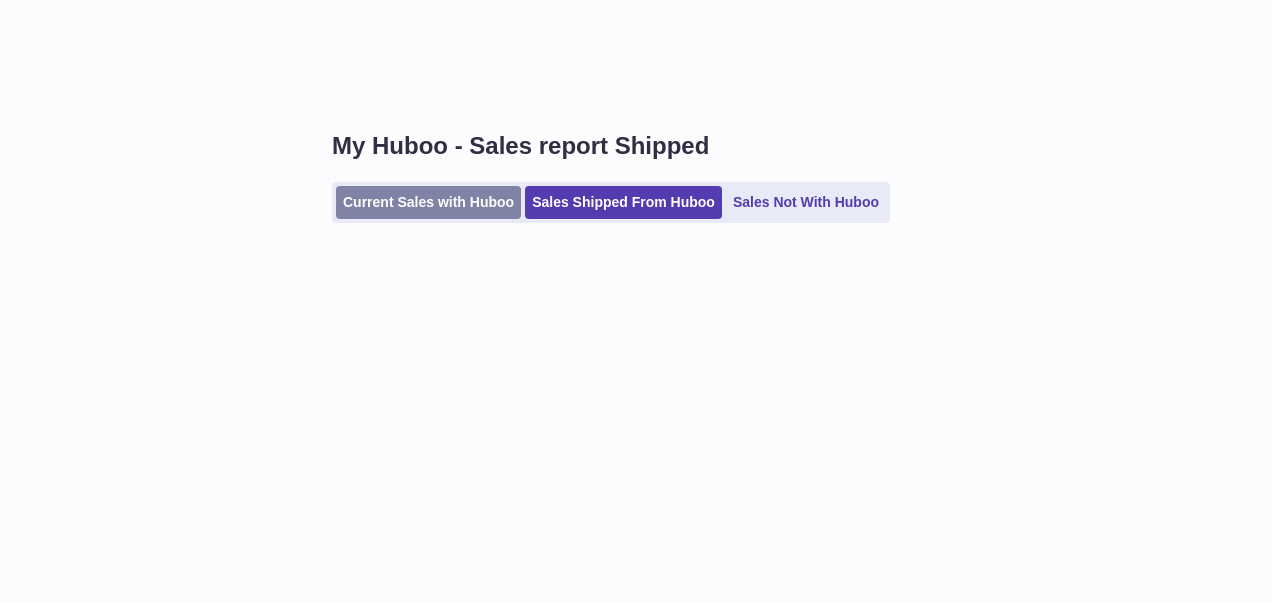 scroll, scrollTop: 0, scrollLeft: 0, axis: both 